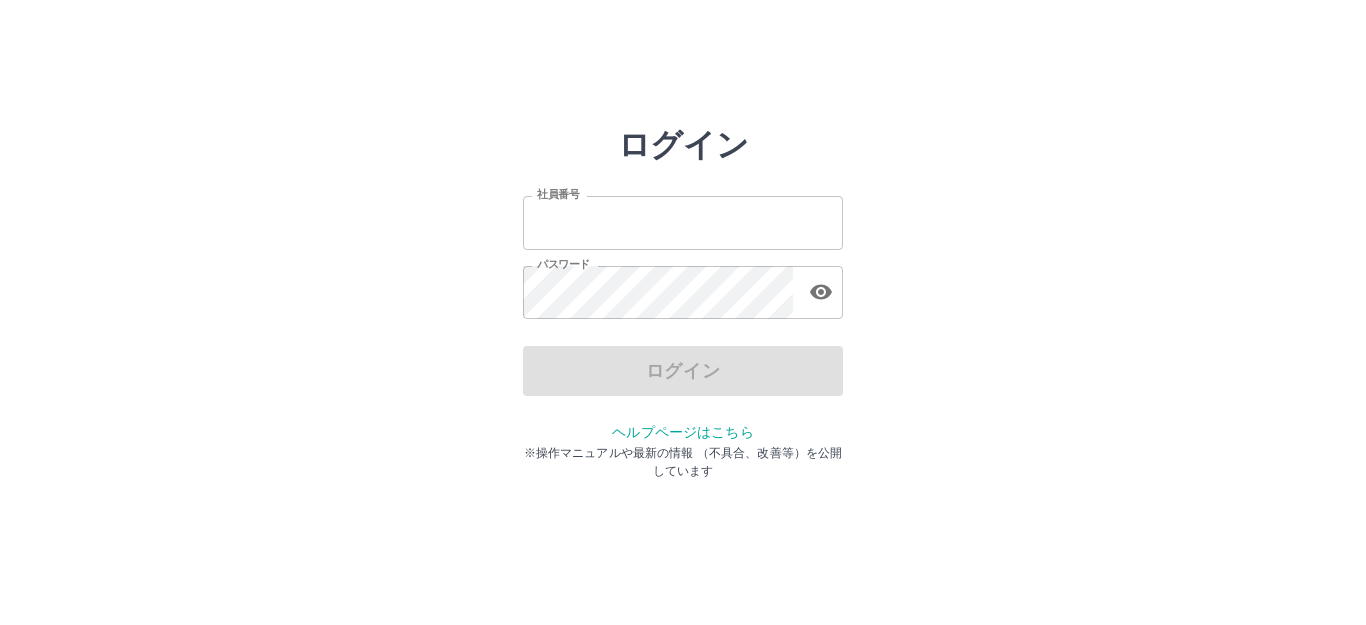 scroll, scrollTop: 0, scrollLeft: 0, axis: both 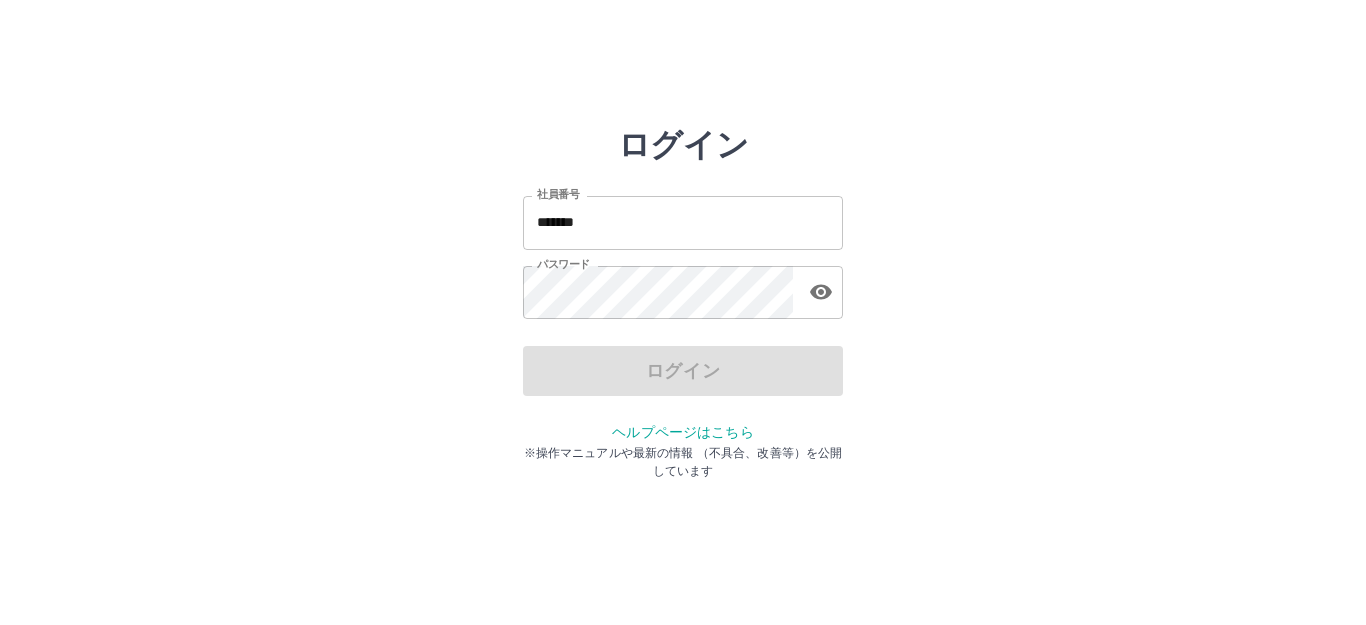 click on "*******" at bounding box center [683, 222] 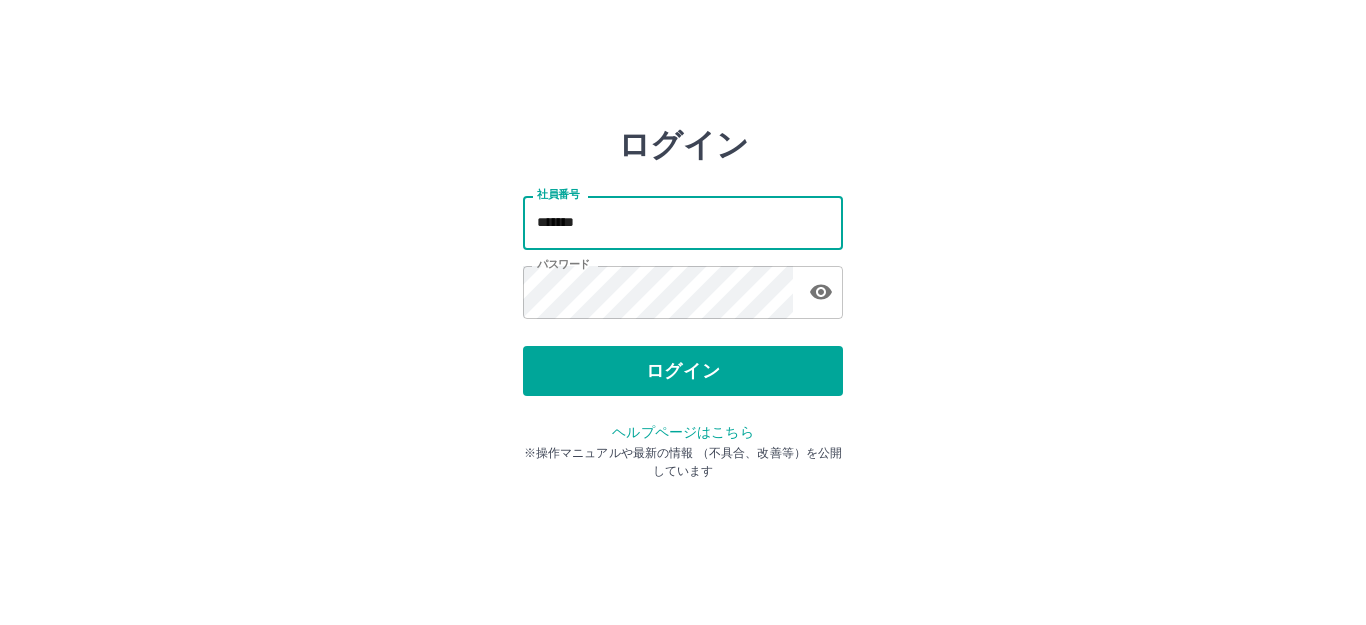 type on "*******" 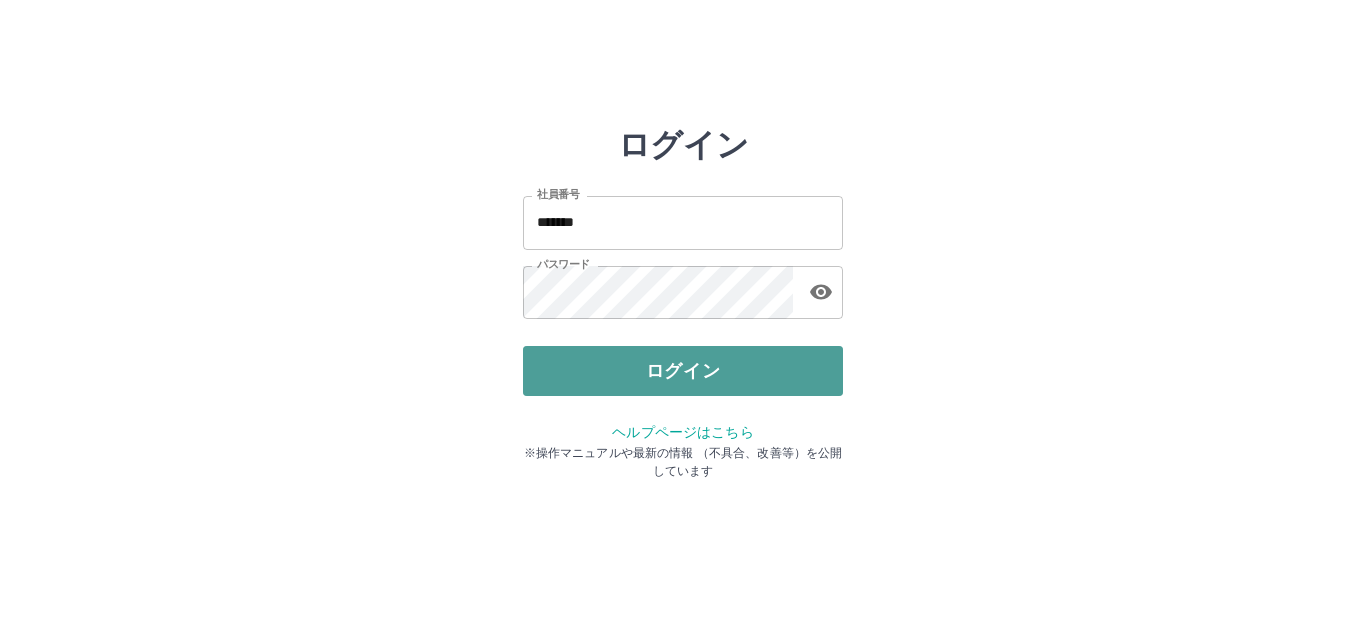 click on "ログイン" at bounding box center [683, 371] 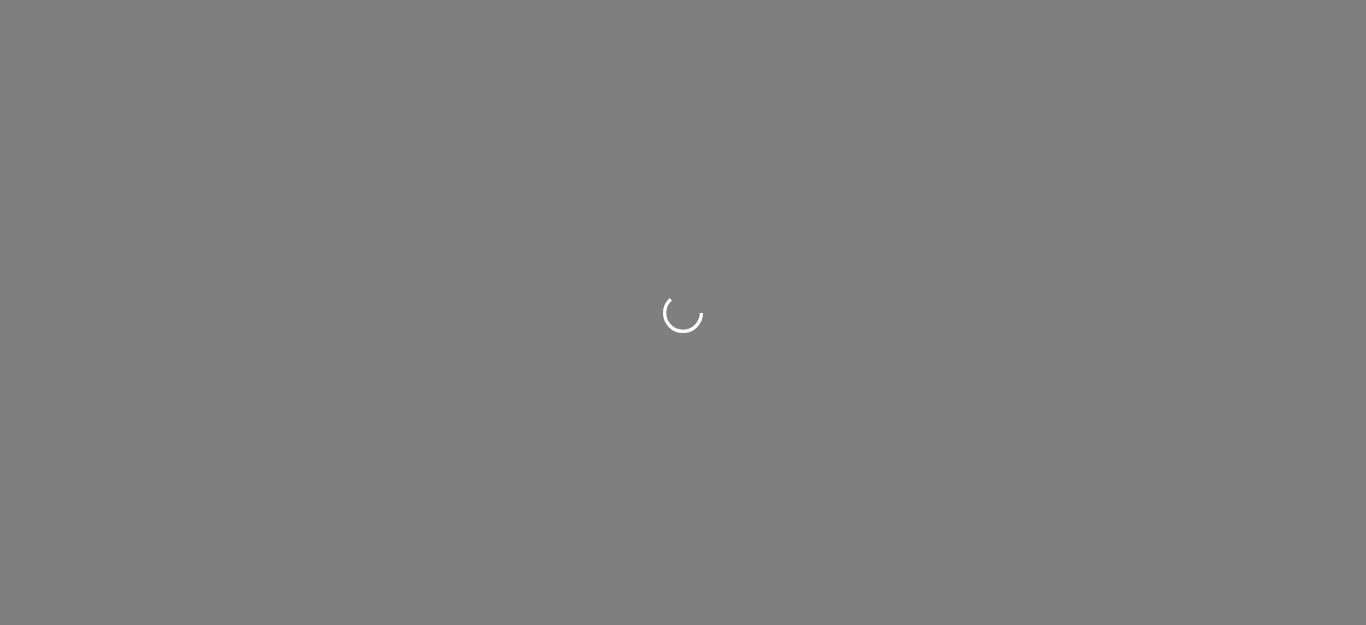 scroll, scrollTop: 0, scrollLeft: 0, axis: both 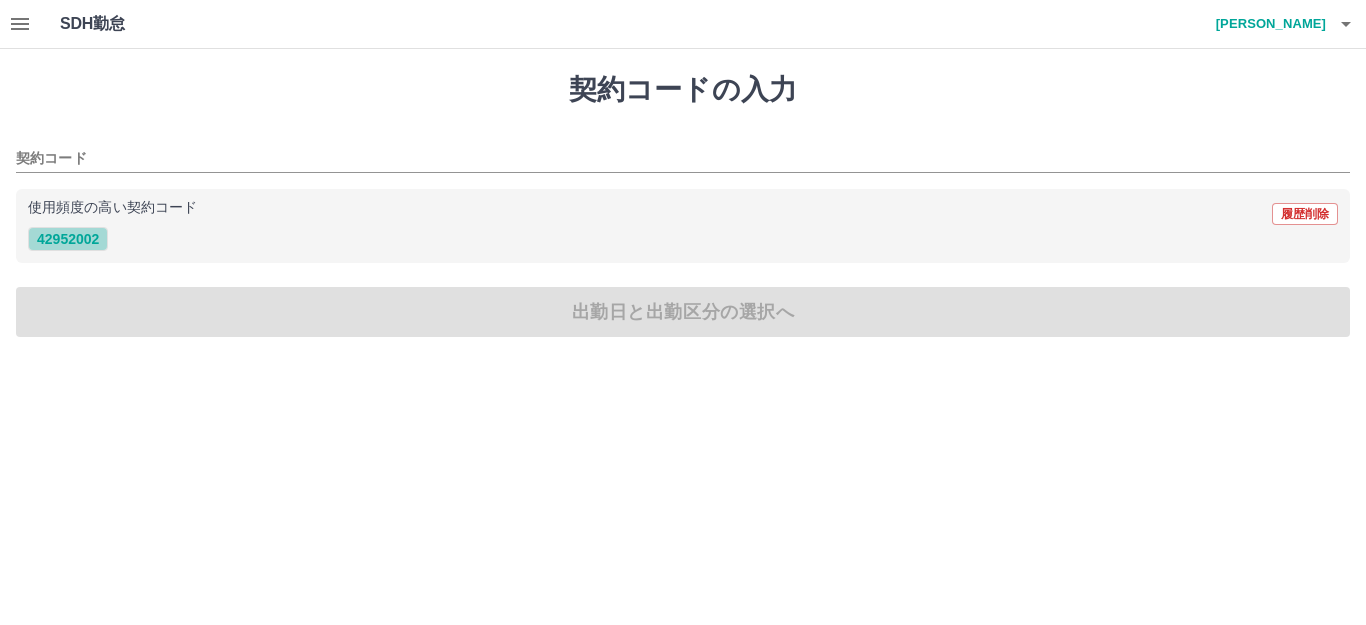 click on "42952002" at bounding box center [68, 239] 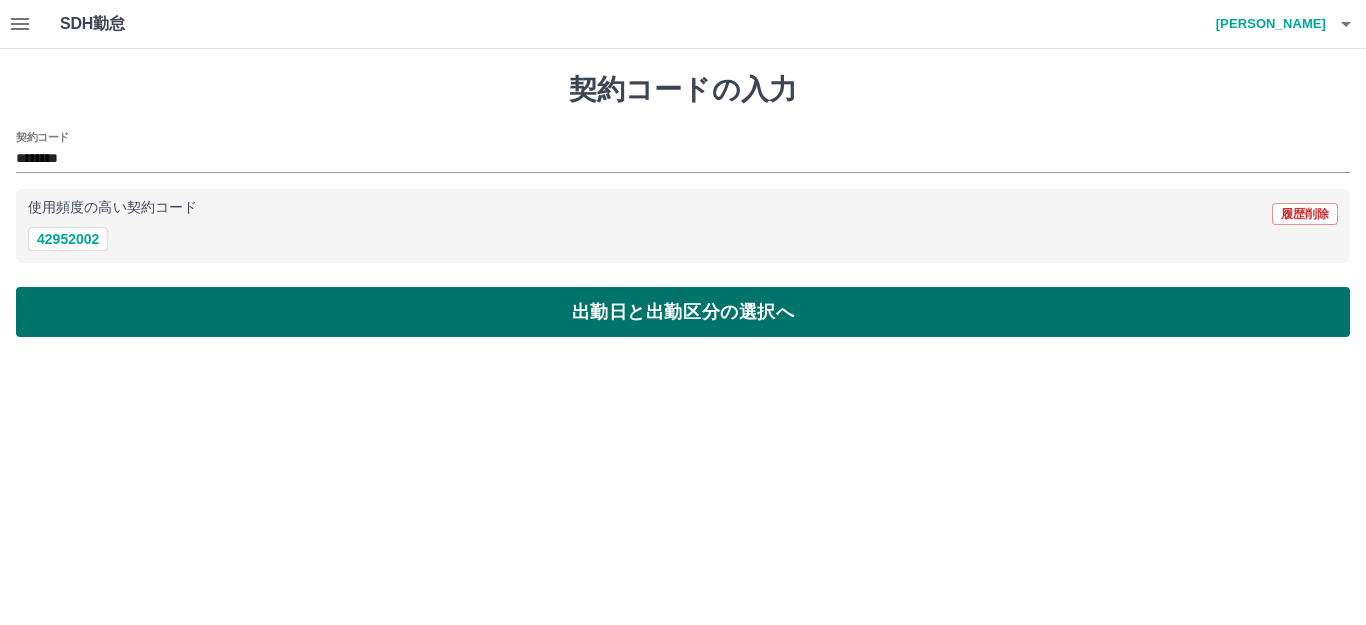 click on "出勤日と出勤区分の選択へ" at bounding box center (683, 312) 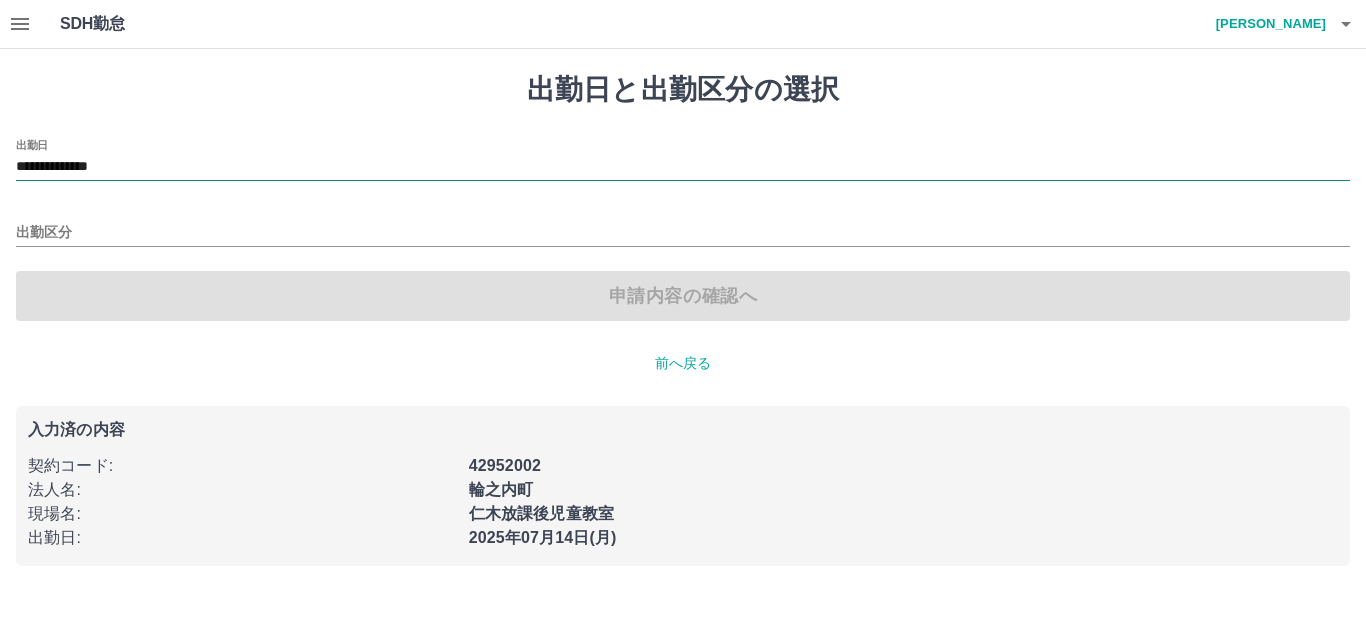 click on "**********" at bounding box center (683, 167) 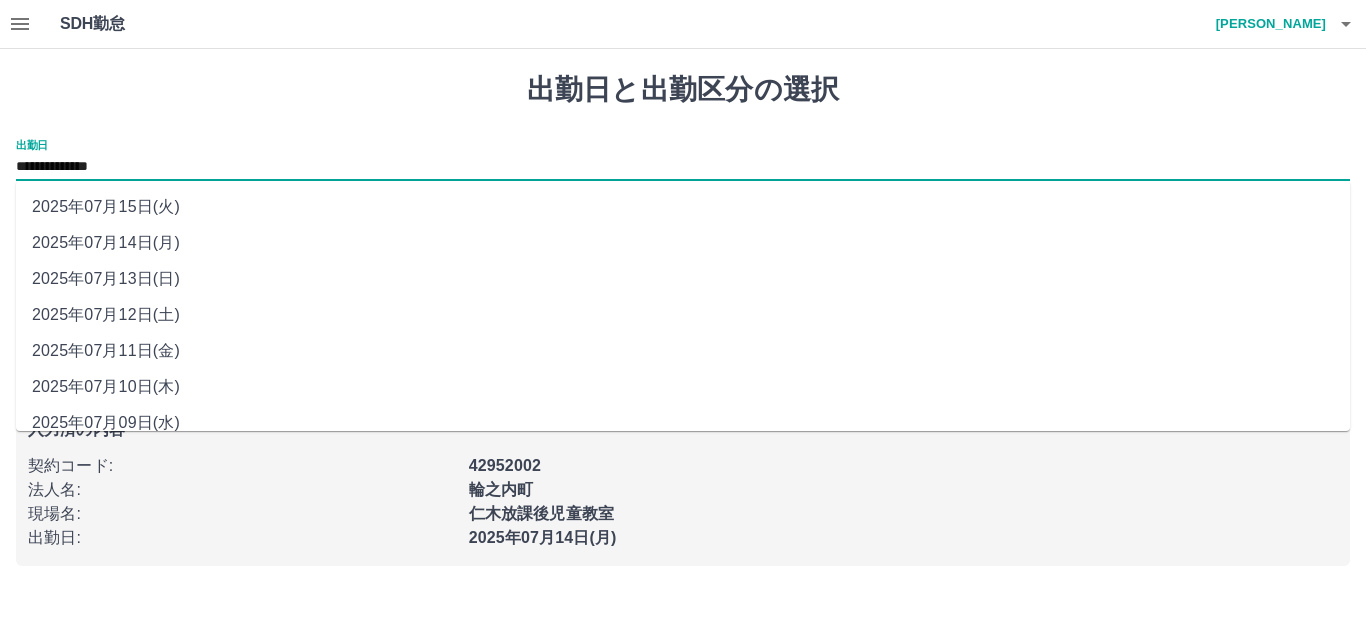 click on "2025年07月13日(日)" at bounding box center [683, 279] 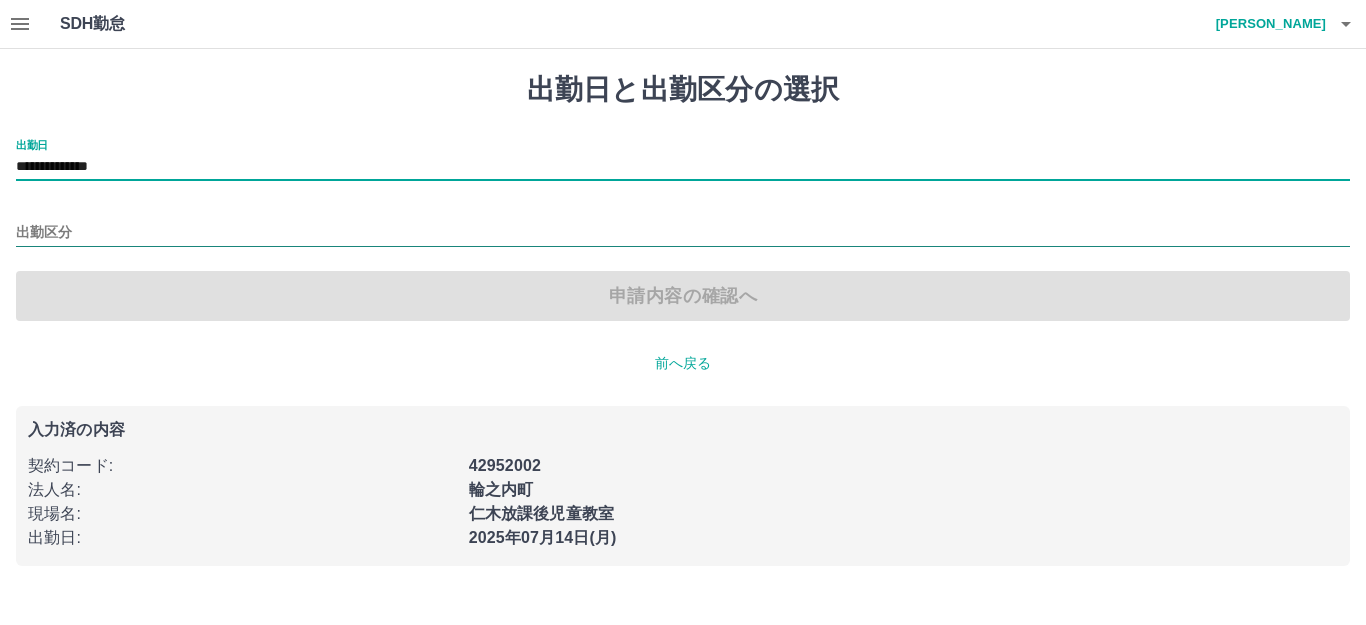 click on "出勤区分" at bounding box center [683, 233] 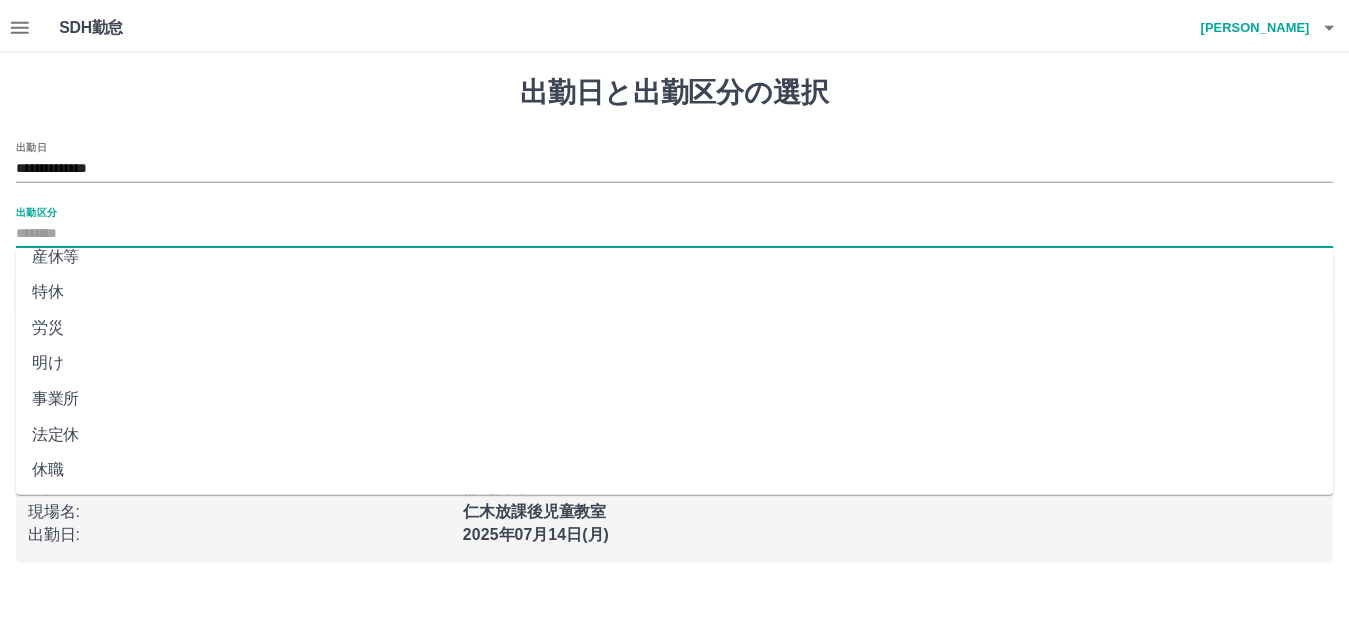 scroll, scrollTop: 414, scrollLeft: 0, axis: vertical 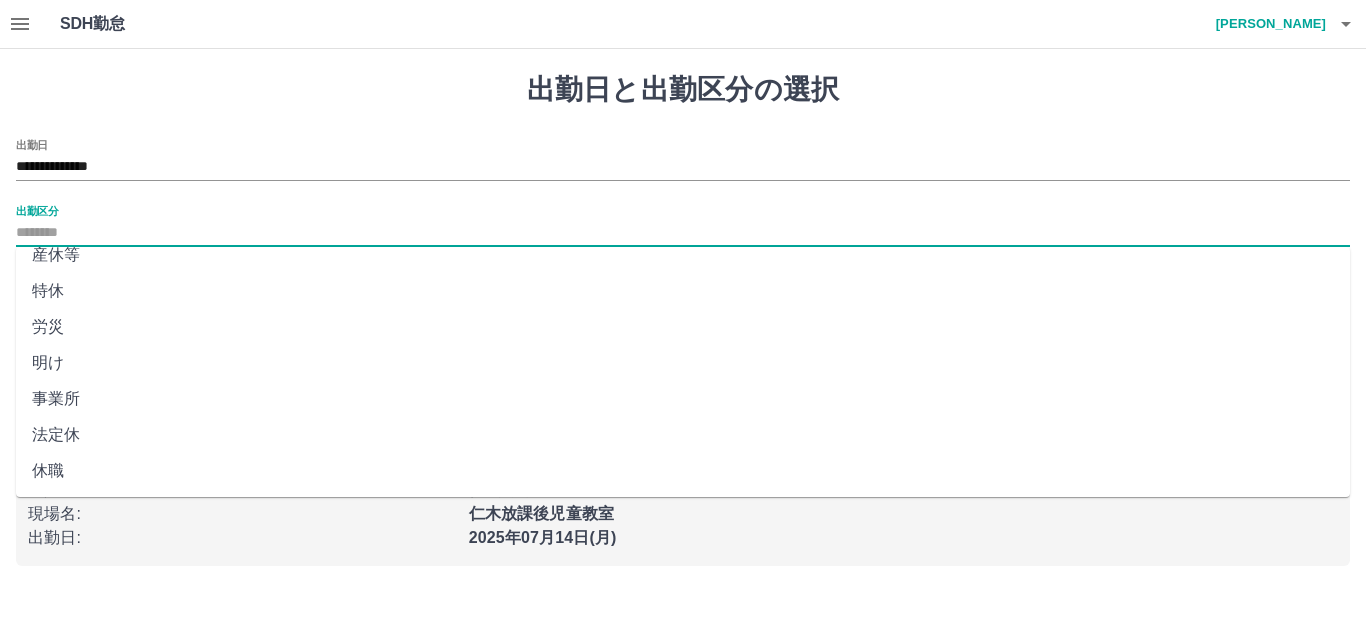 click on "法定休" at bounding box center [683, 435] 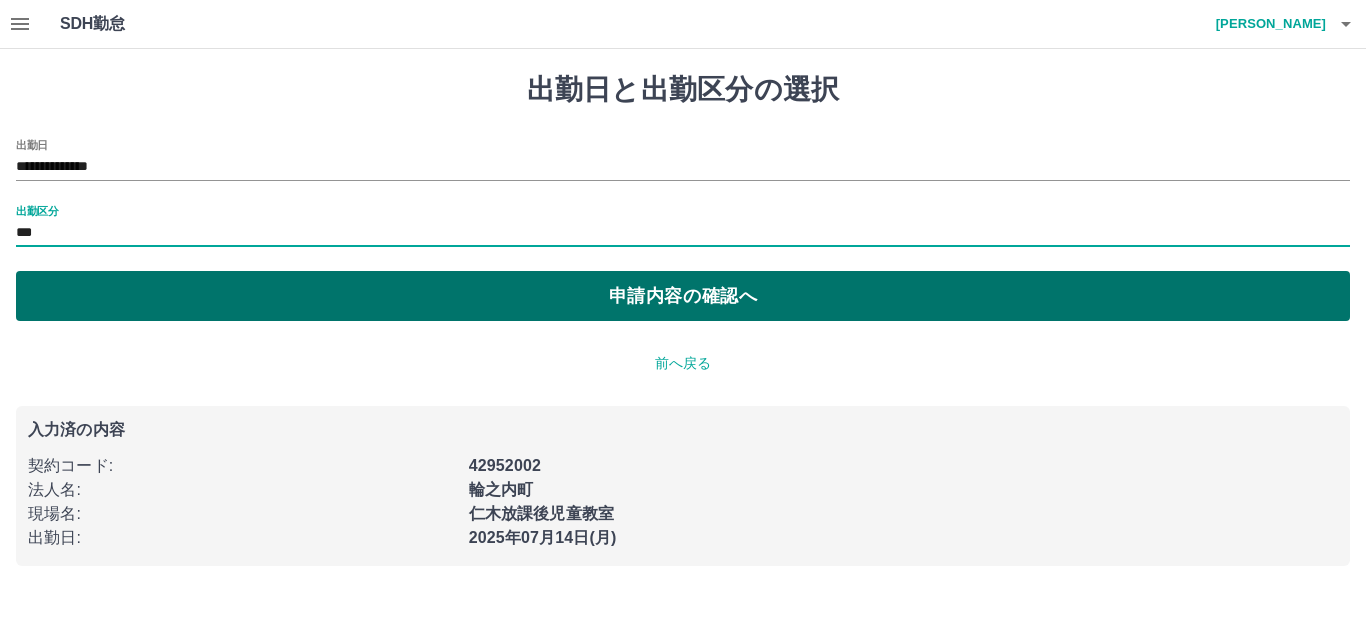 click on "申請内容の確認へ" at bounding box center (683, 296) 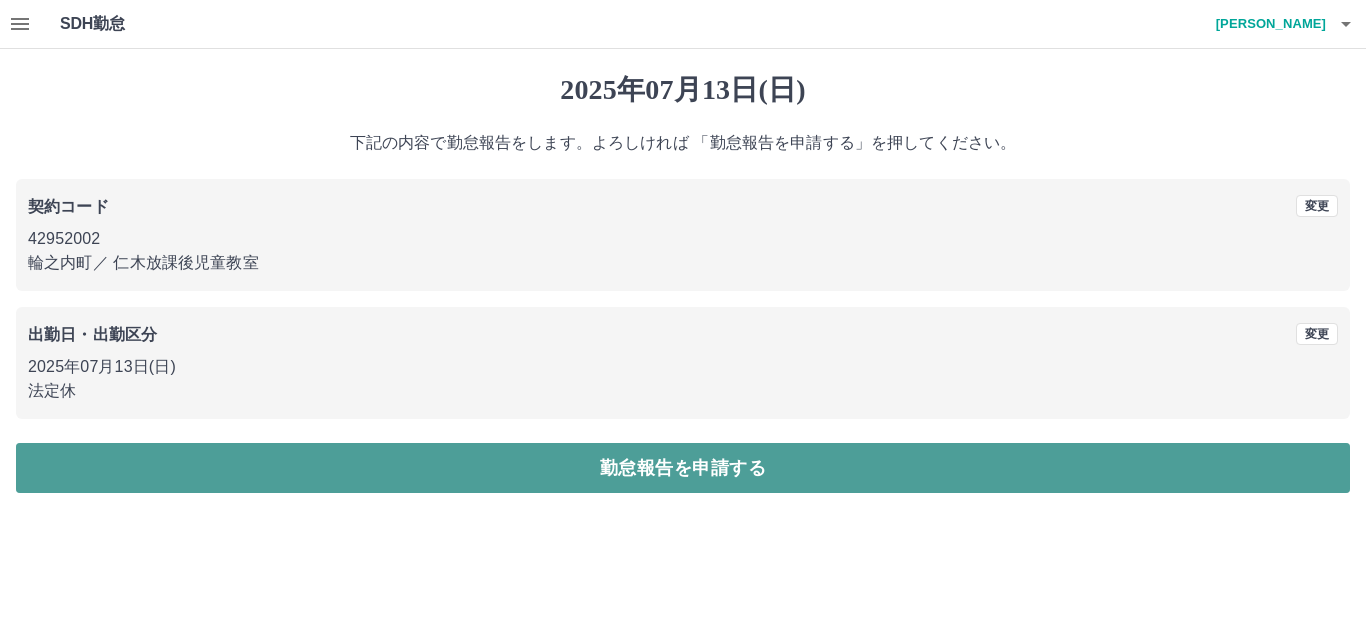 click on "勤怠報告を申請する" at bounding box center [683, 468] 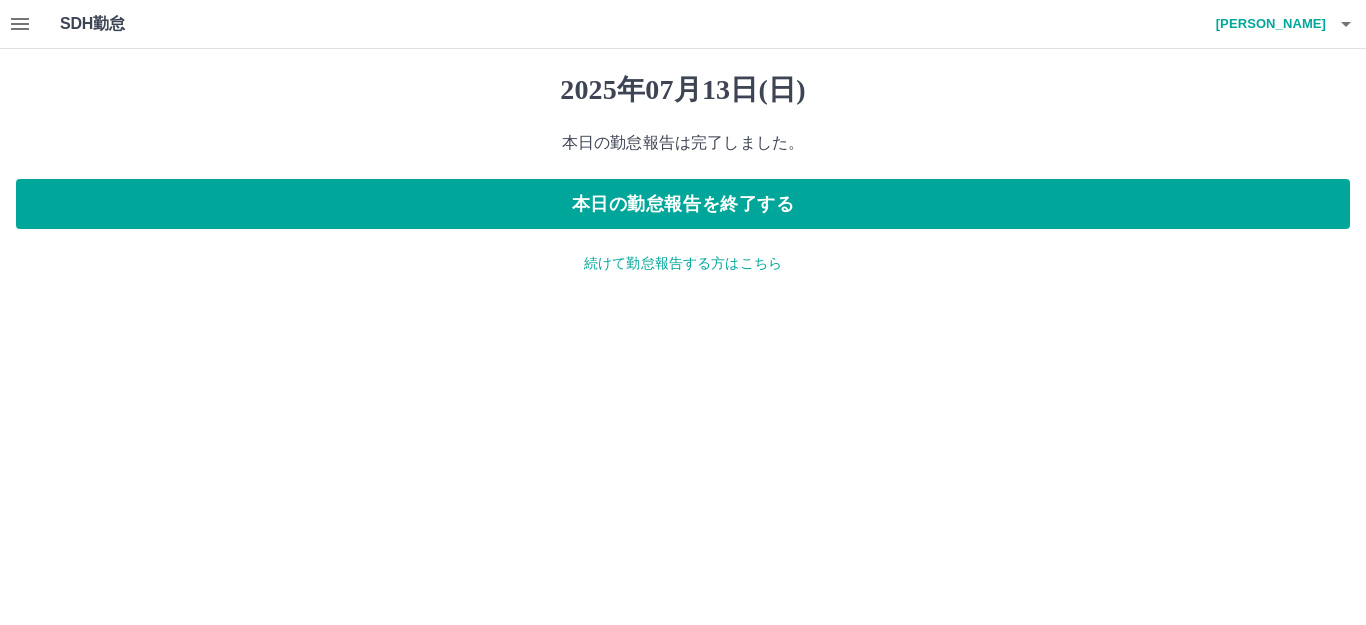 click on "2025年07月13日(日) 本日の勤怠報告は完了しました。 本日の勤怠報告を終了する 続けて勤怠報告する方はこちら" at bounding box center [683, 173] 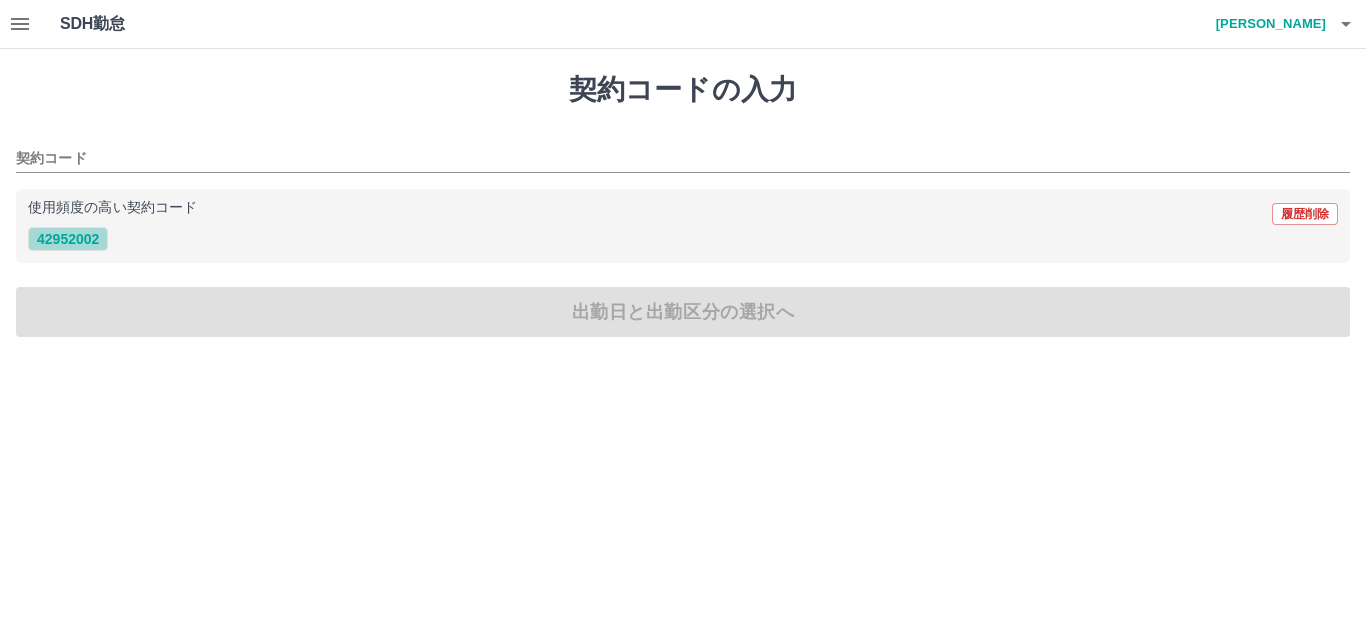 click on "42952002" at bounding box center [68, 239] 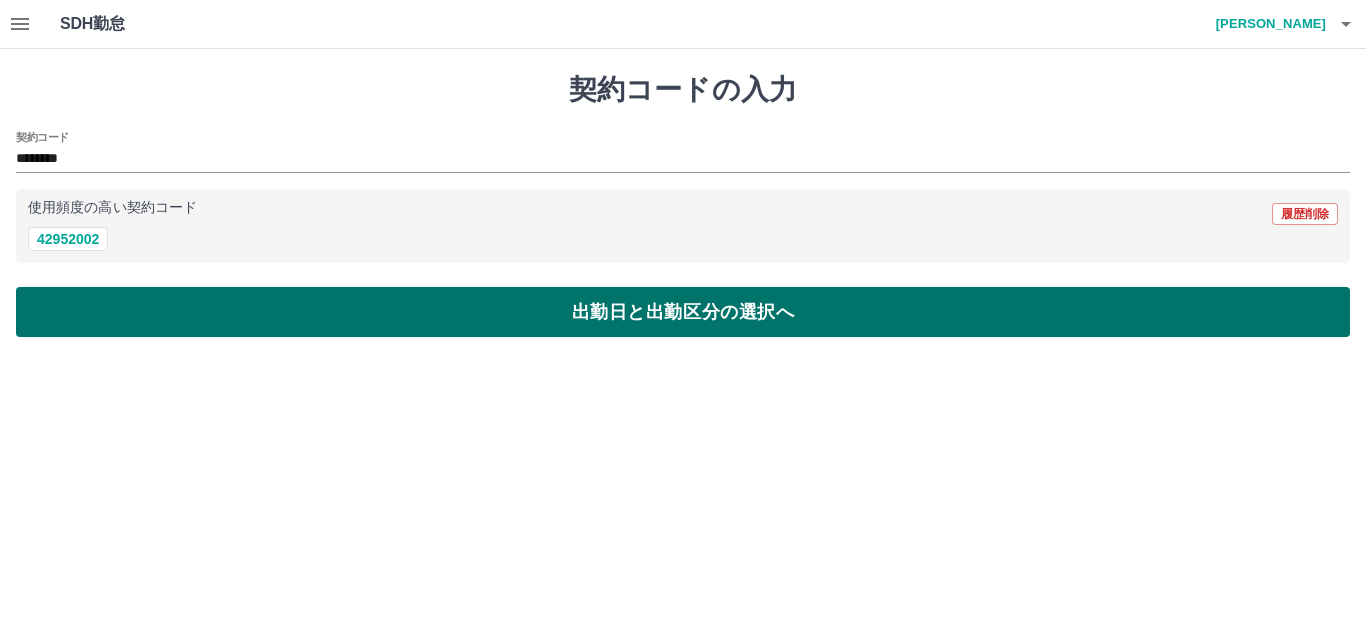 click on "出勤日と出勤区分の選択へ" at bounding box center (683, 312) 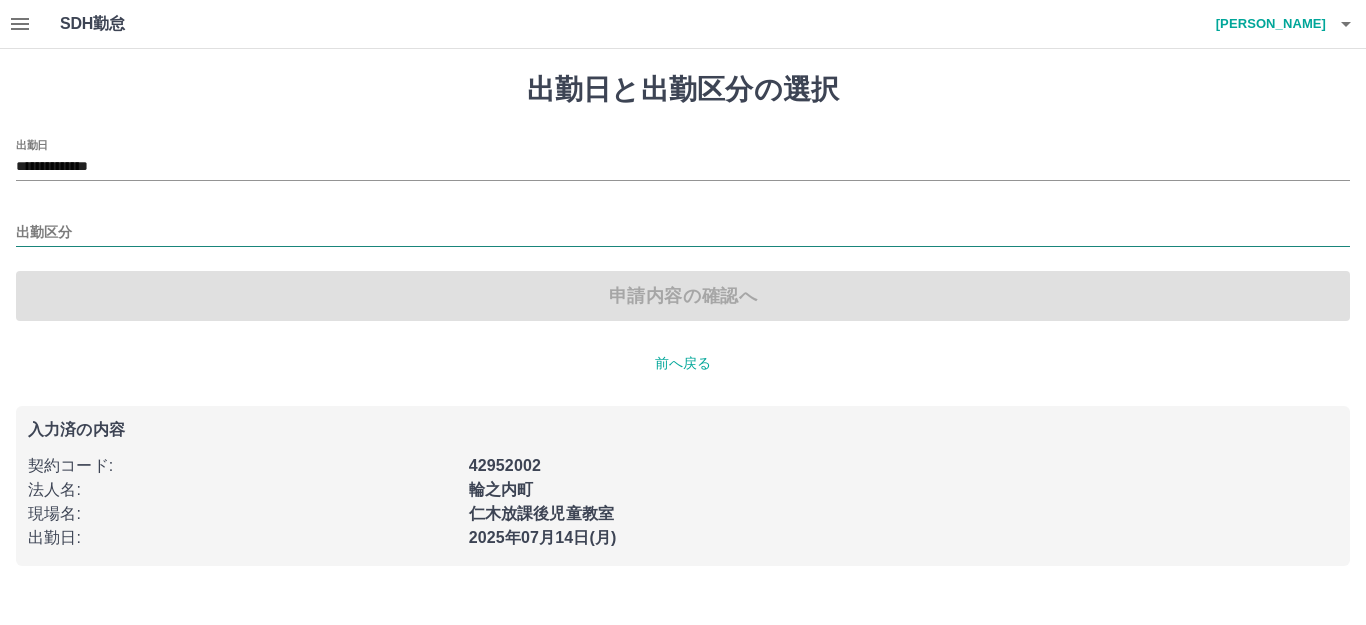 click on "出勤区分" at bounding box center [683, 233] 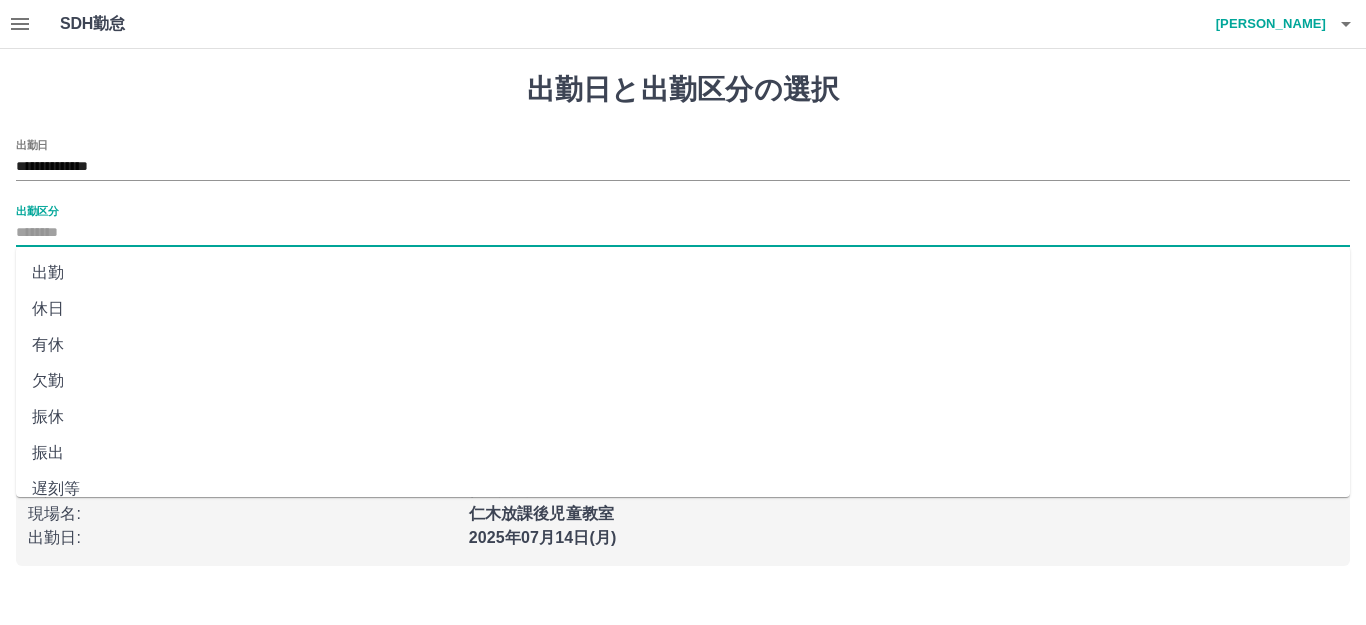 click on "出勤" at bounding box center (683, 273) 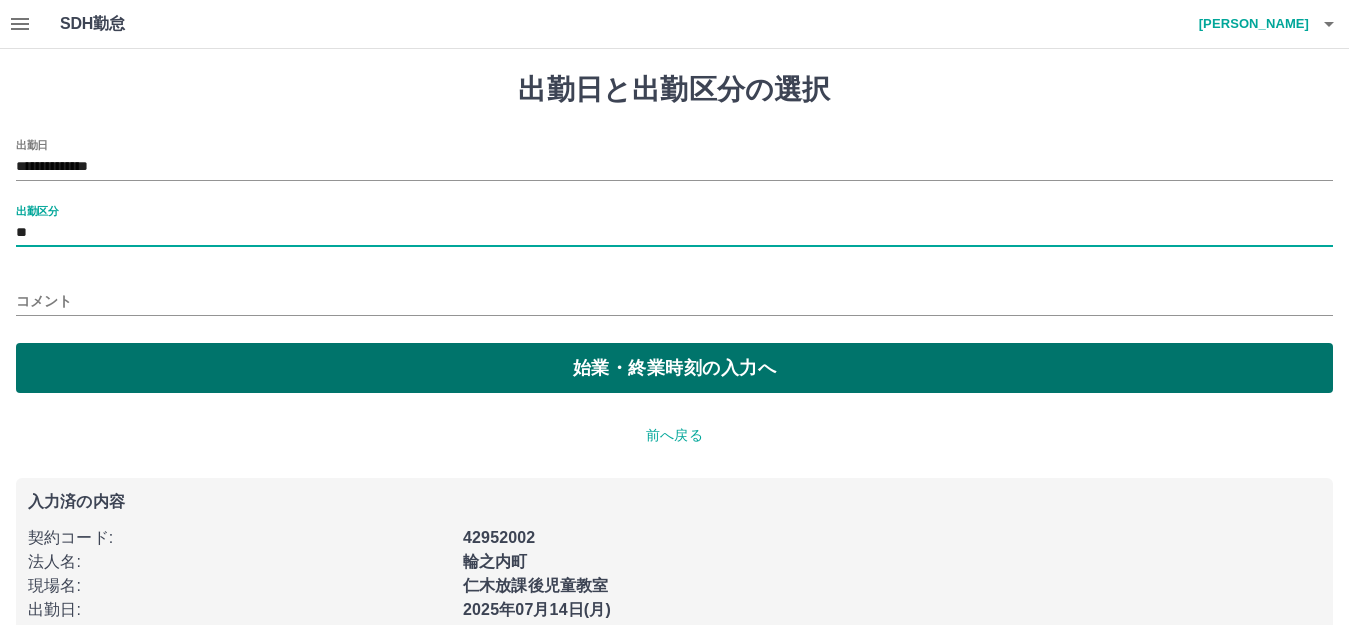 click on "始業・終業時刻の入力へ" at bounding box center [674, 368] 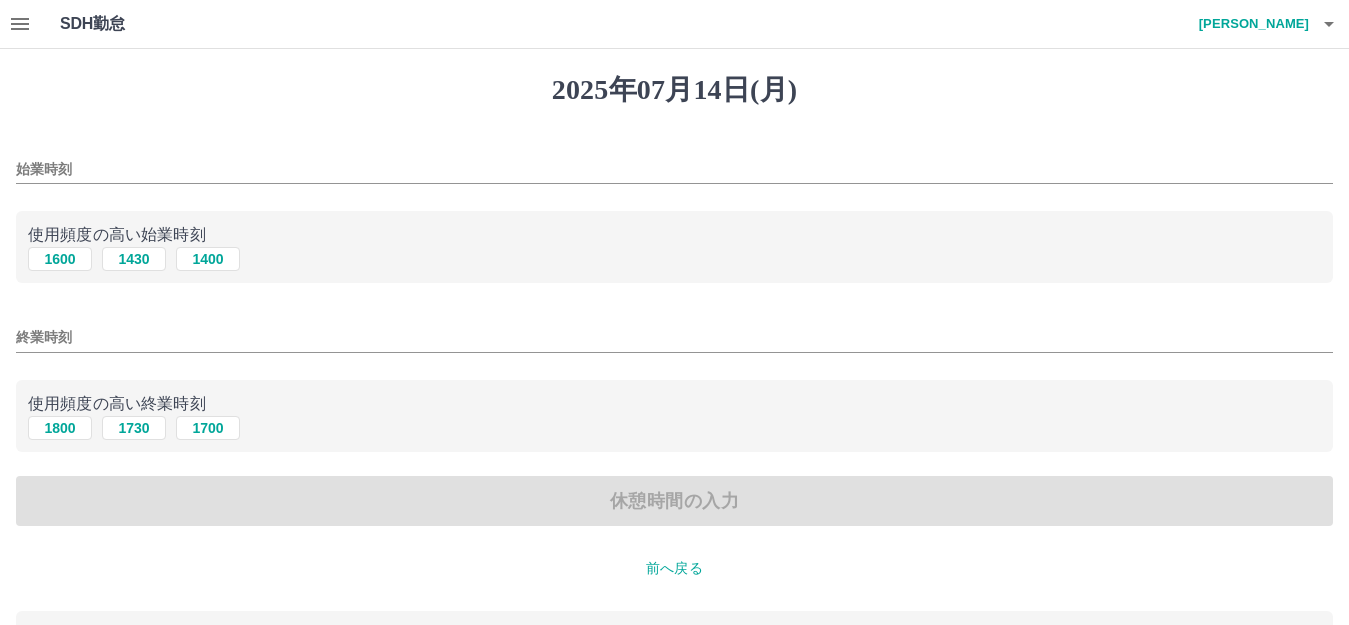 click on "始業時刻" at bounding box center [674, 163] 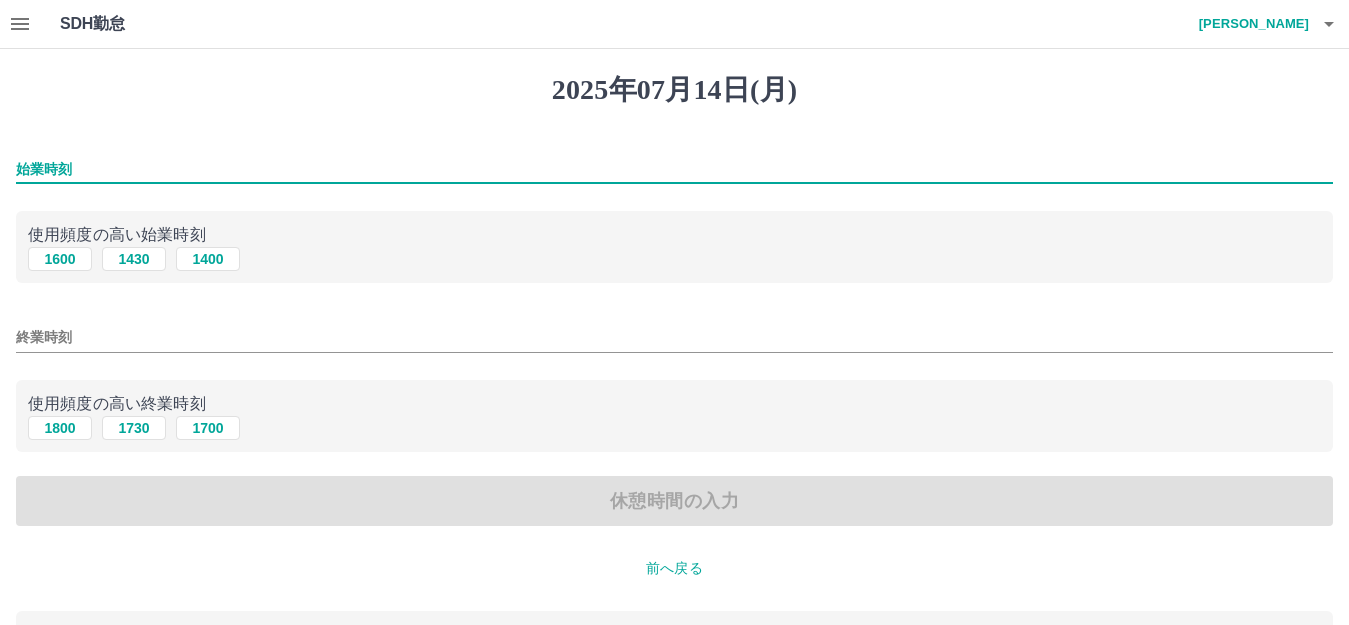 click on "始業時刻" at bounding box center [674, 169] 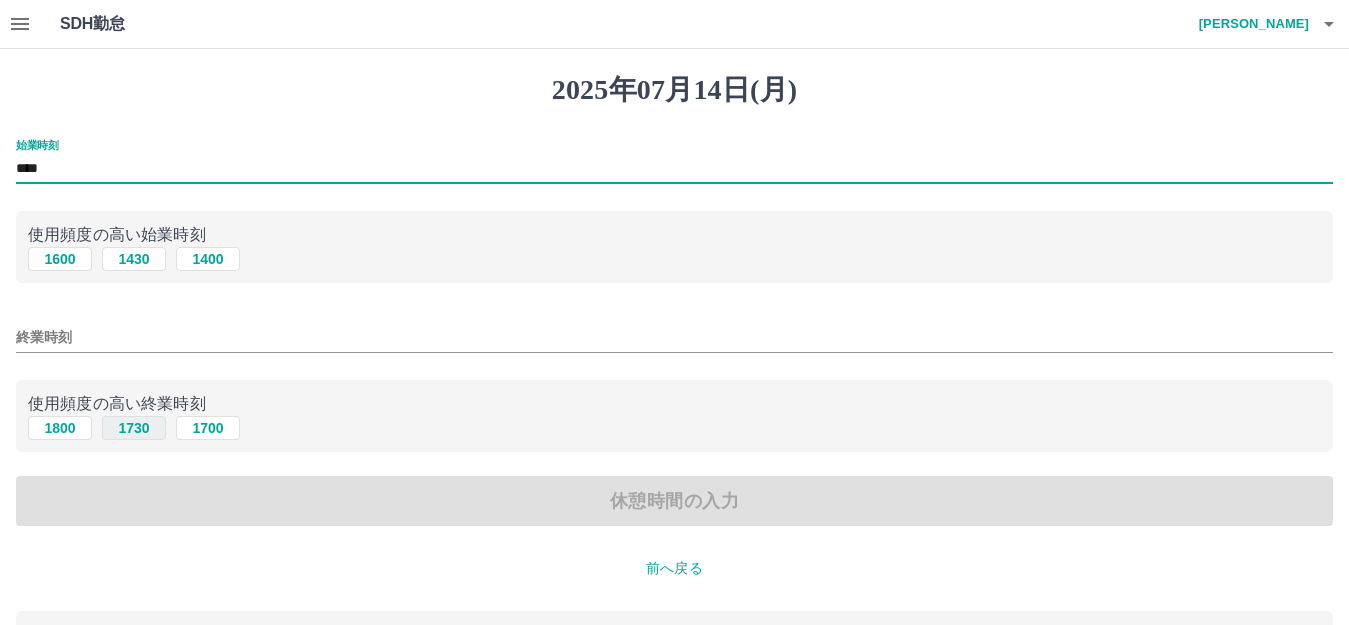 type on "****" 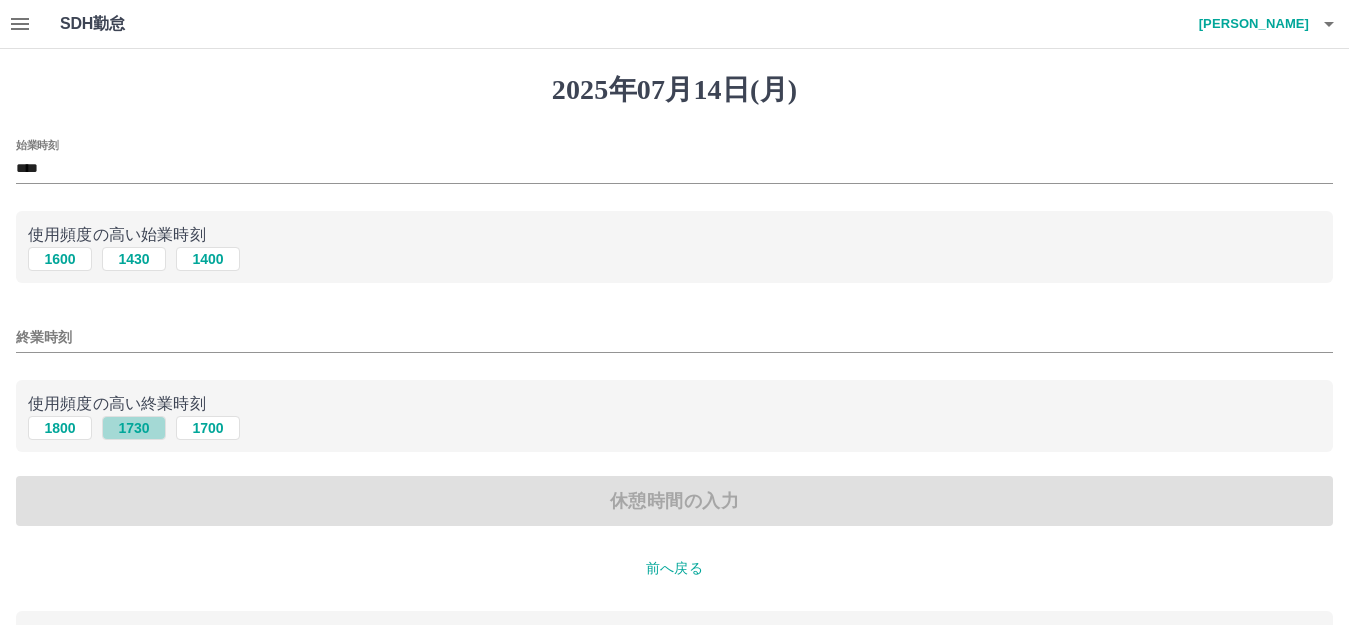 click on "1730" at bounding box center [134, 428] 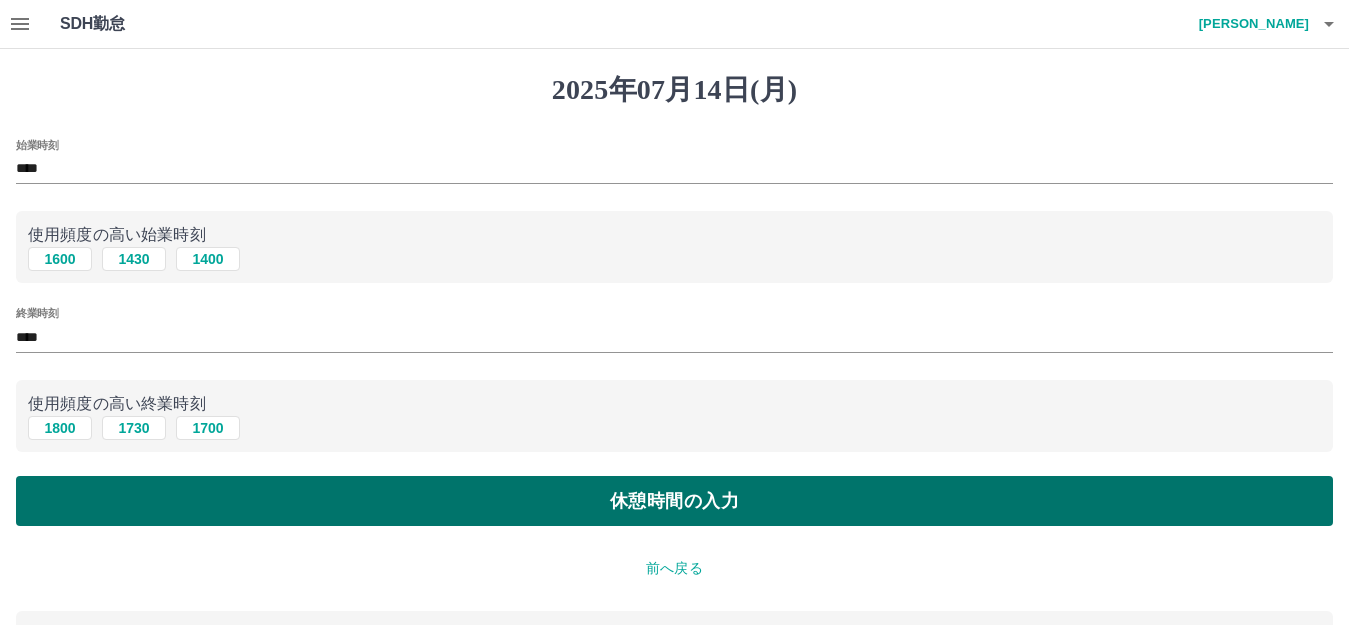 click on "休憩時間の入力" at bounding box center (674, 501) 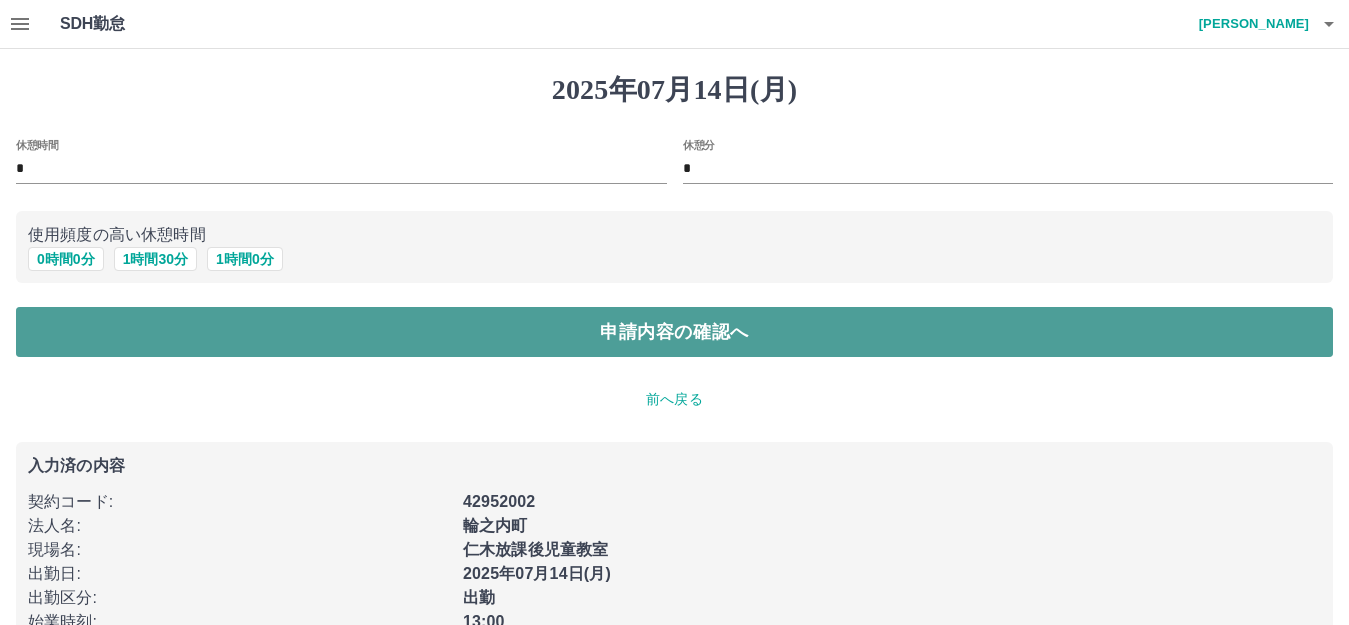 click on "申請内容の確認へ" at bounding box center (674, 332) 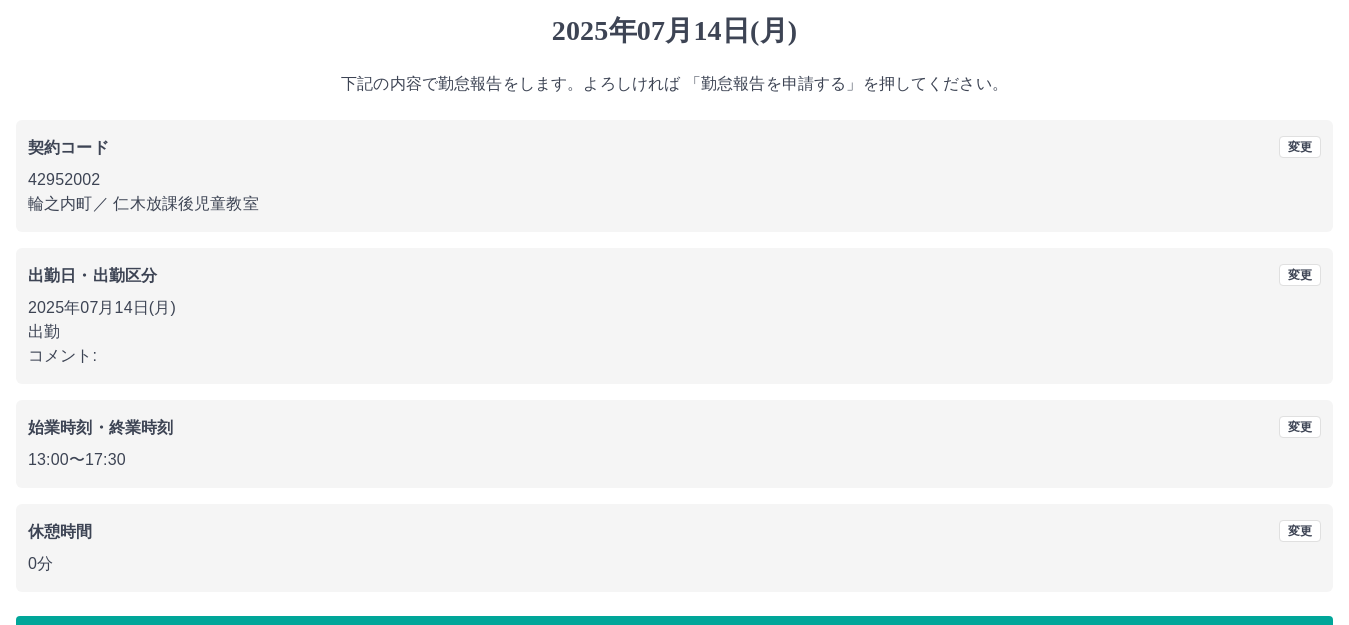 scroll, scrollTop: 124, scrollLeft: 0, axis: vertical 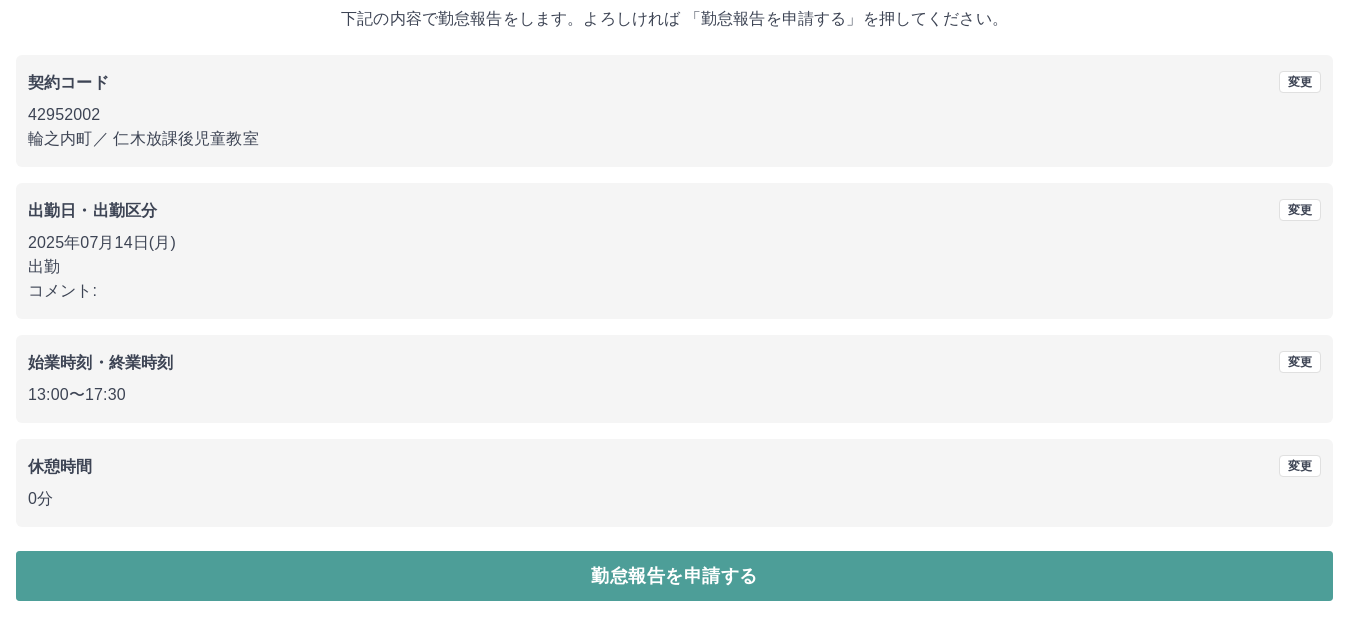 click on "勤怠報告を申請する" at bounding box center (674, 576) 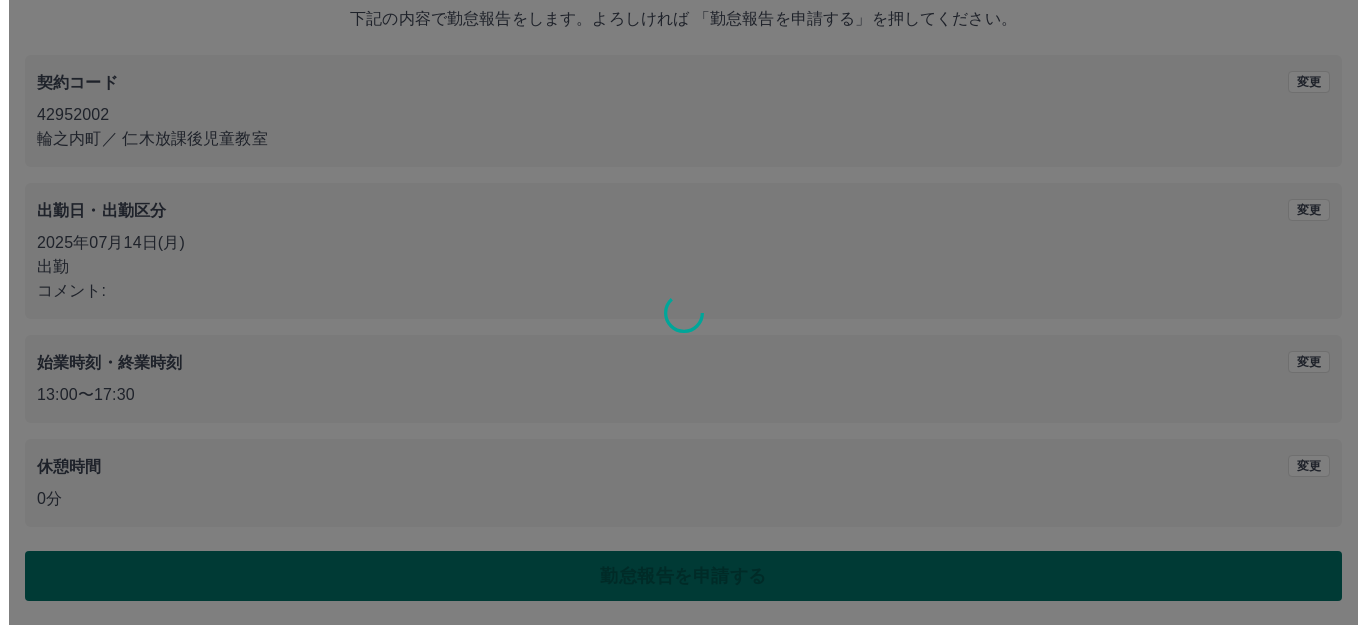 scroll, scrollTop: 0, scrollLeft: 0, axis: both 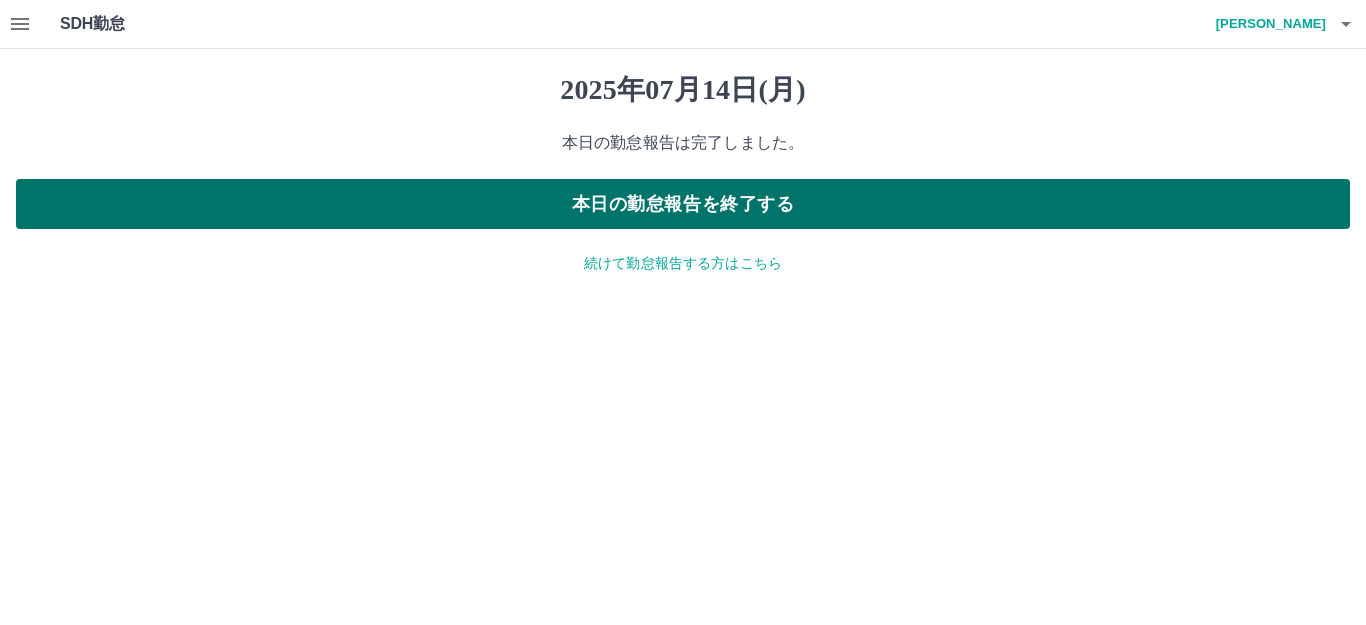 click on "本日の勤怠報告を終了する" at bounding box center [683, 204] 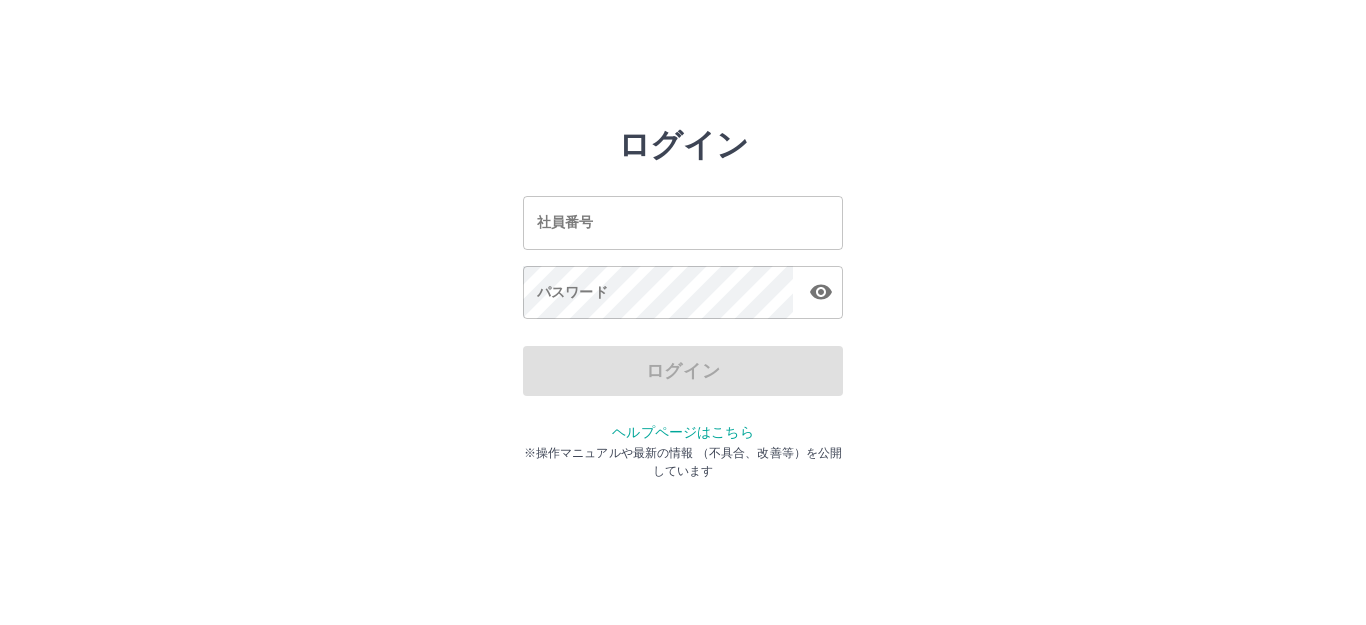scroll, scrollTop: 0, scrollLeft: 0, axis: both 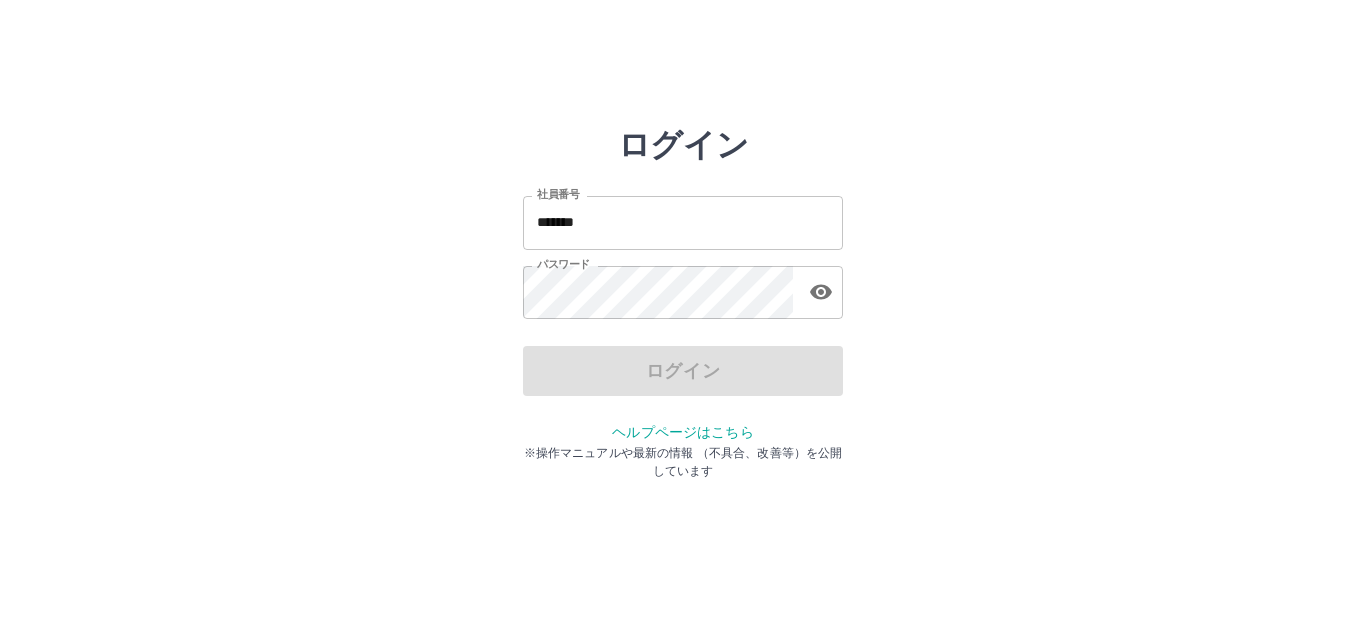 click on "*******" at bounding box center (683, 222) 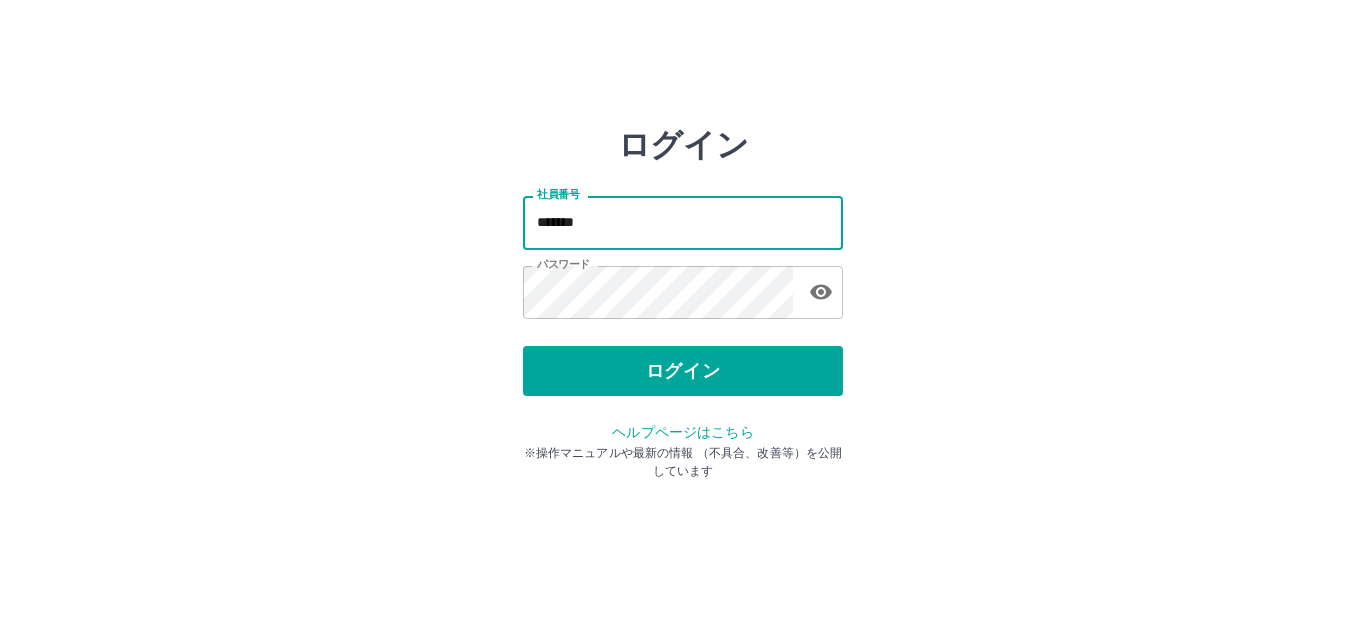 type on "*******" 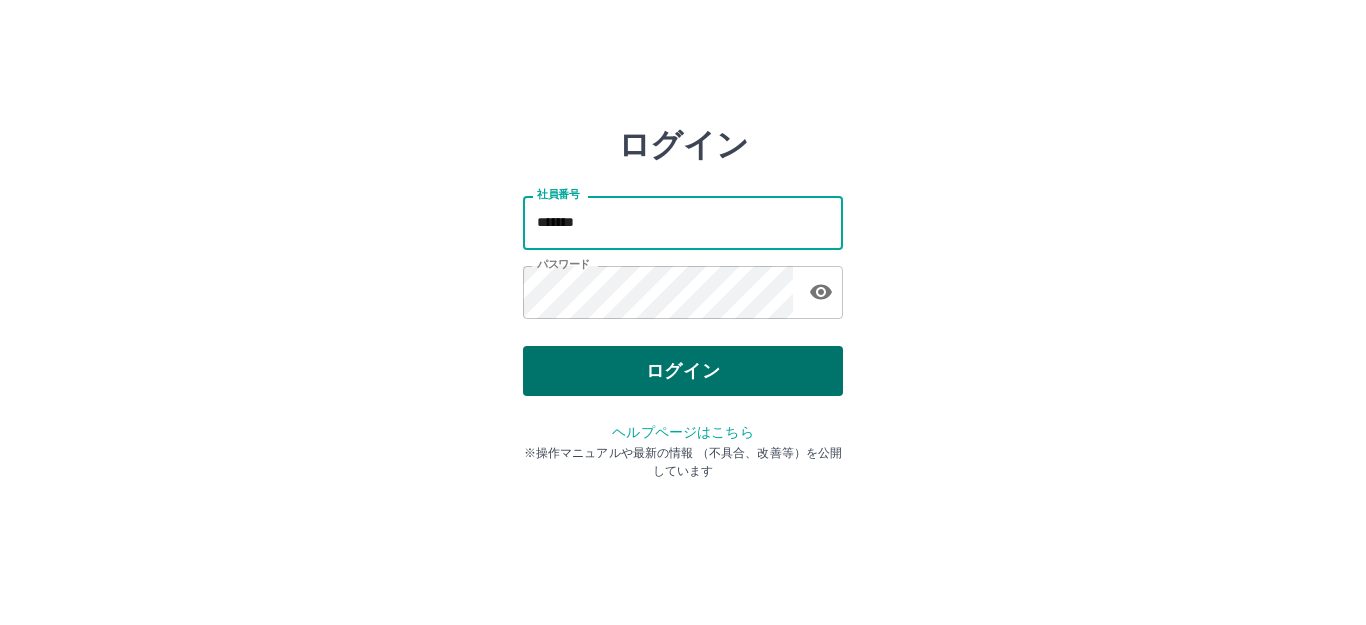 click on "ログイン" at bounding box center [683, 371] 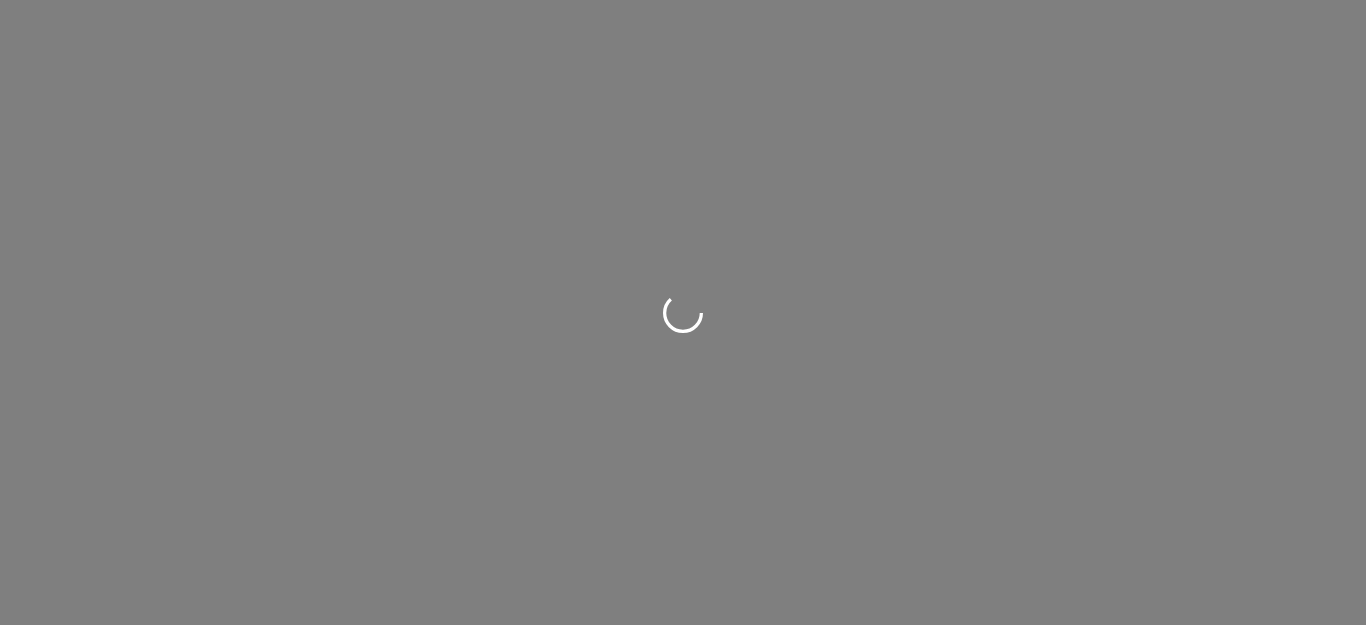 scroll, scrollTop: 0, scrollLeft: 0, axis: both 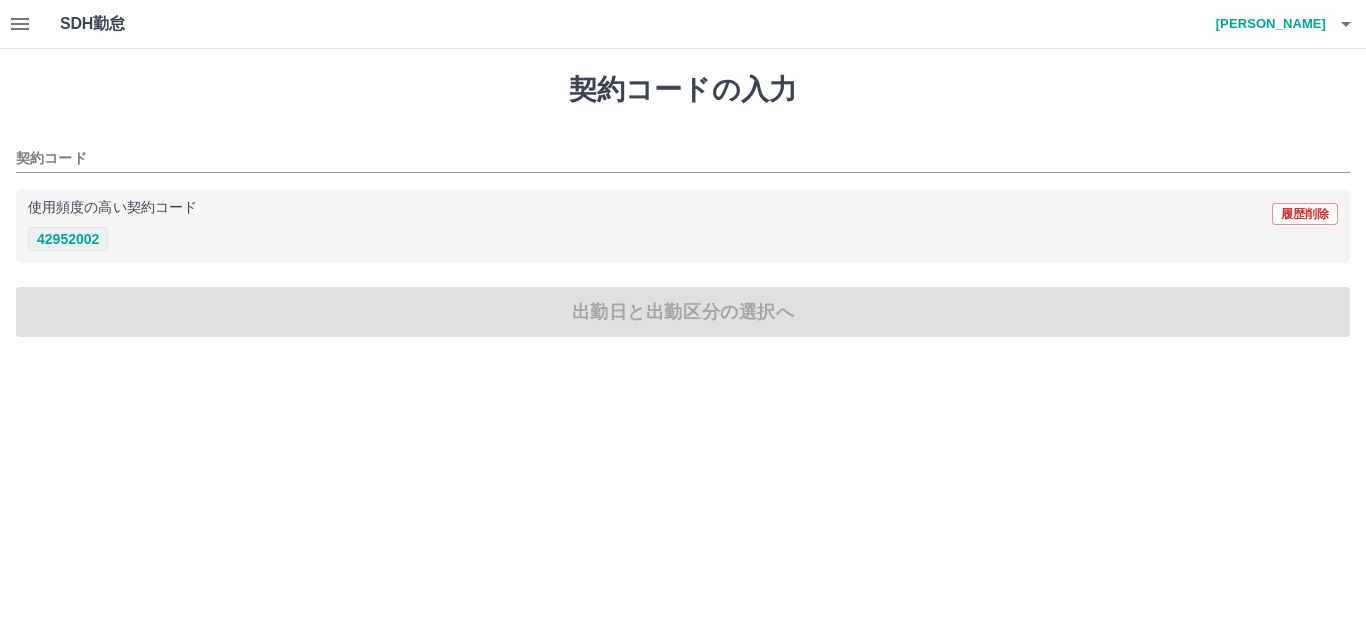 click on "42952002" at bounding box center [68, 239] 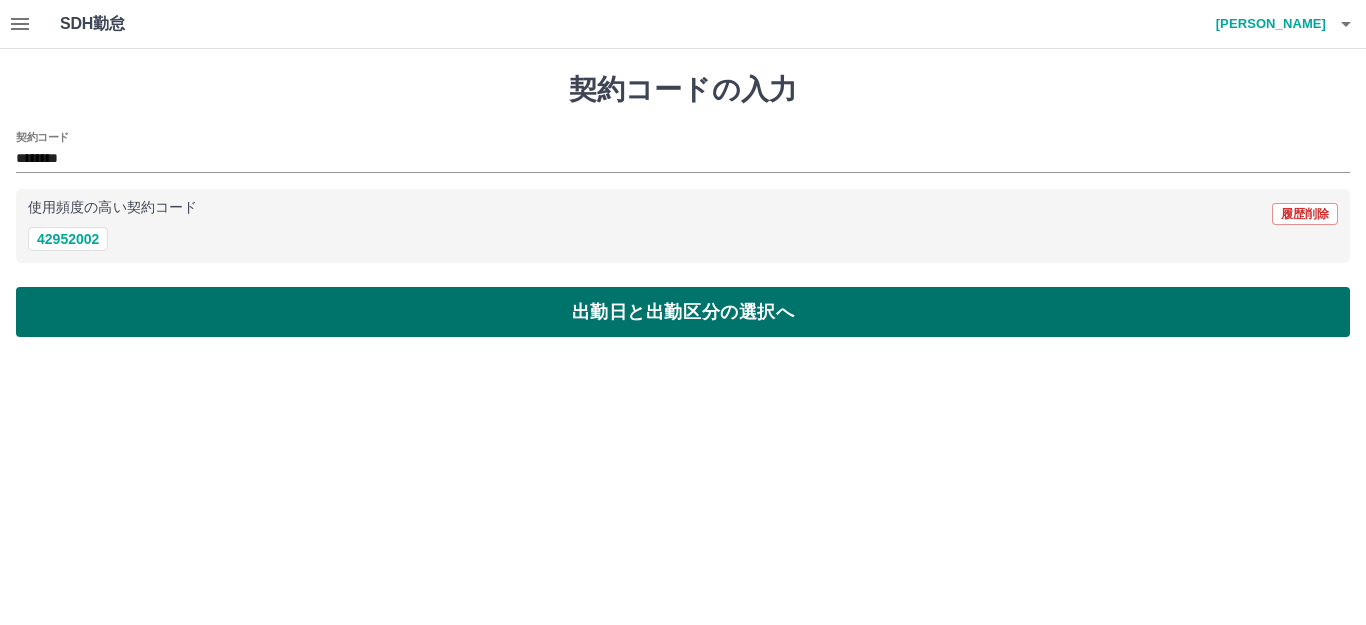 click on "出勤日と出勤区分の選択へ" at bounding box center [683, 312] 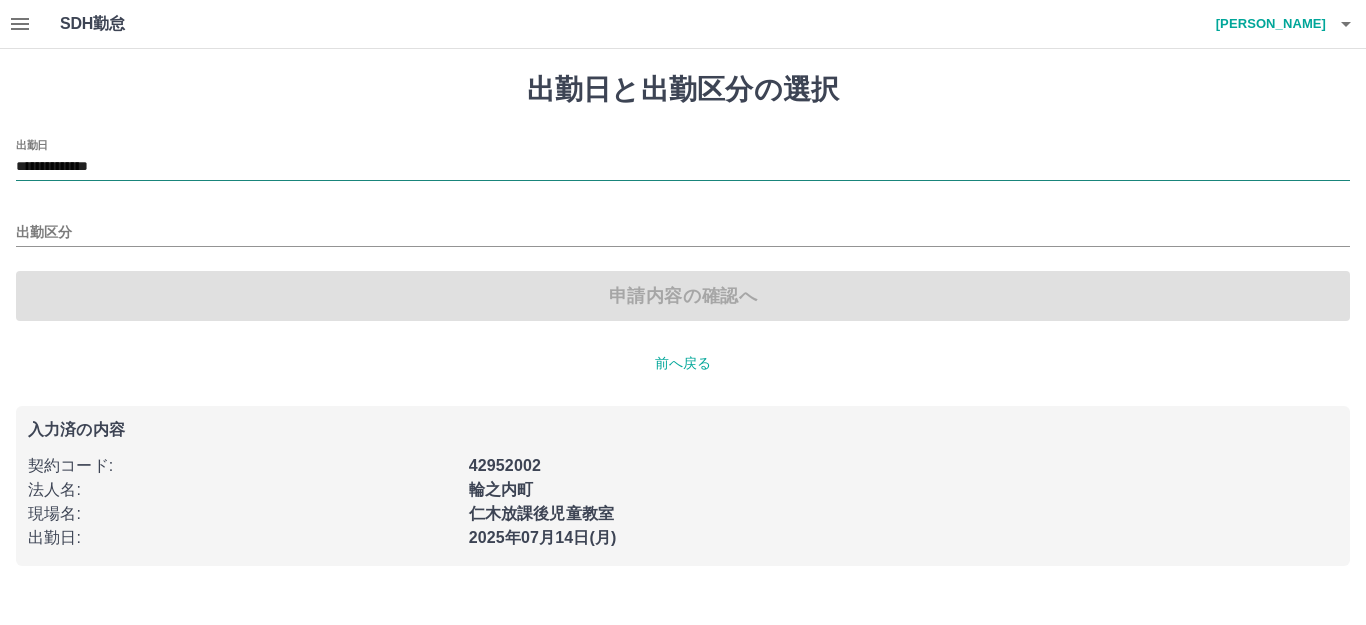 click on "**********" at bounding box center (683, 167) 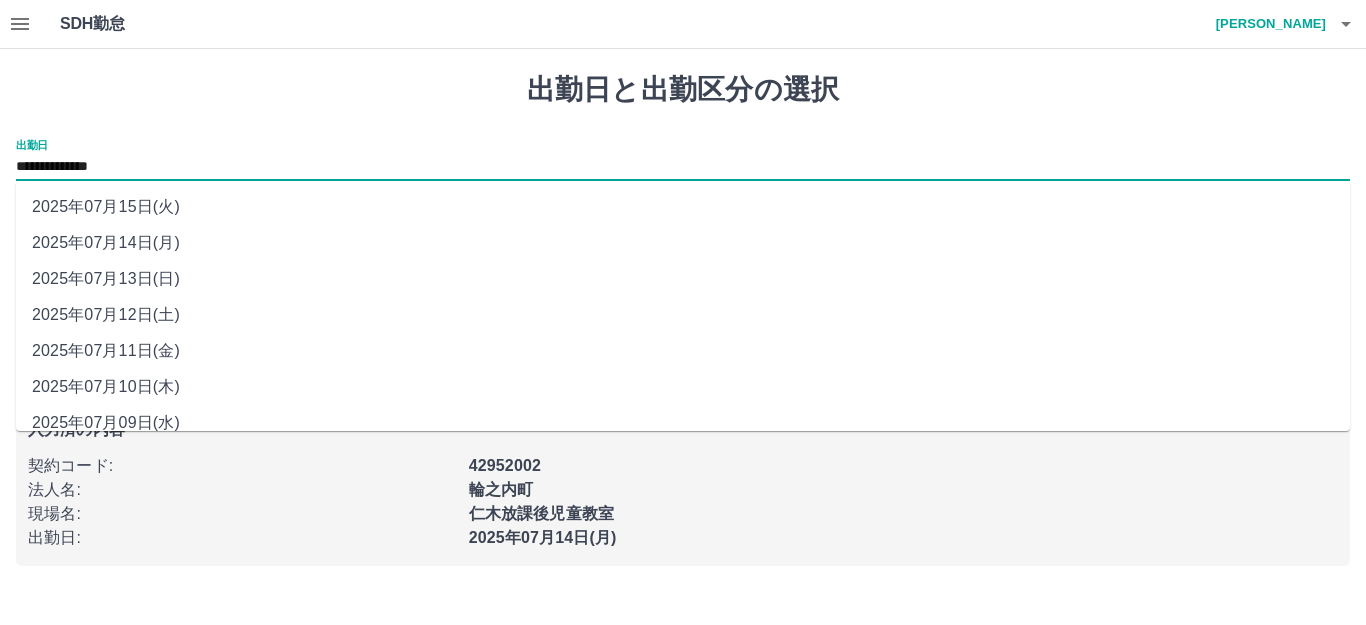 click on "2025年07月13日(日)" at bounding box center [683, 279] 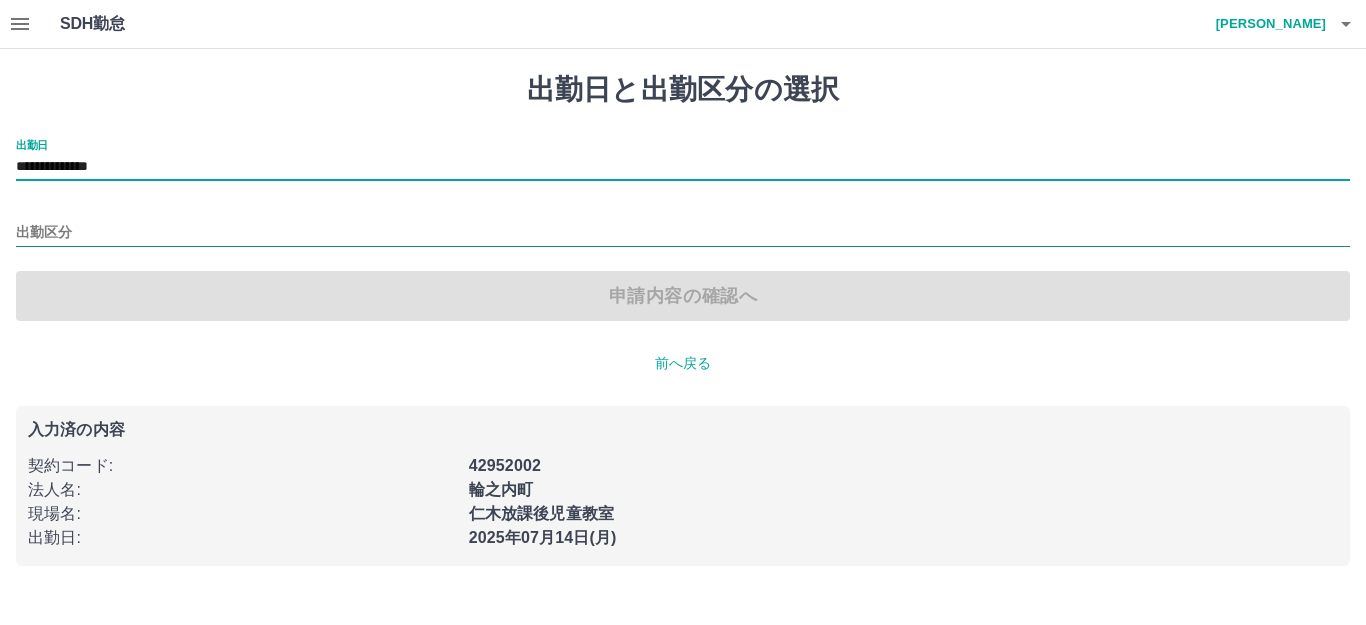 click on "出勤区分" at bounding box center (683, 233) 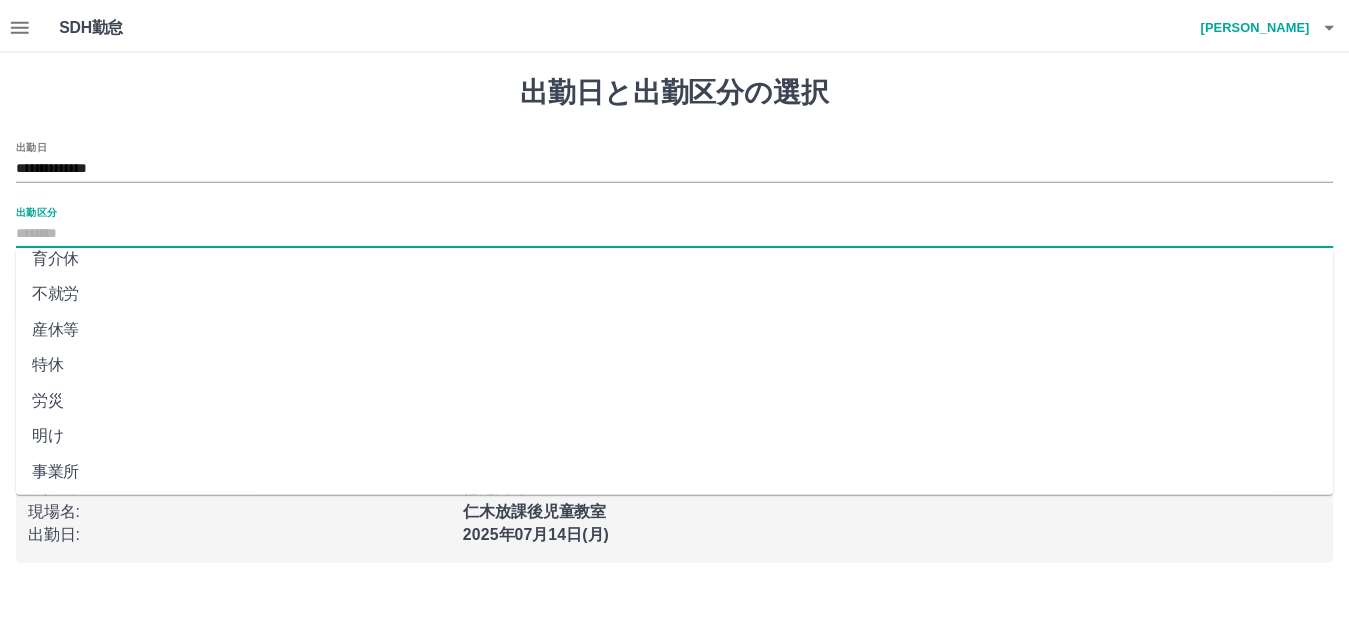 scroll, scrollTop: 414, scrollLeft: 0, axis: vertical 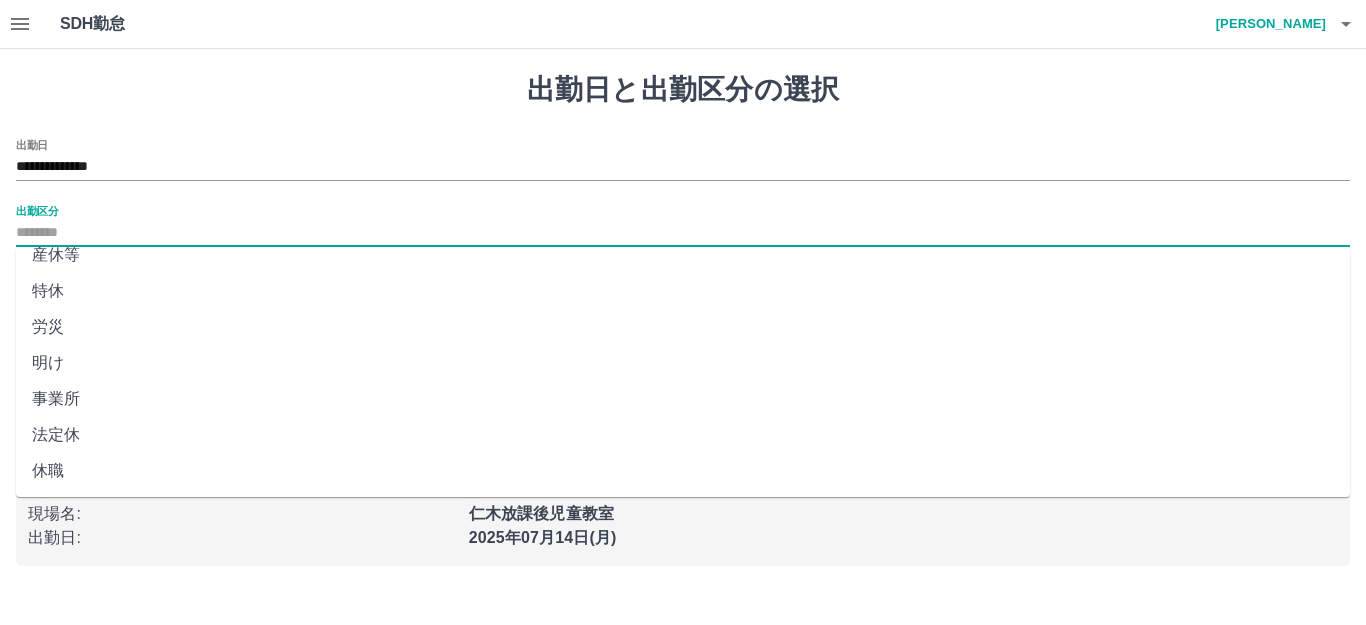 click on "法定休" at bounding box center [683, 435] 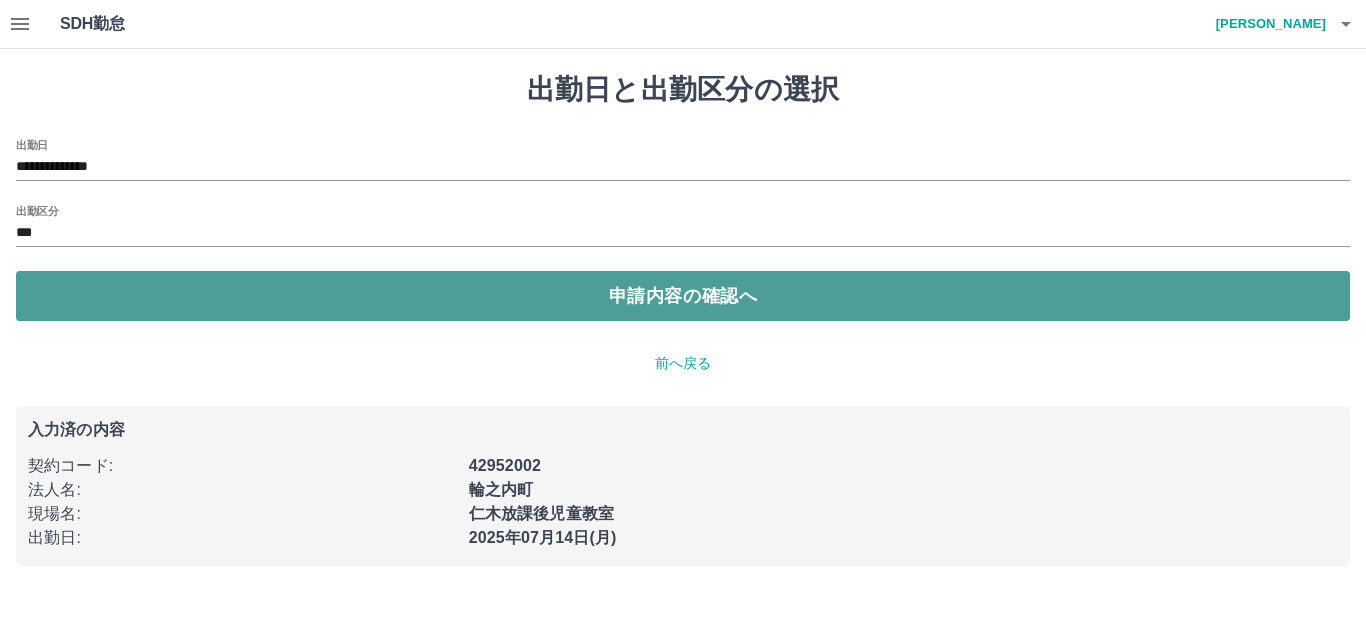 click on "申請内容の確認へ" at bounding box center (683, 296) 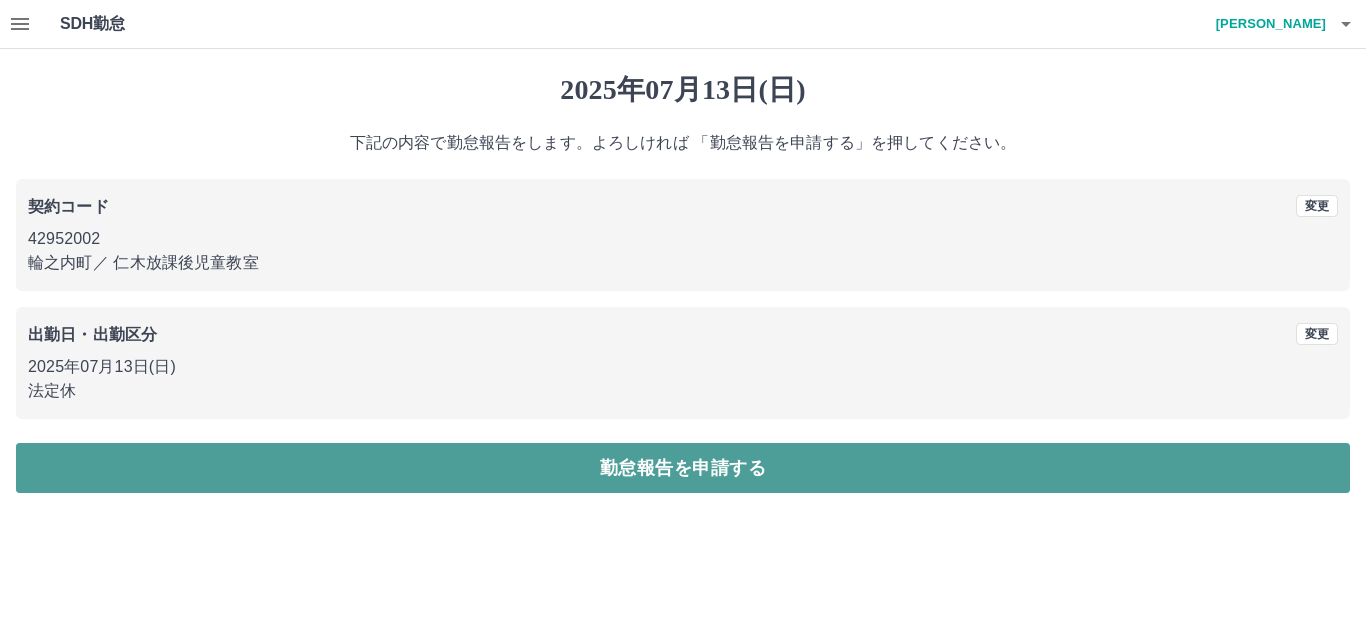click on "勤怠報告を申請する" at bounding box center [683, 468] 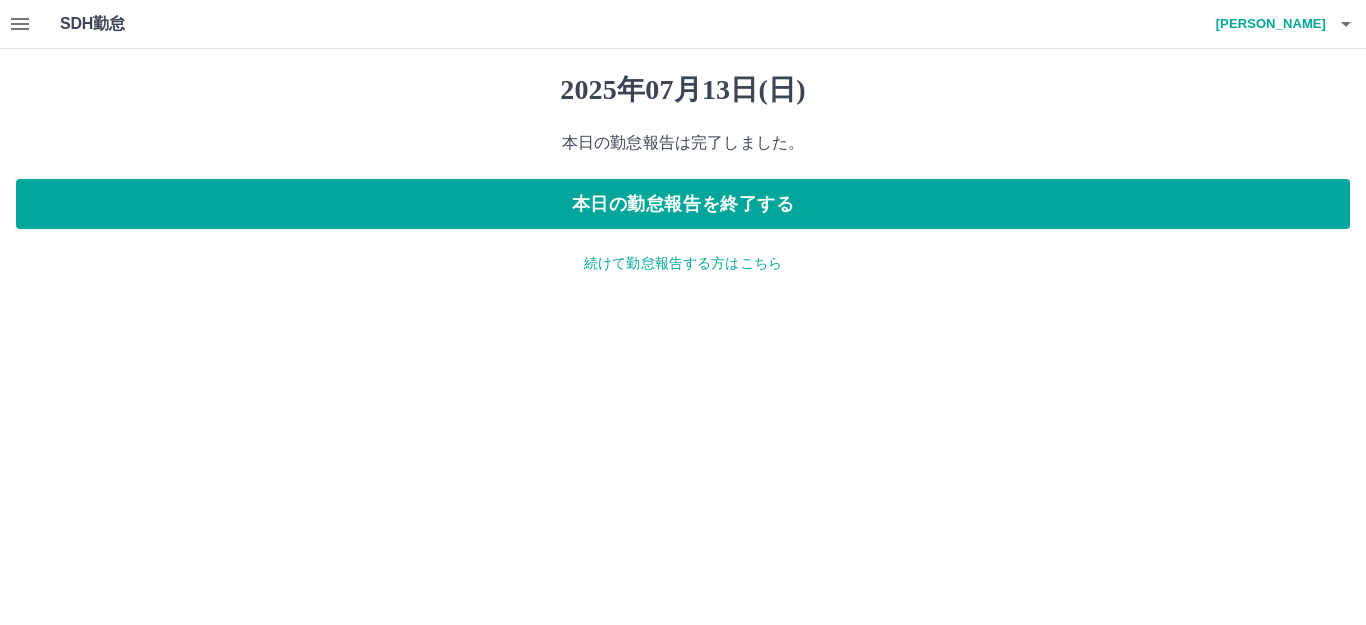 click on "続けて勤怠報告する方はこちら" at bounding box center (683, 263) 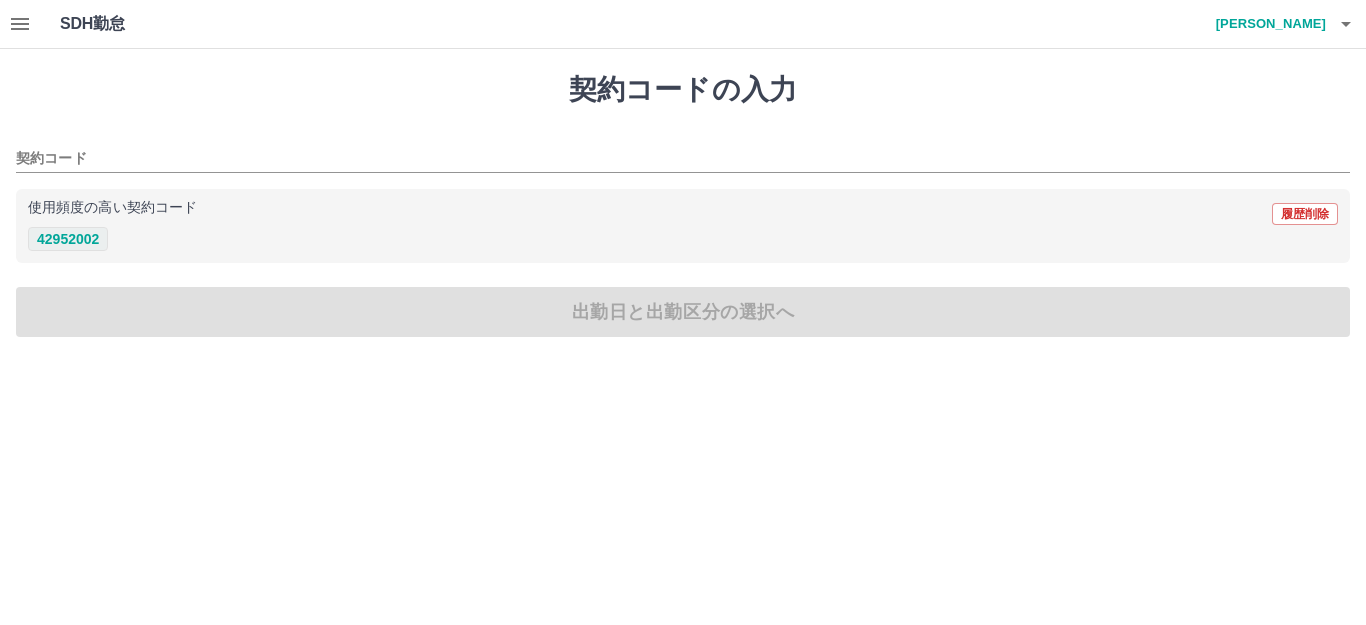 click on "42952002" at bounding box center (68, 239) 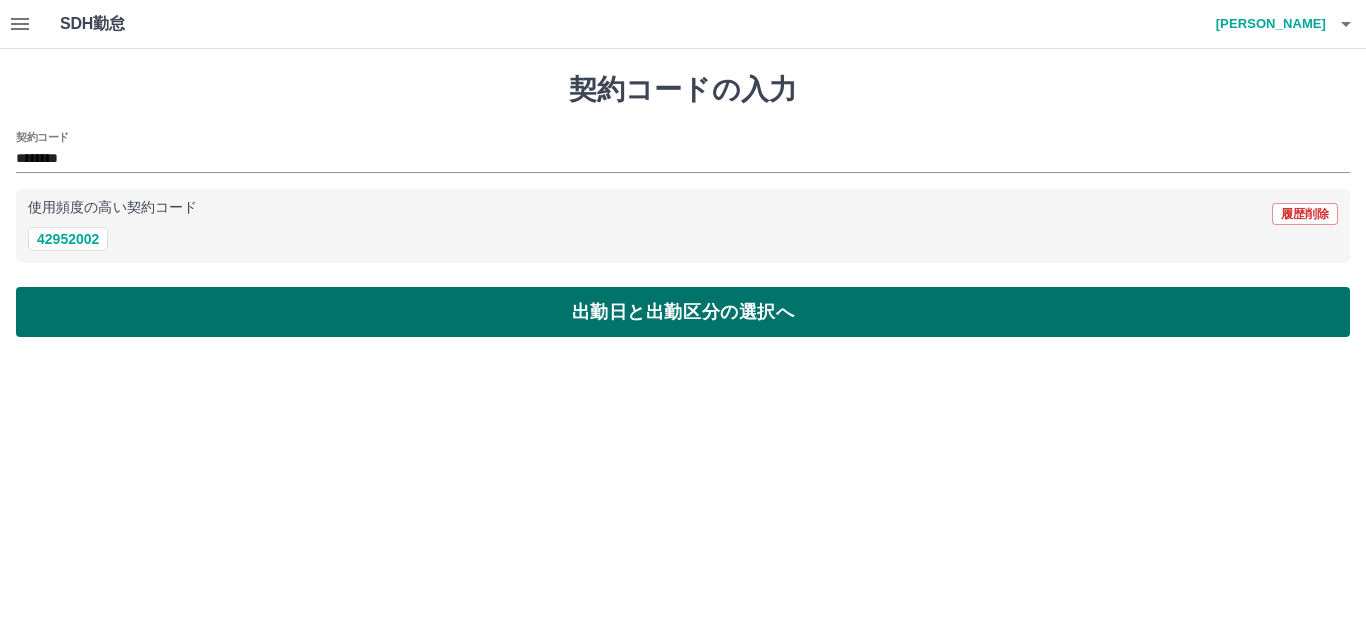 click on "出勤日と出勤区分の選択へ" at bounding box center (683, 312) 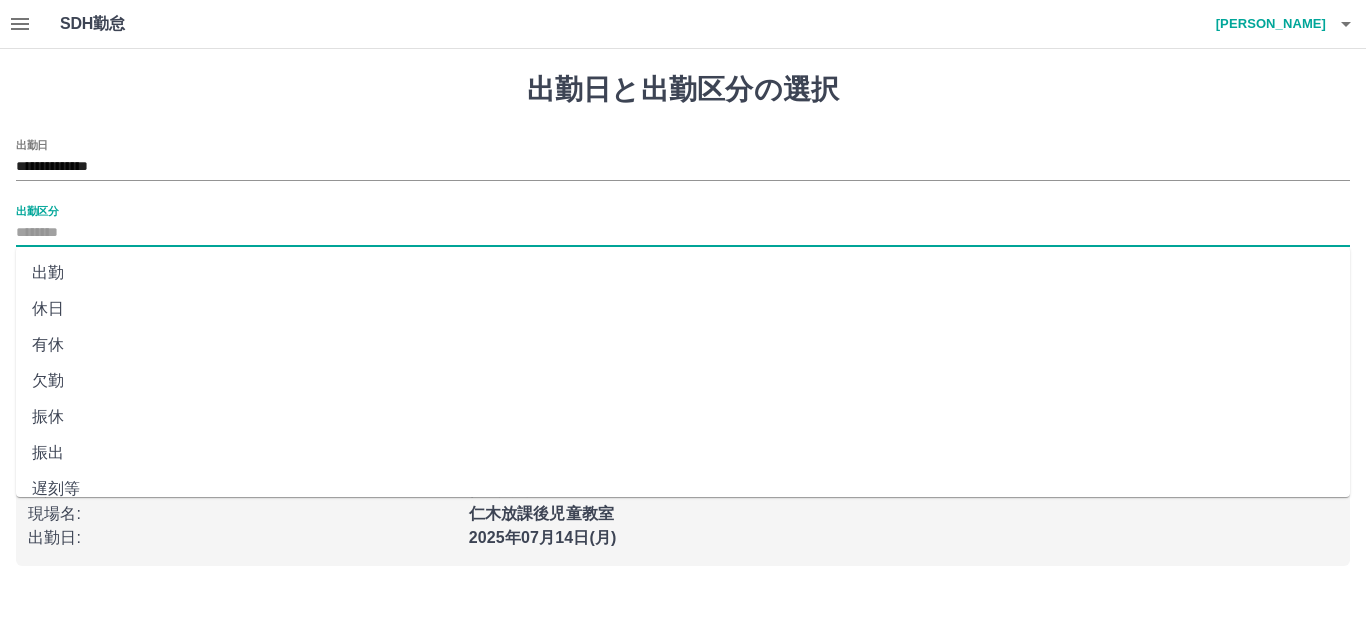 click on "出勤区分" at bounding box center [683, 233] 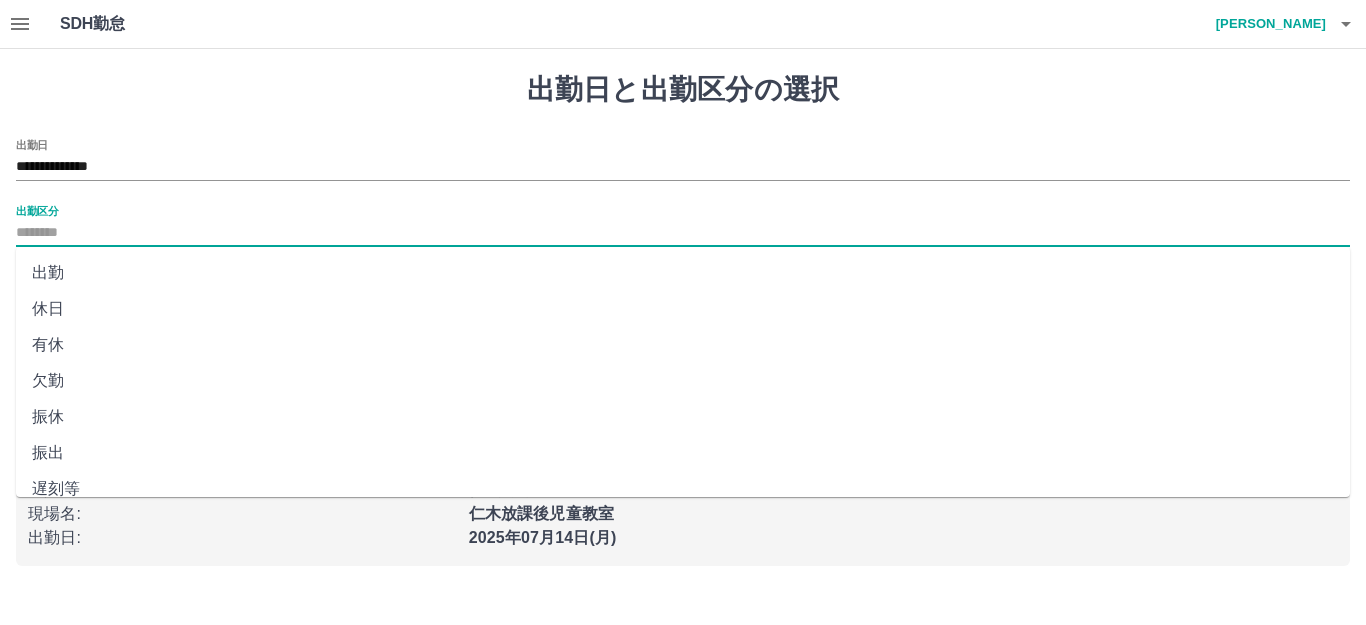 click on "出勤" at bounding box center (683, 273) 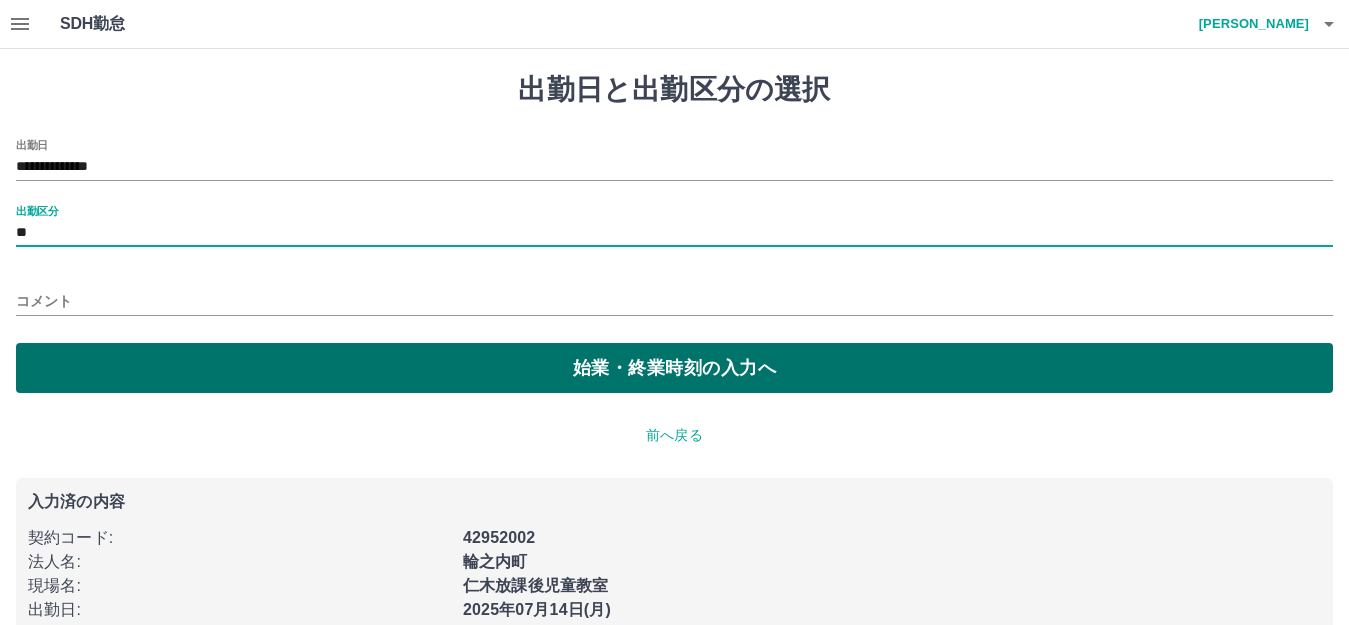 click on "始業・終業時刻の入力へ" at bounding box center (674, 368) 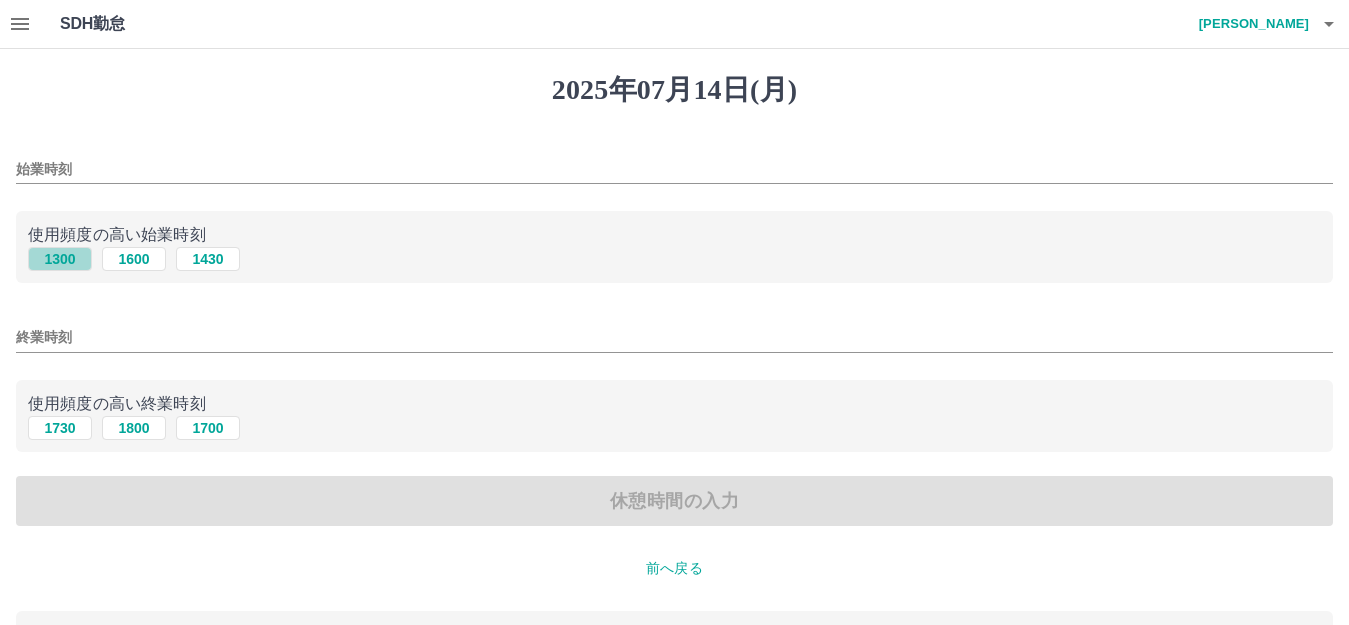 click on "1300" at bounding box center [60, 259] 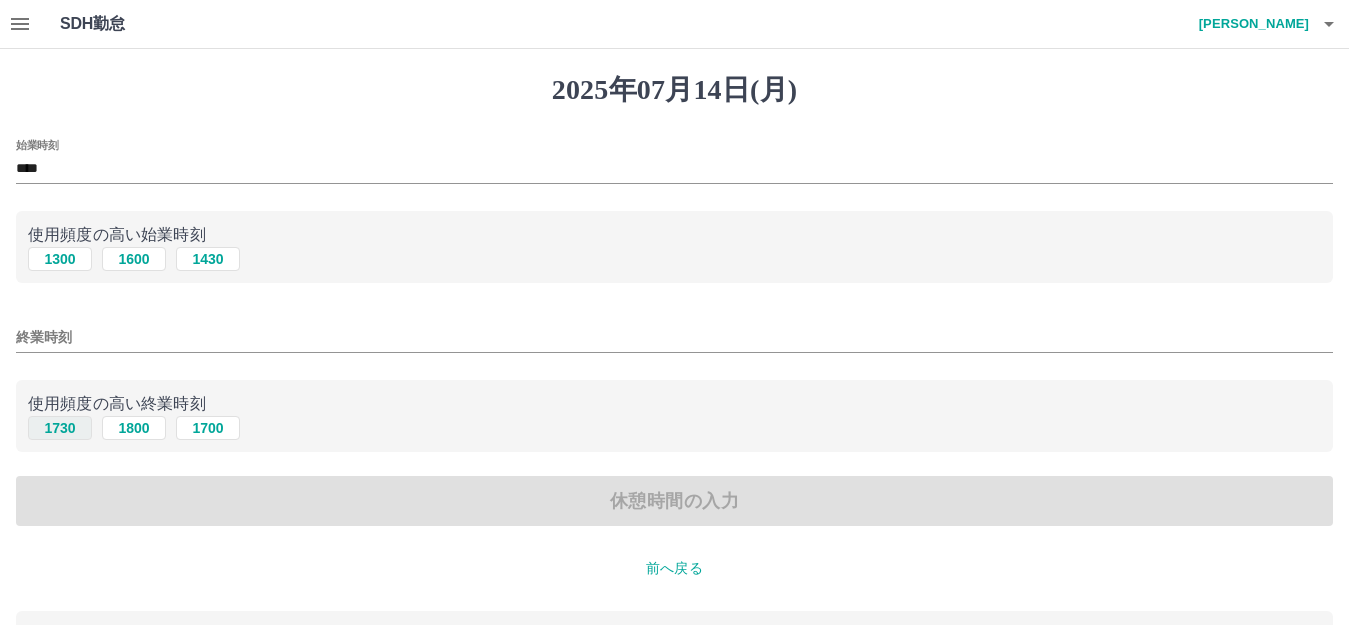 click on "1730" at bounding box center (60, 428) 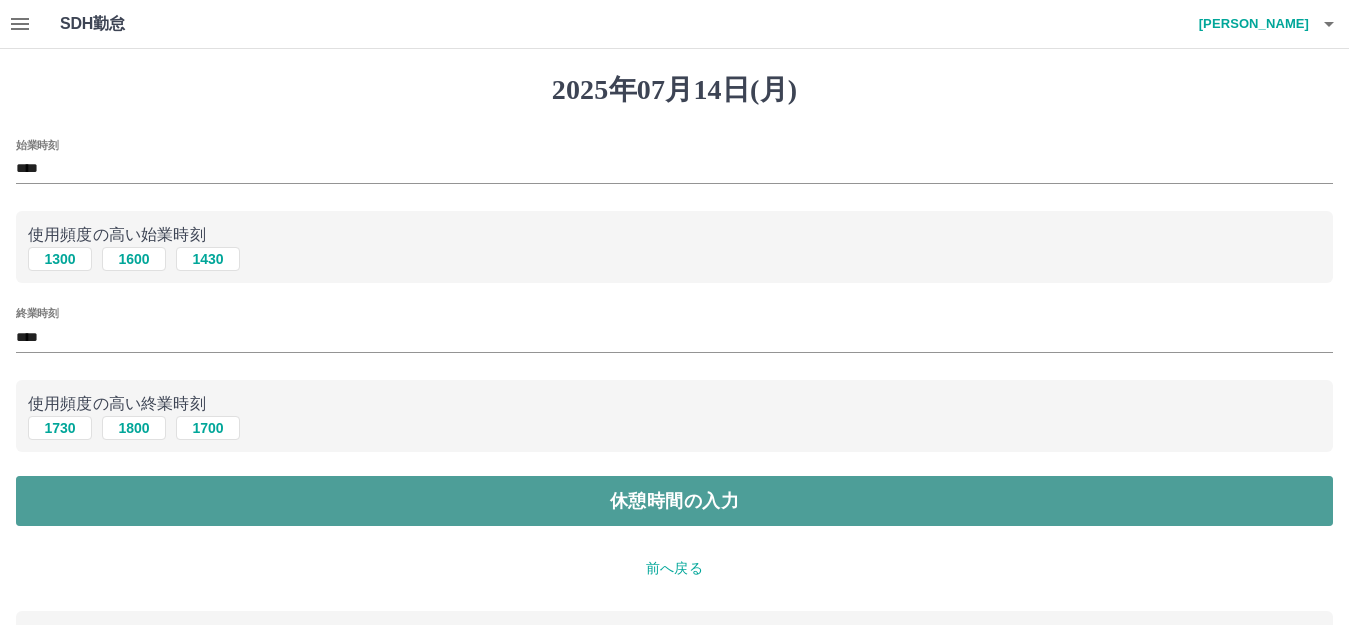 click on "休憩時間の入力" at bounding box center [674, 501] 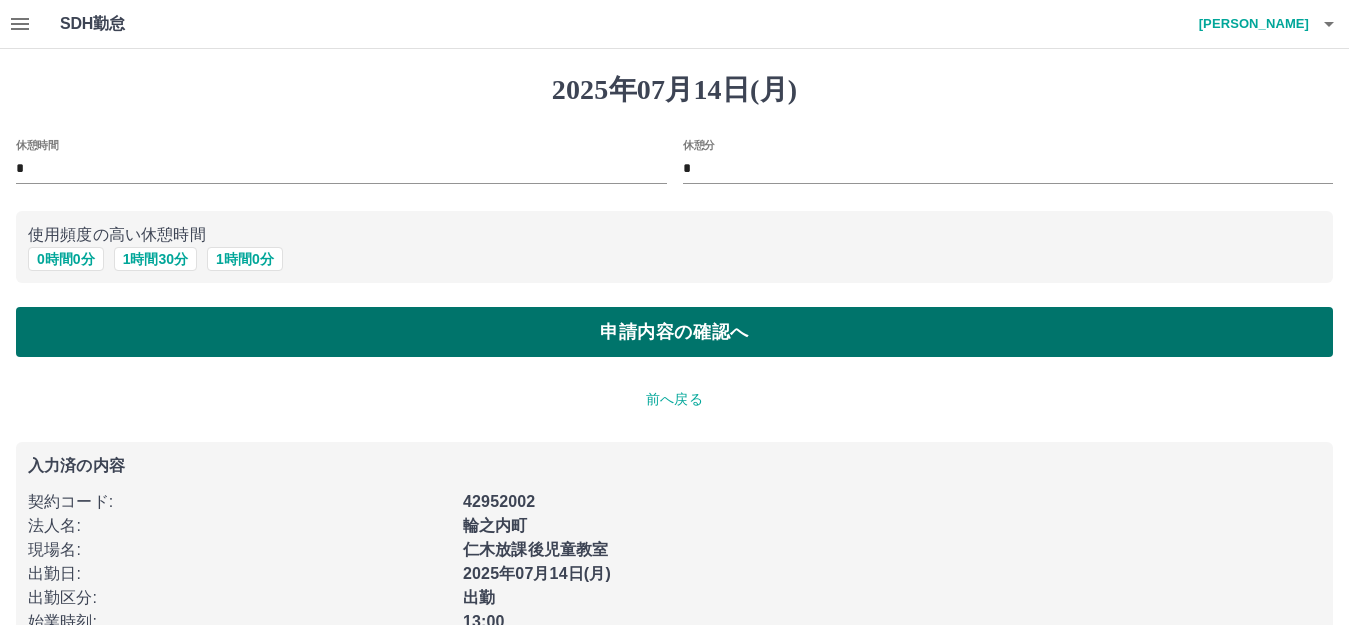 click on "申請内容の確認へ" at bounding box center (674, 332) 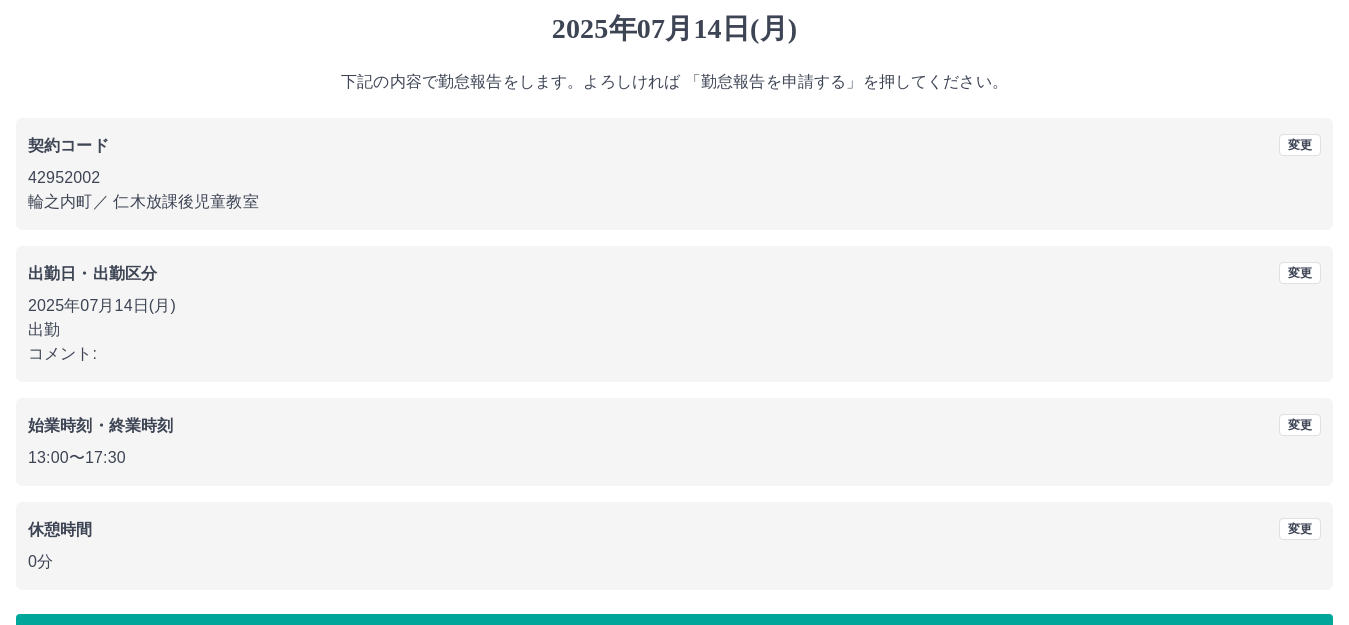 scroll, scrollTop: 124, scrollLeft: 0, axis: vertical 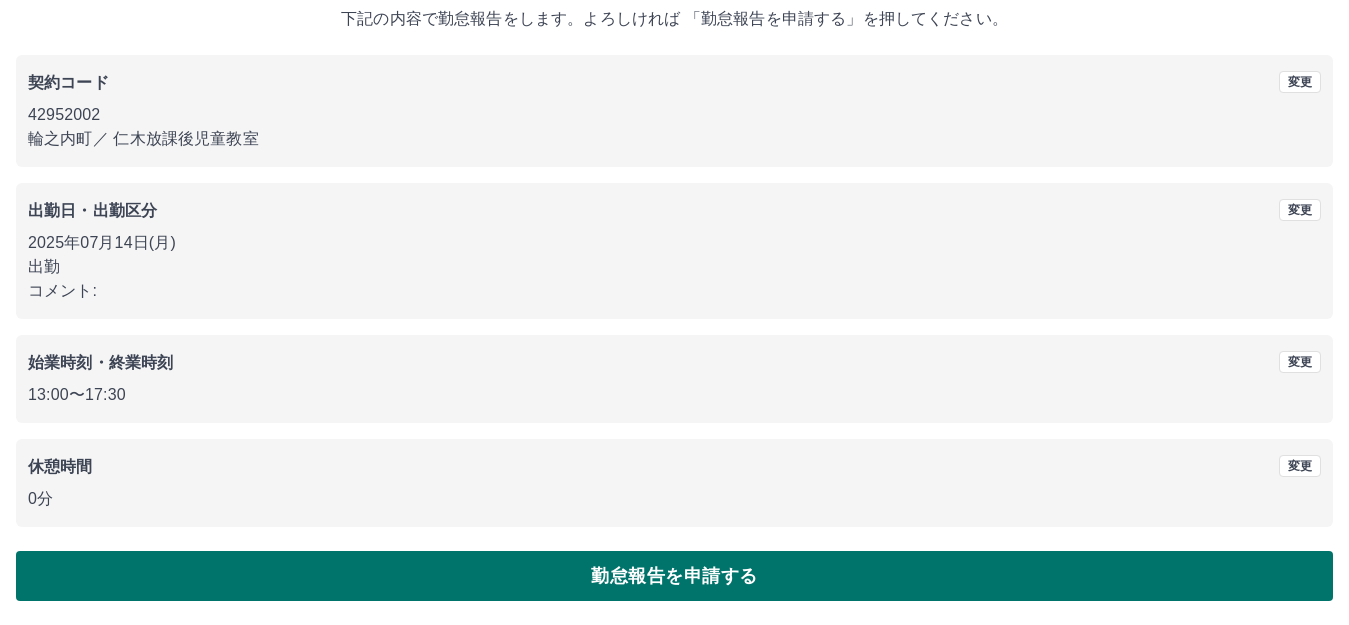 click on "勤怠報告を申請する" at bounding box center (674, 576) 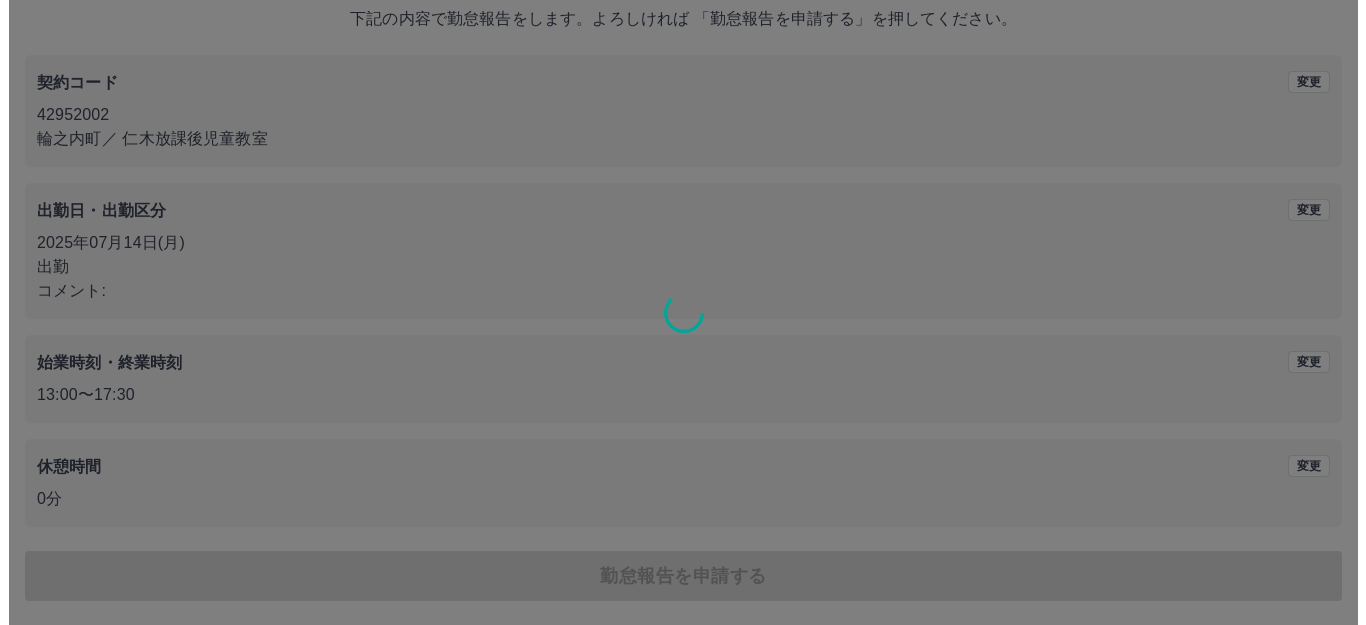 scroll, scrollTop: 0, scrollLeft: 0, axis: both 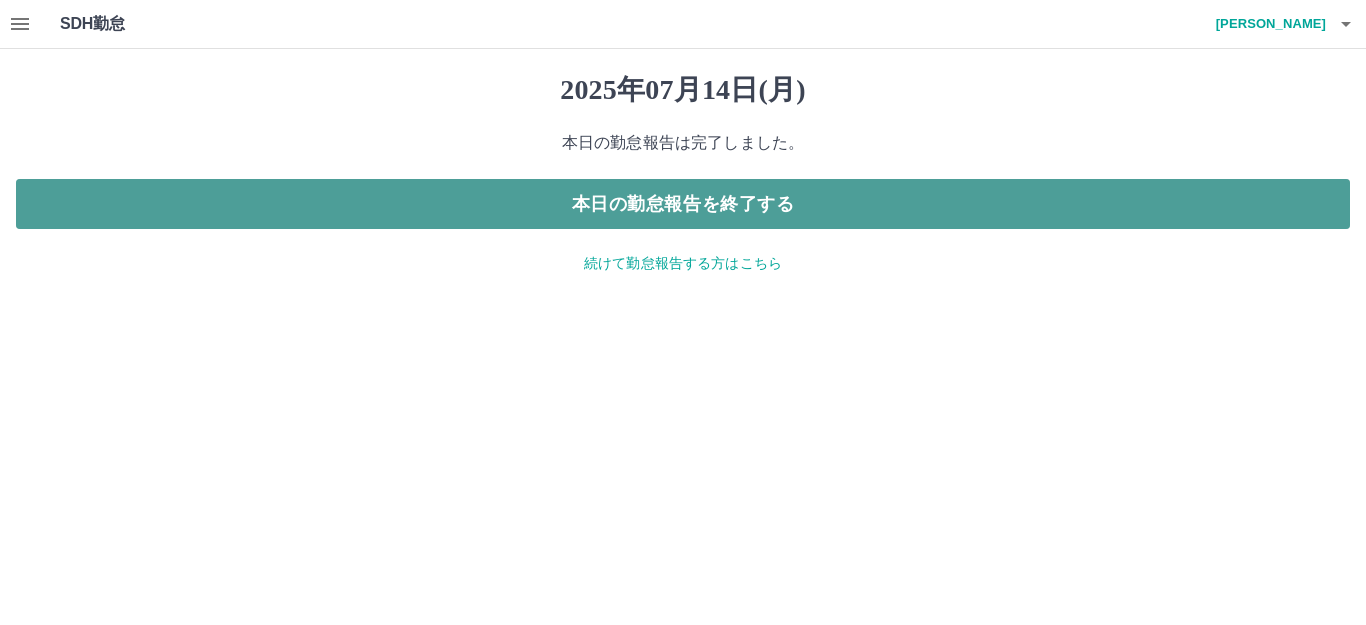 click on "本日の勤怠報告を終了する" at bounding box center (683, 204) 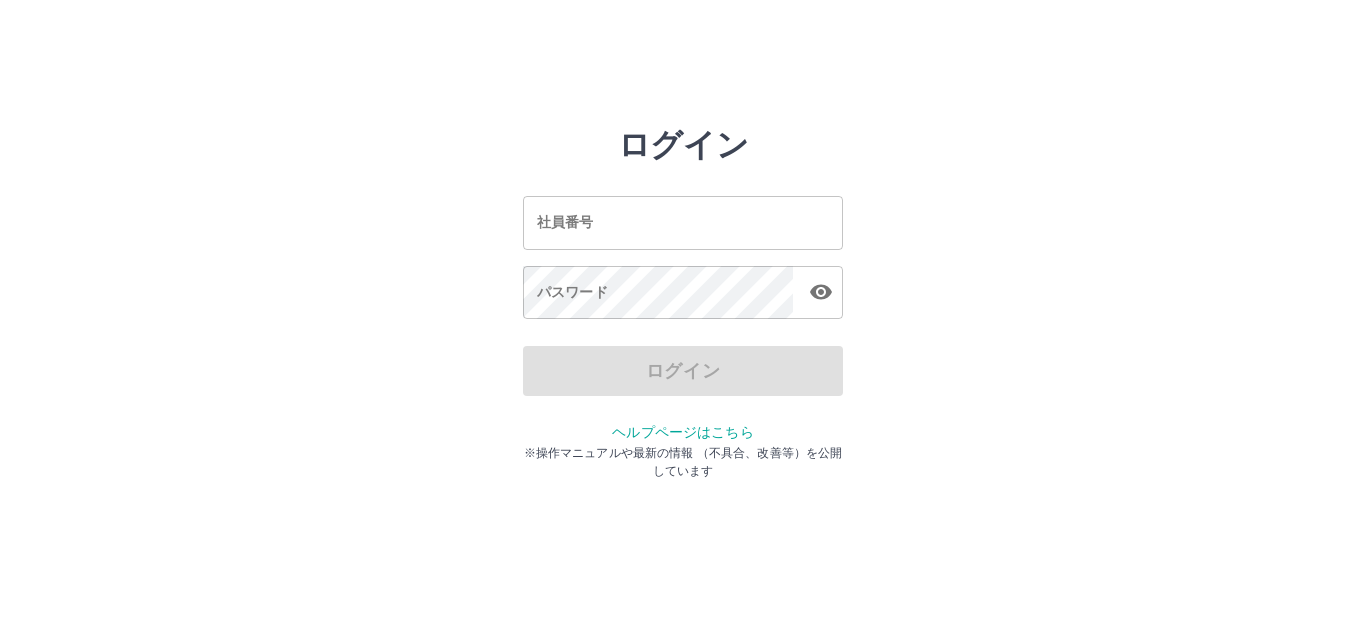 scroll, scrollTop: 0, scrollLeft: 0, axis: both 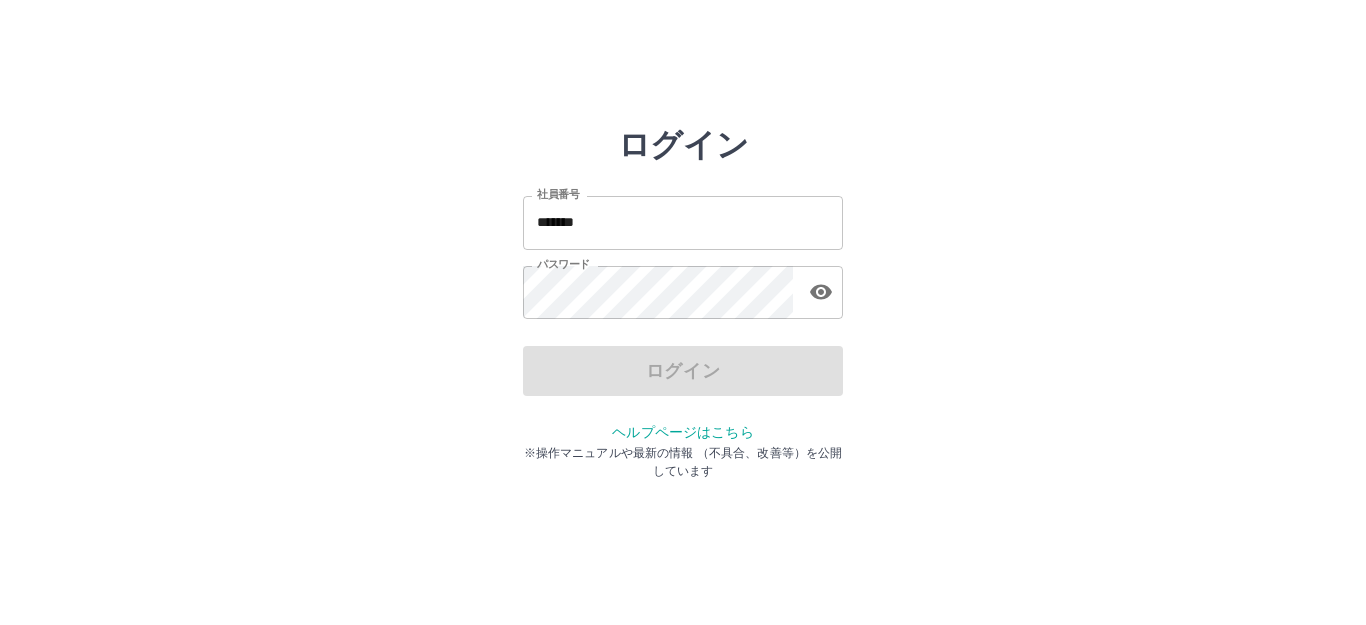 click on "*******" at bounding box center [683, 222] 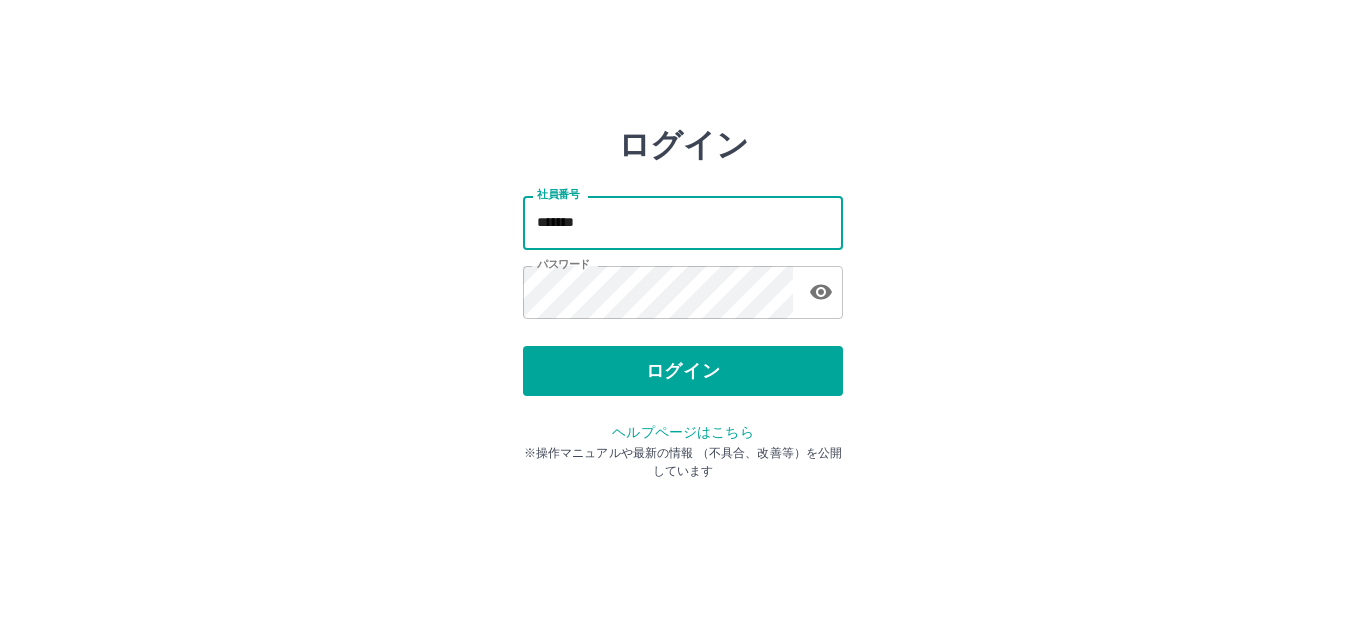 type on "*******" 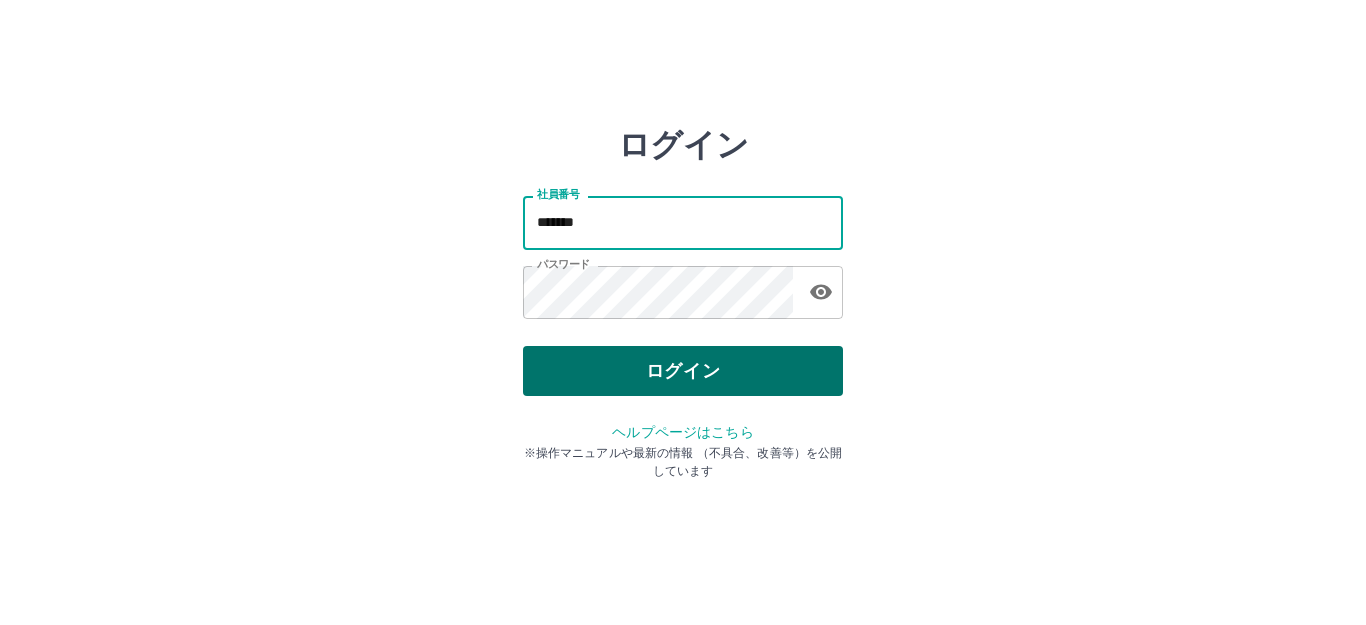 click on "ログイン" at bounding box center [683, 371] 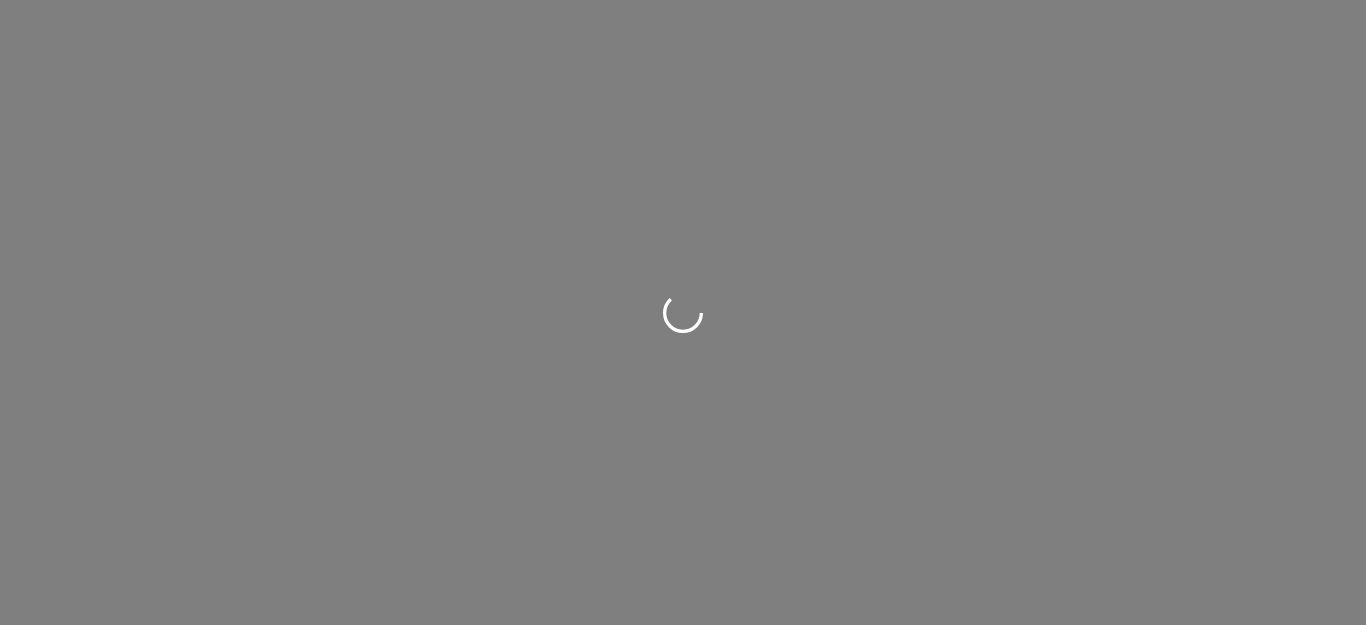 scroll, scrollTop: 0, scrollLeft: 0, axis: both 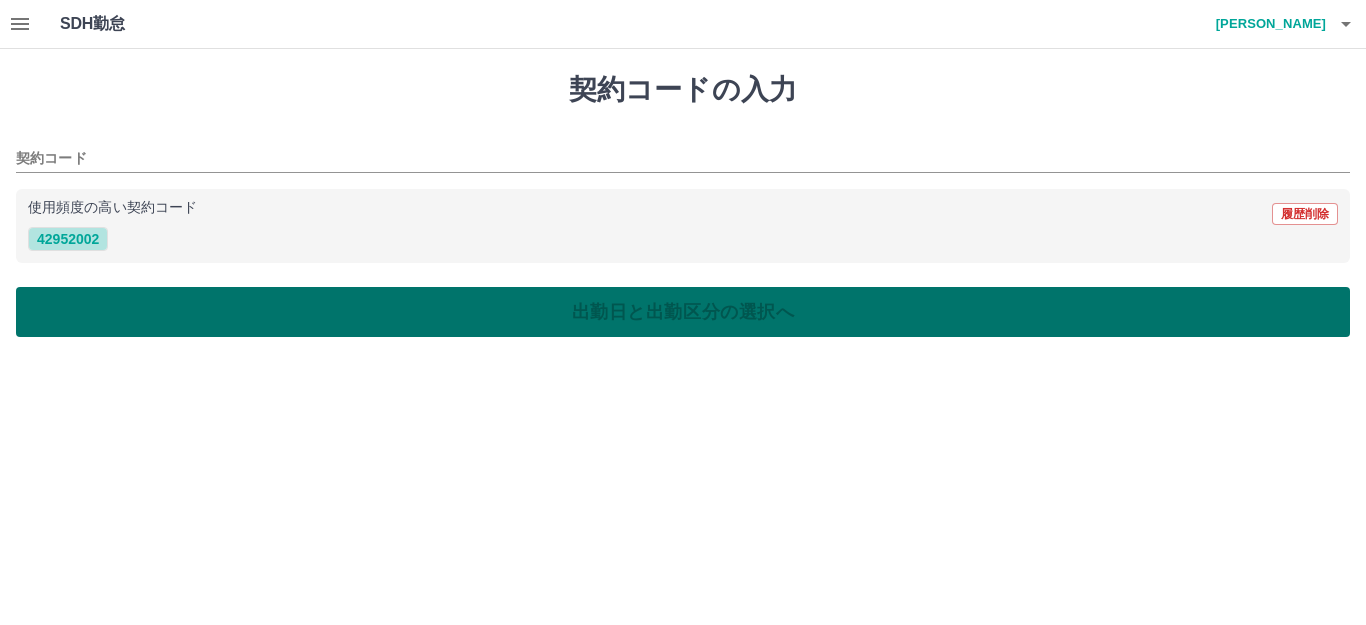 drag, startPoint x: 71, startPoint y: 230, endPoint x: 76, endPoint y: 291, distance: 61.204575 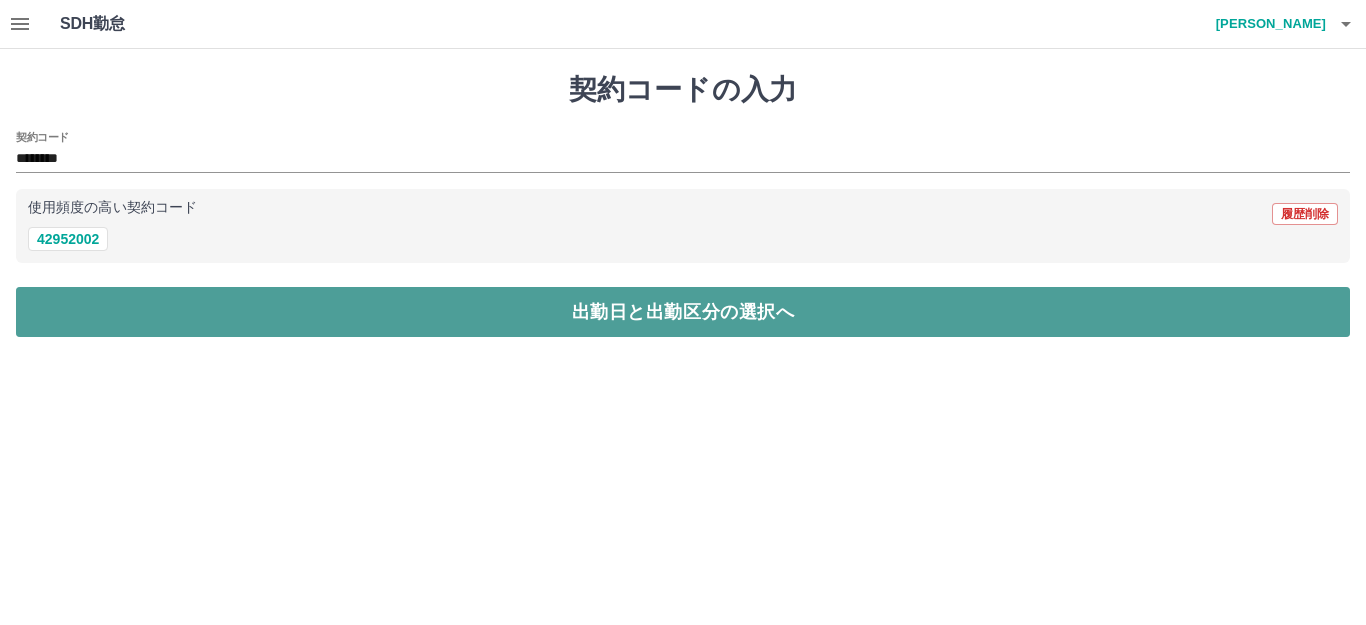 click on "出勤日と出勤区分の選択へ" at bounding box center [683, 312] 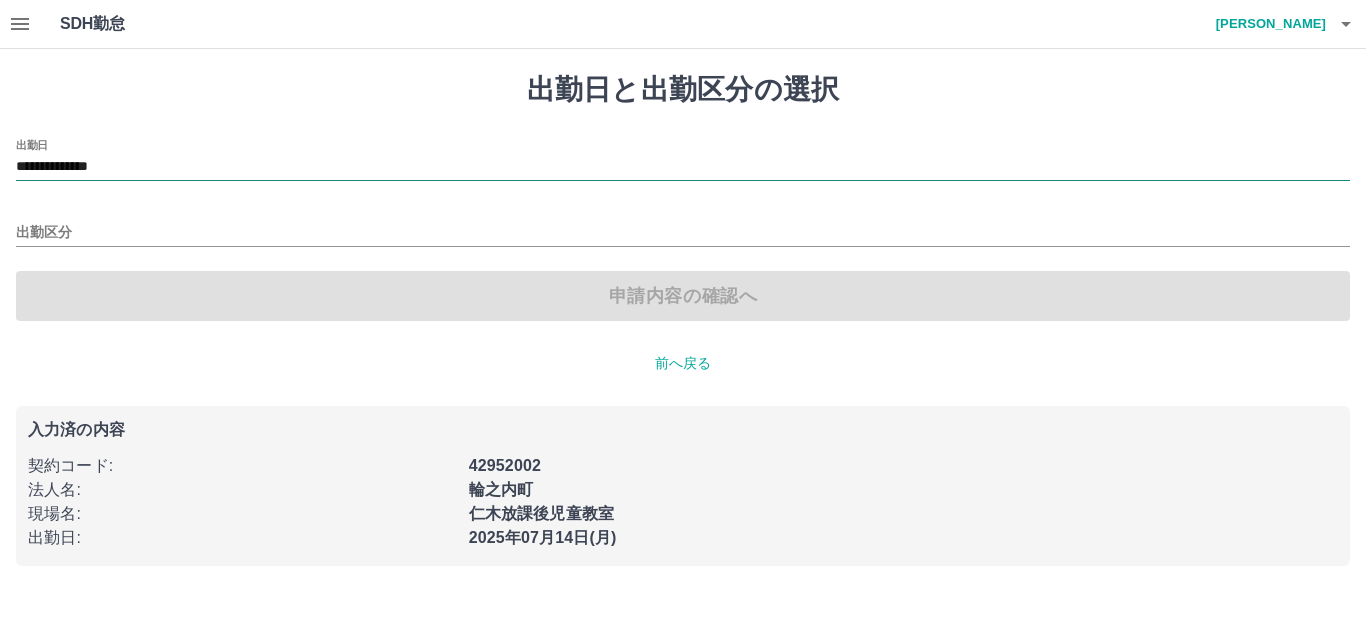 click on "**********" at bounding box center (683, 167) 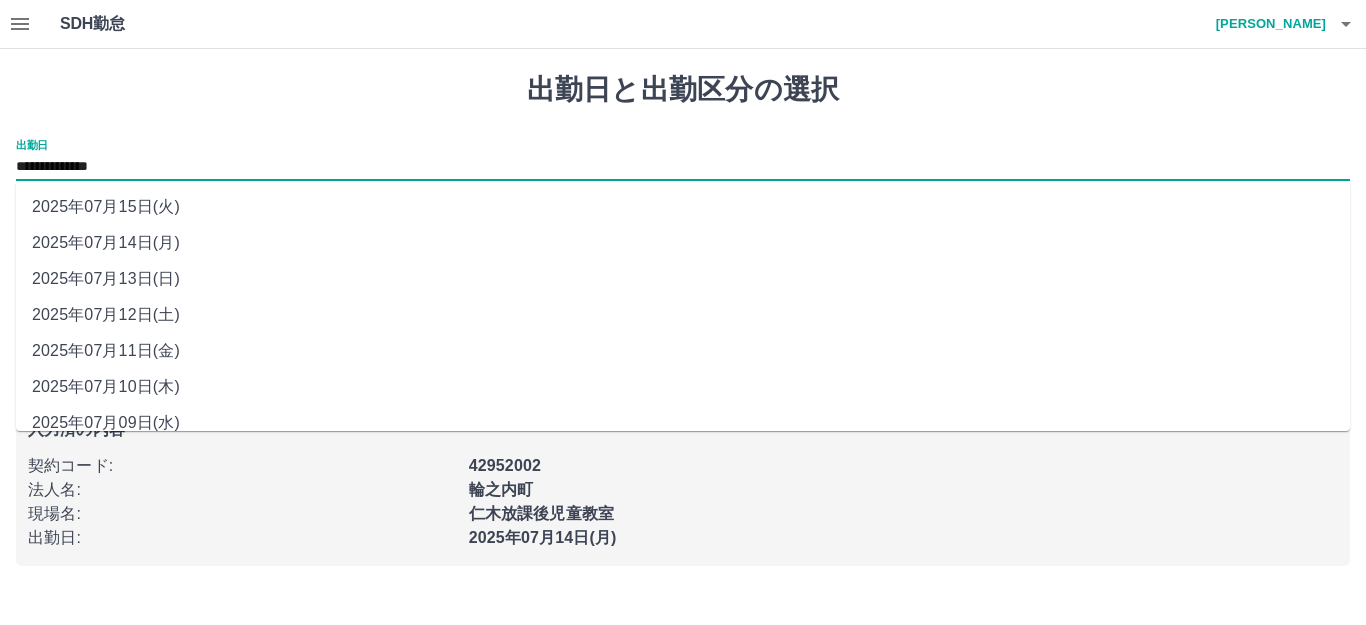 click on "2025年07月13日(日)" at bounding box center [683, 279] 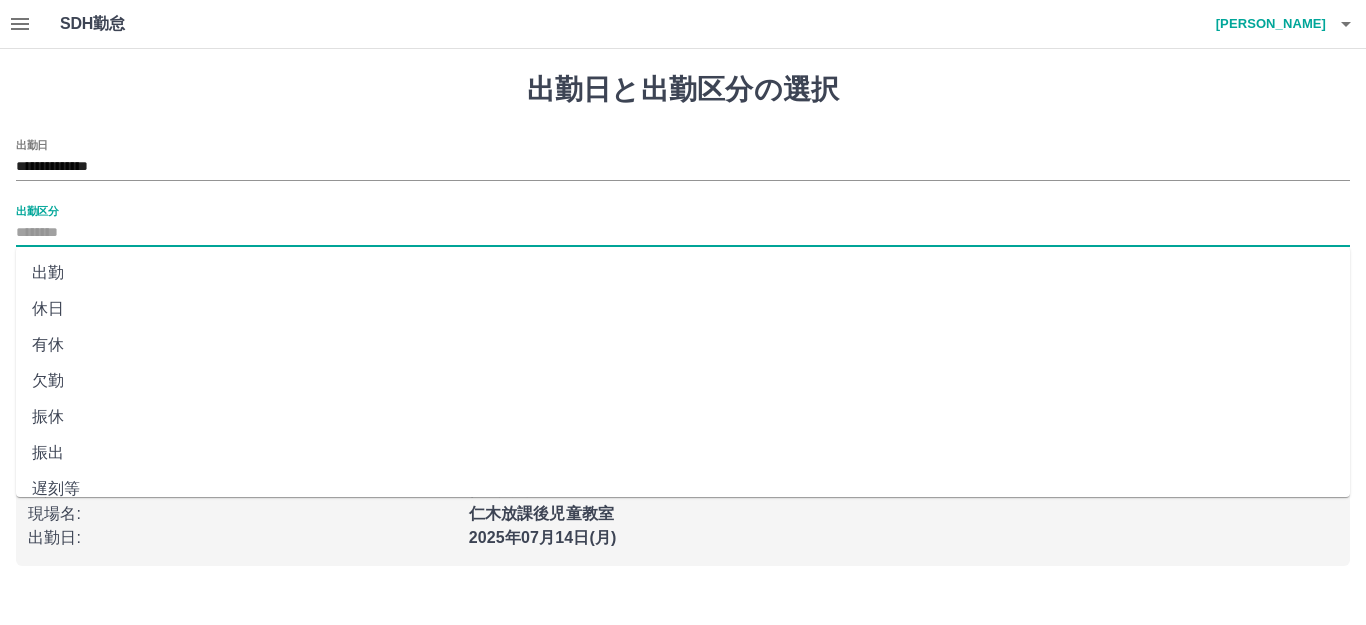click on "出勤区分" at bounding box center (683, 233) 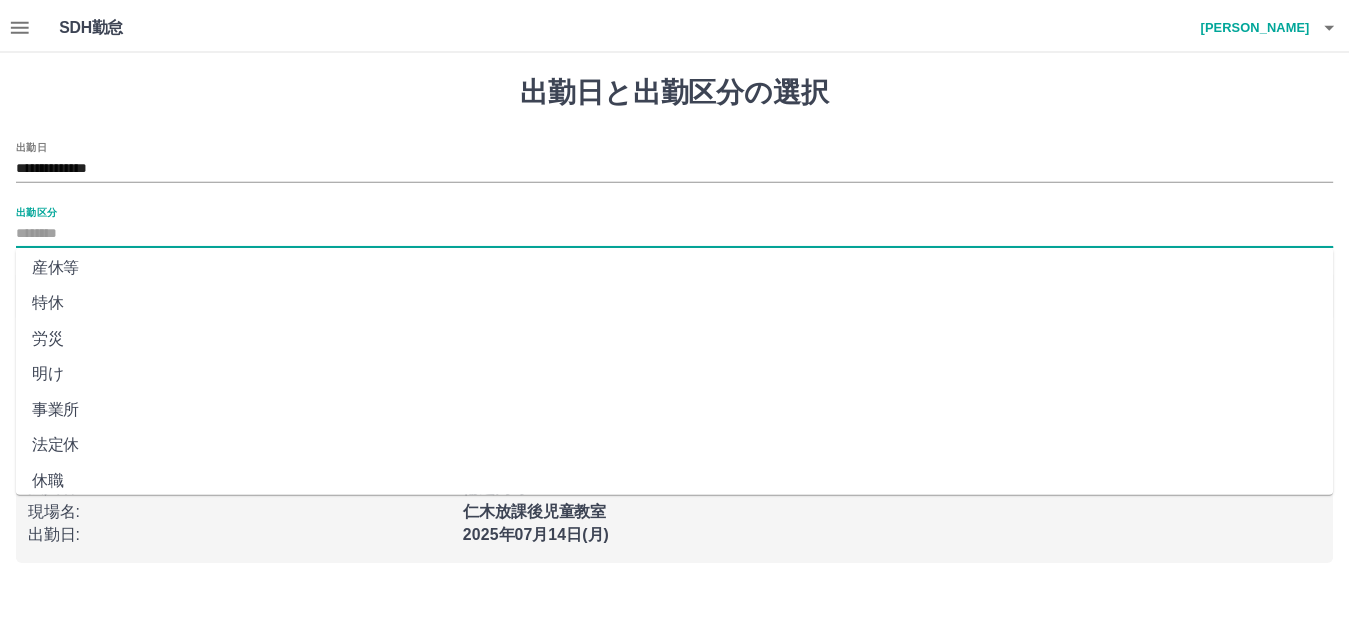 scroll, scrollTop: 414, scrollLeft: 0, axis: vertical 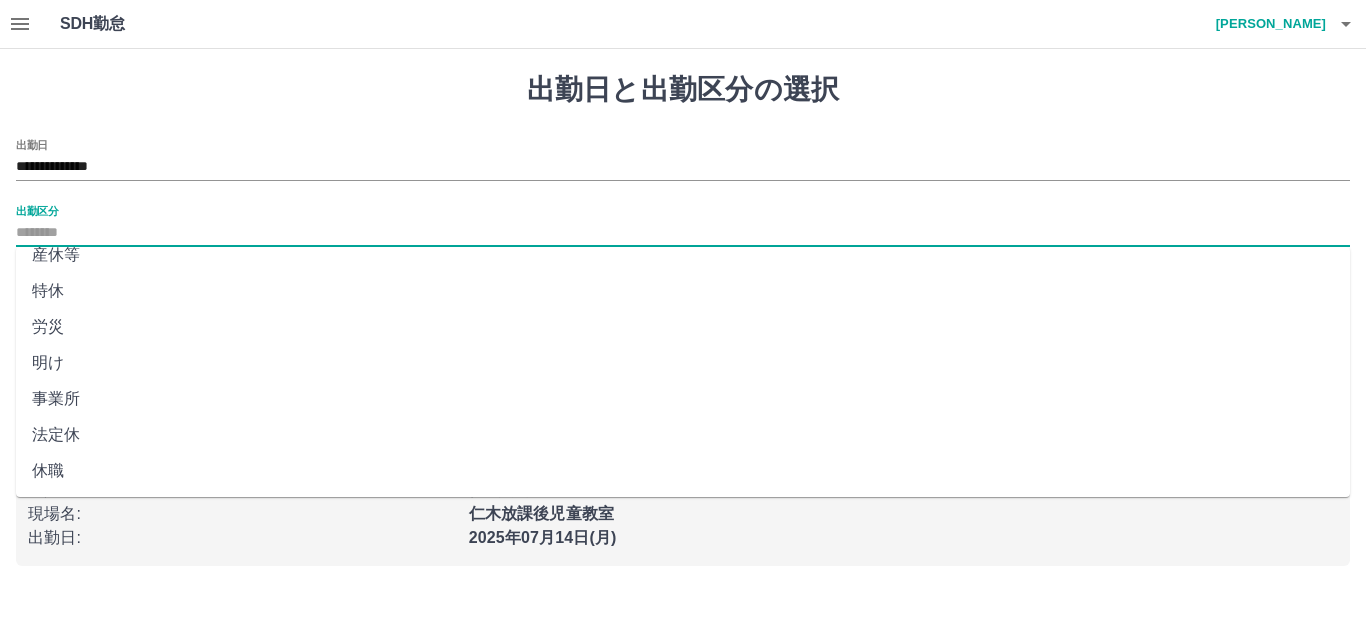 click on "法定休" at bounding box center (683, 435) 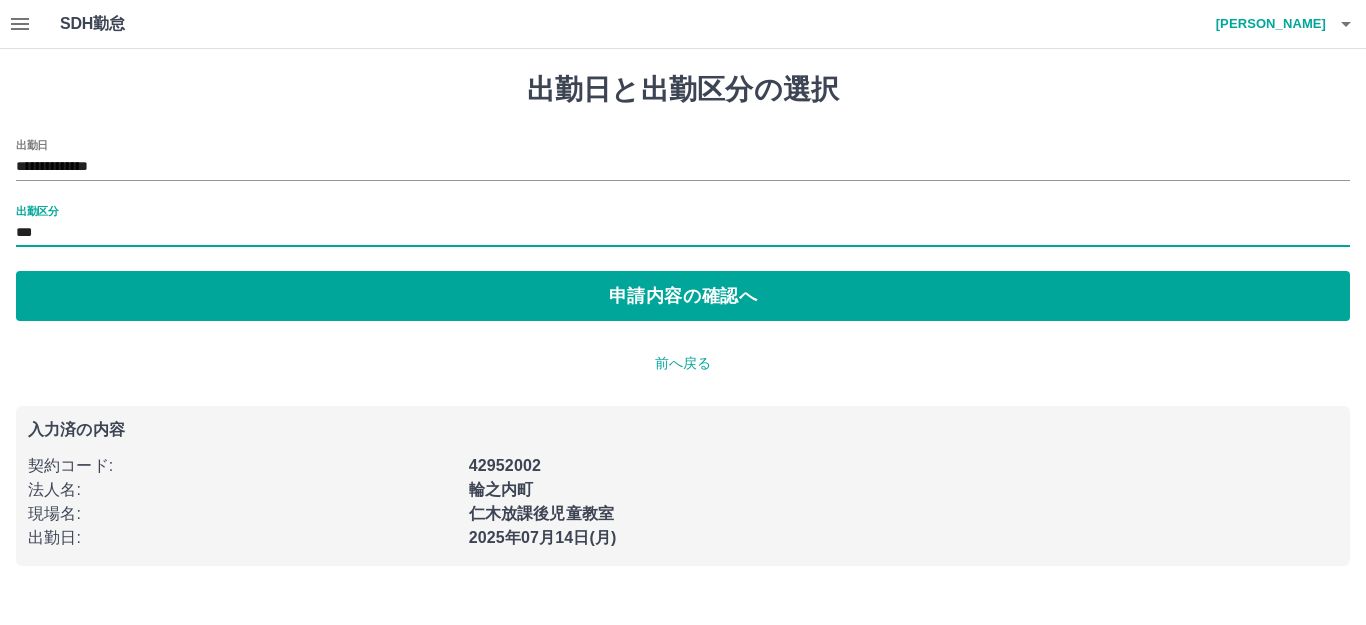 type on "***" 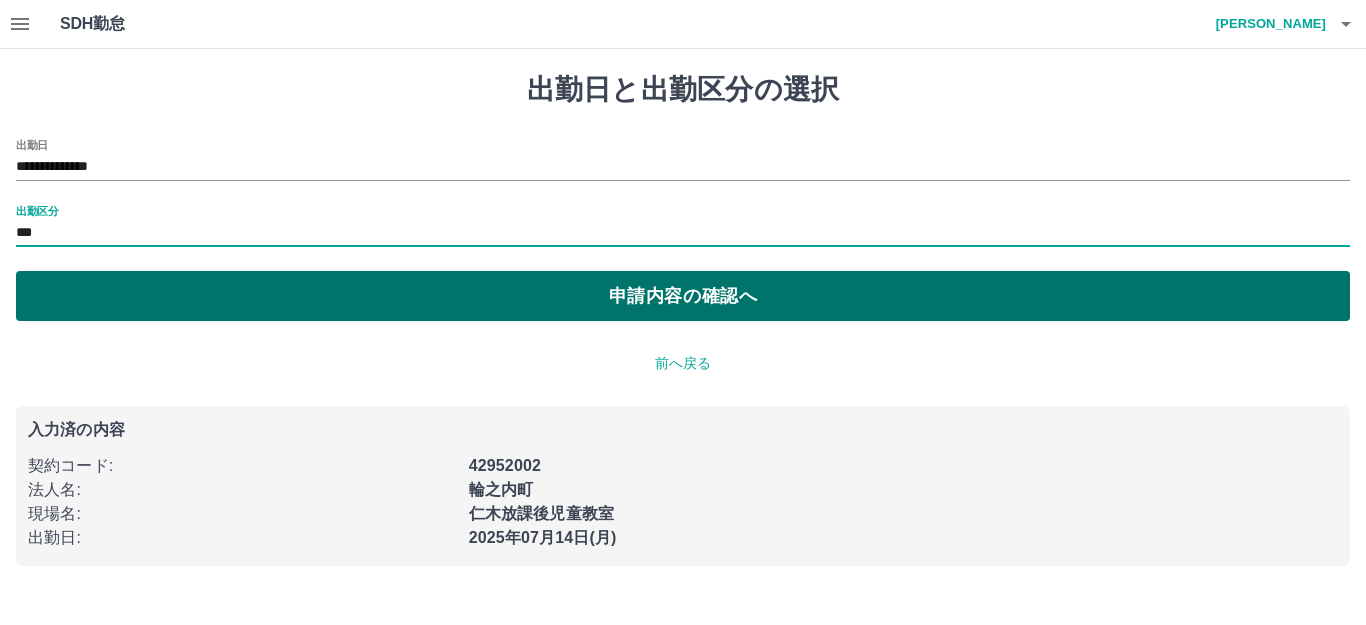 click on "申請内容の確認へ" at bounding box center [683, 296] 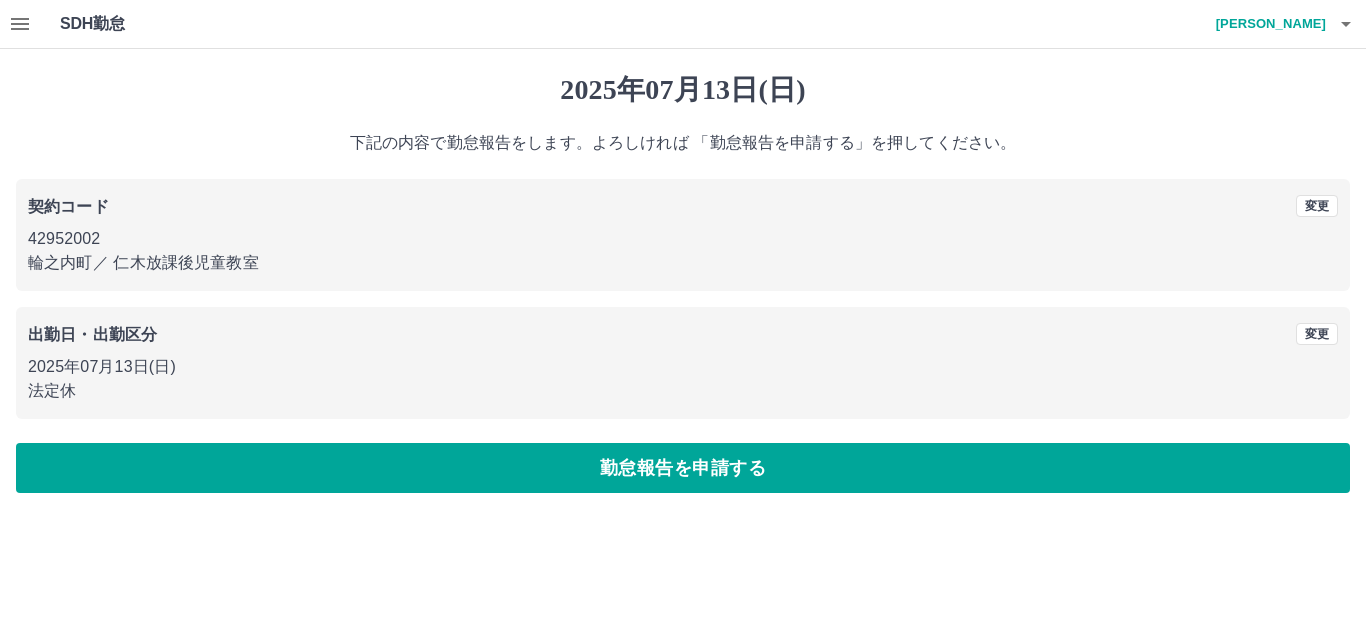 click on "2025年07月13日(日) 下記の内容で勤怠報告をします。よろしければ 「勤怠報告を申請する」を押してください。 契約コード 変更 42952002 輪之内町  ／   仁木放課後児童教室 出勤日・出勤区分 変更 2025年07月13日(日) 法定休 勤怠報告を申請する" at bounding box center (683, 283) 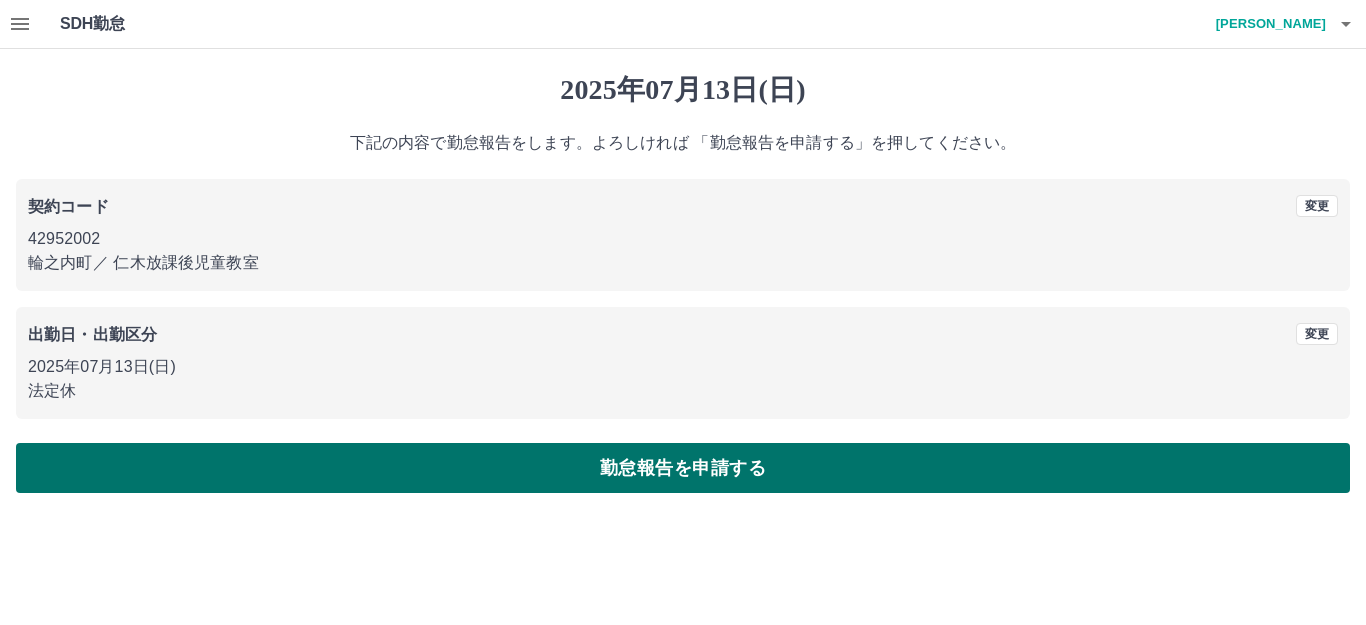 click on "勤怠報告を申請する" at bounding box center [683, 468] 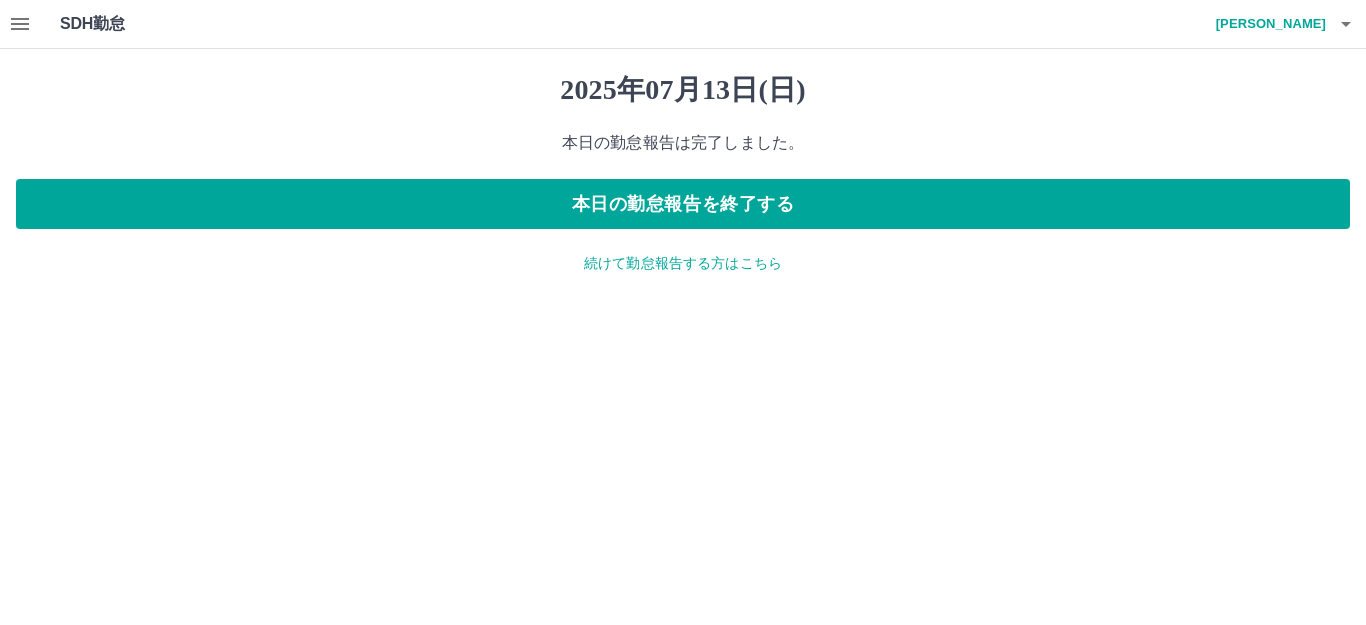 click on "続けて勤怠報告する方はこちら" at bounding box center [683, 263] 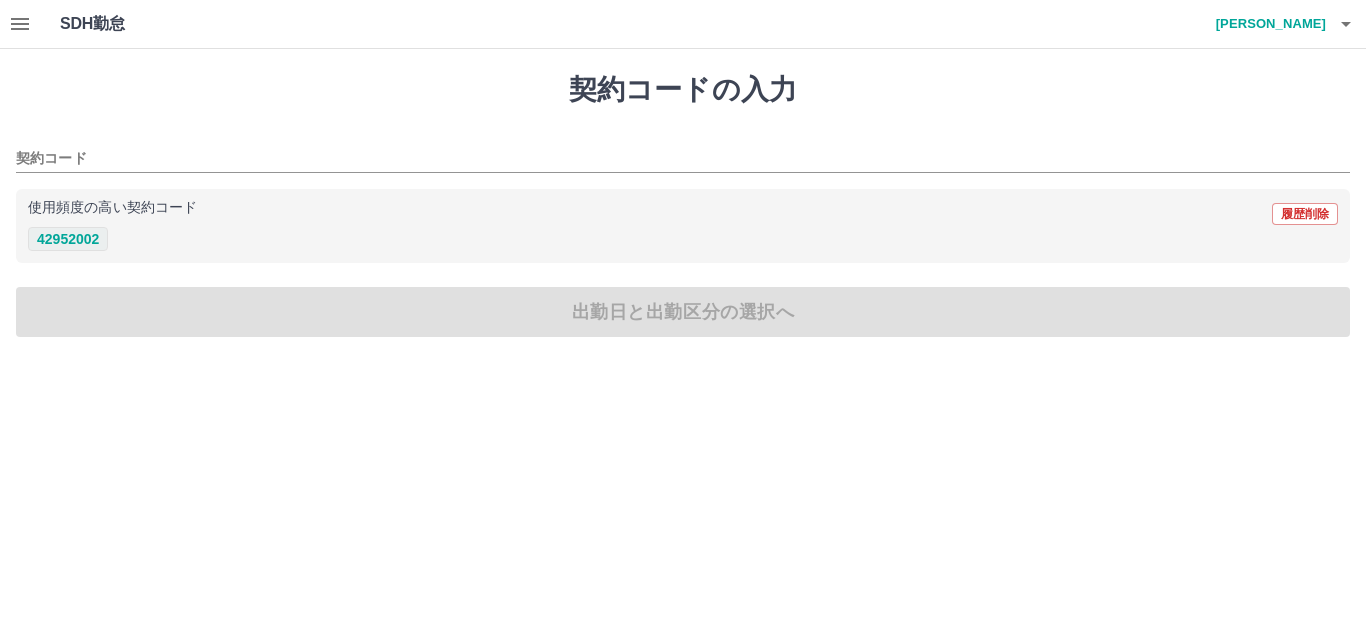 click on "42952002" at bounding box center [68, 239] 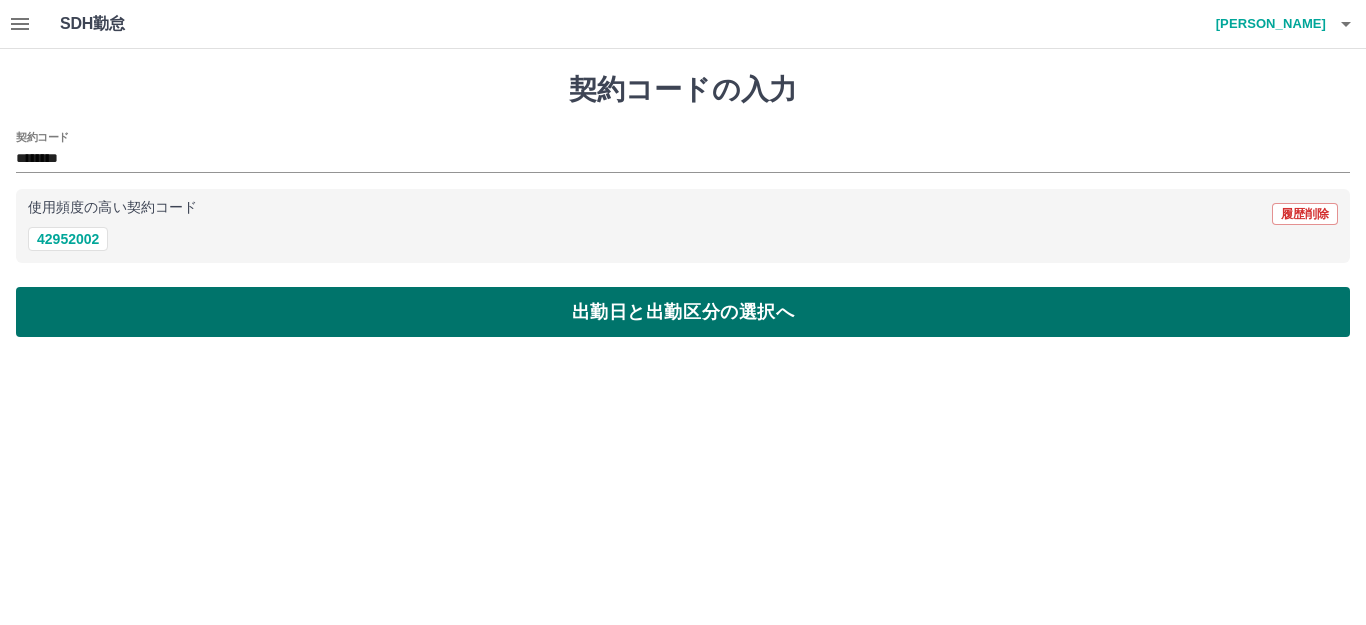 click on "出勤日と出勤区分の選択へ" at bounding box center (683, 312) 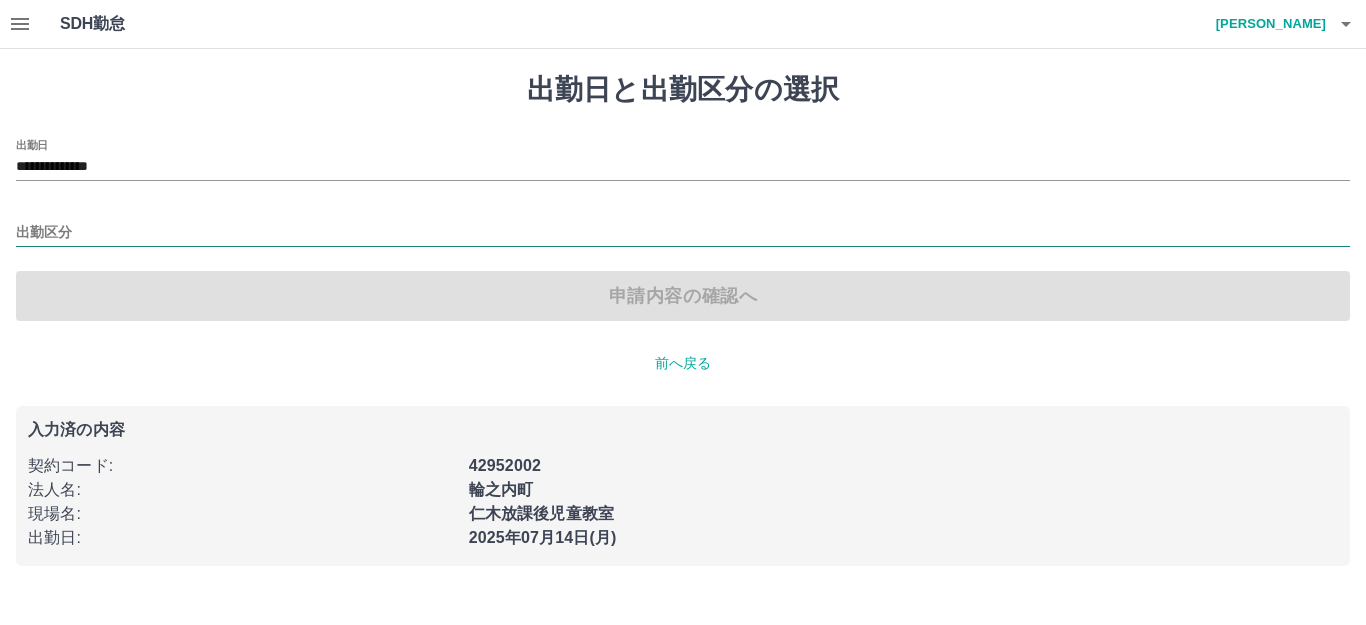 click on "出勤区分" at bounding box center (683, 233) 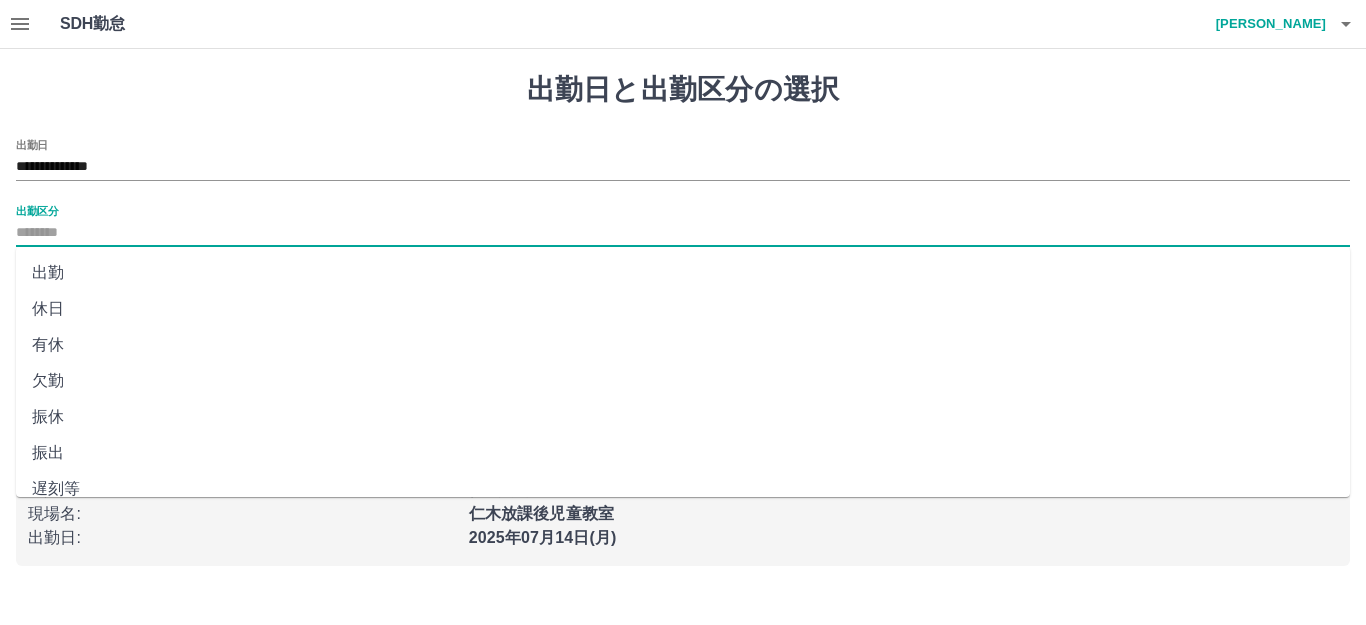 click on "出勤" at bounding box center [683, 273] 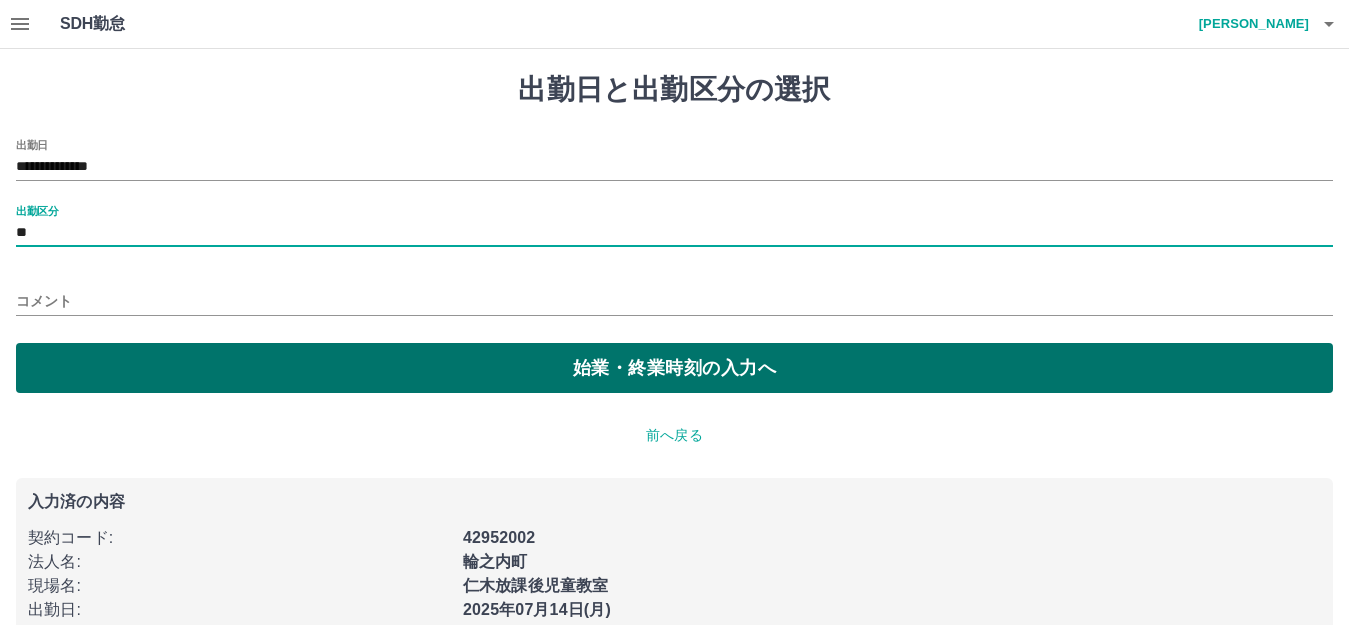 click on "始業・終業時刻の入力へ" at bounding box center (674, 368) 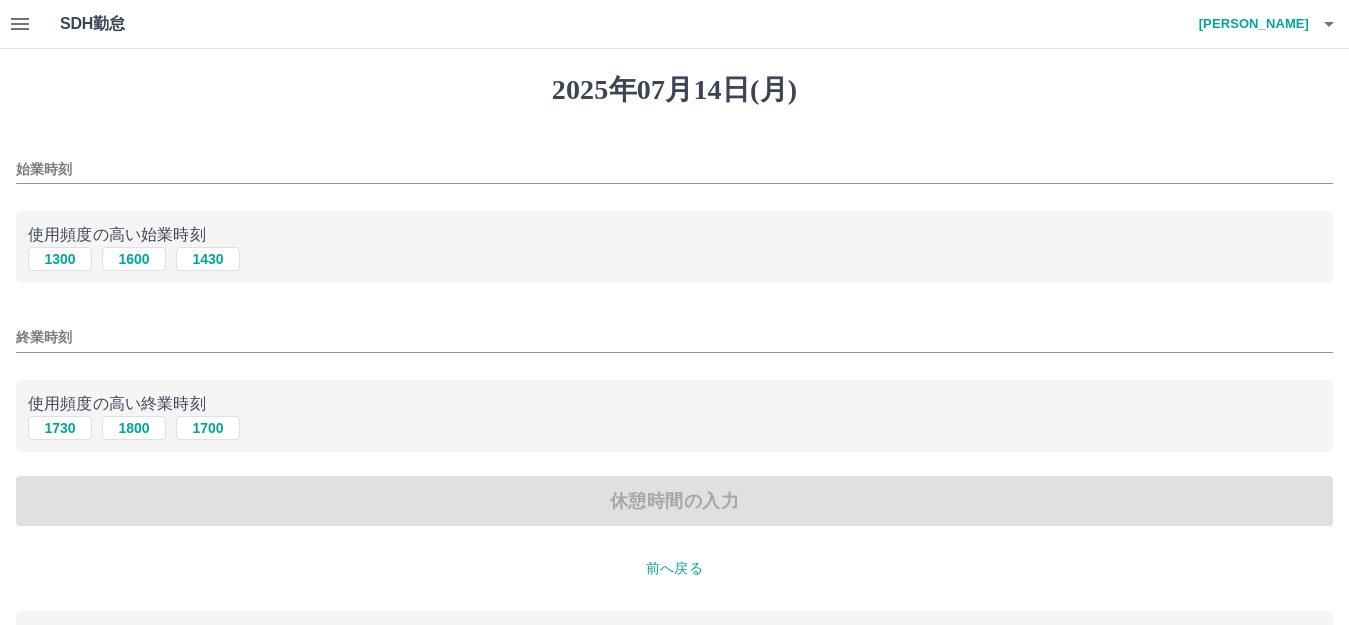 click on "始業時刻" at bounding box center [674, 169] 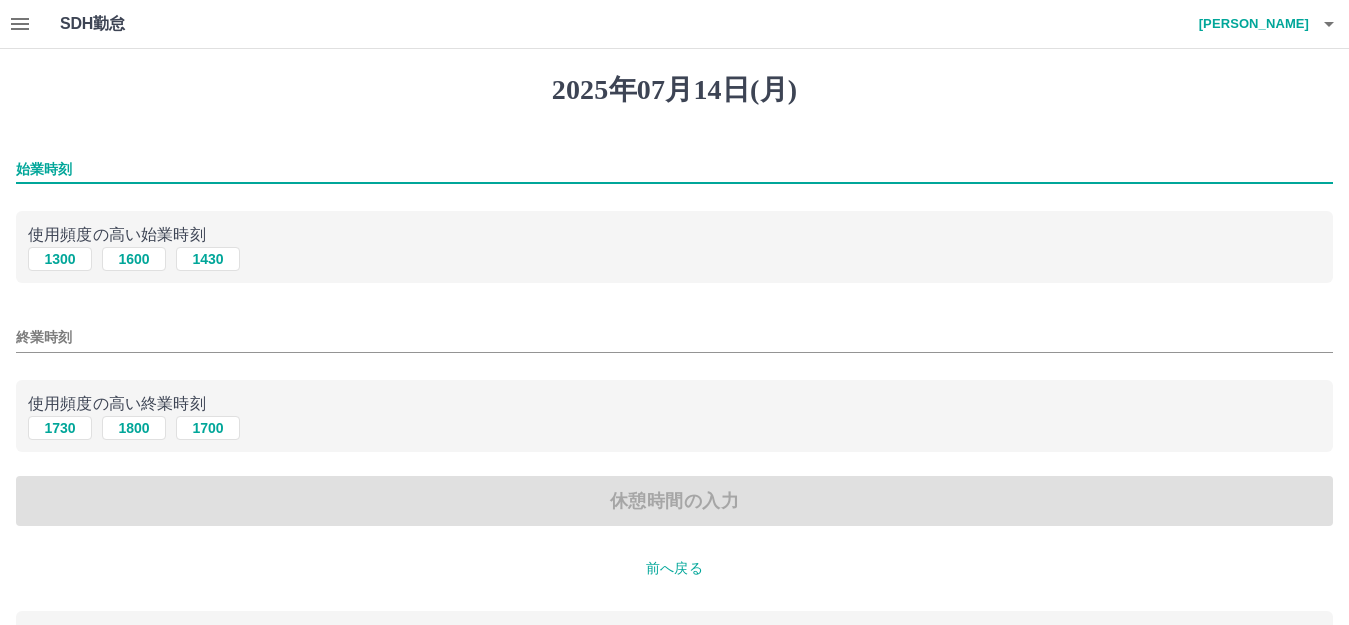 type on "****" 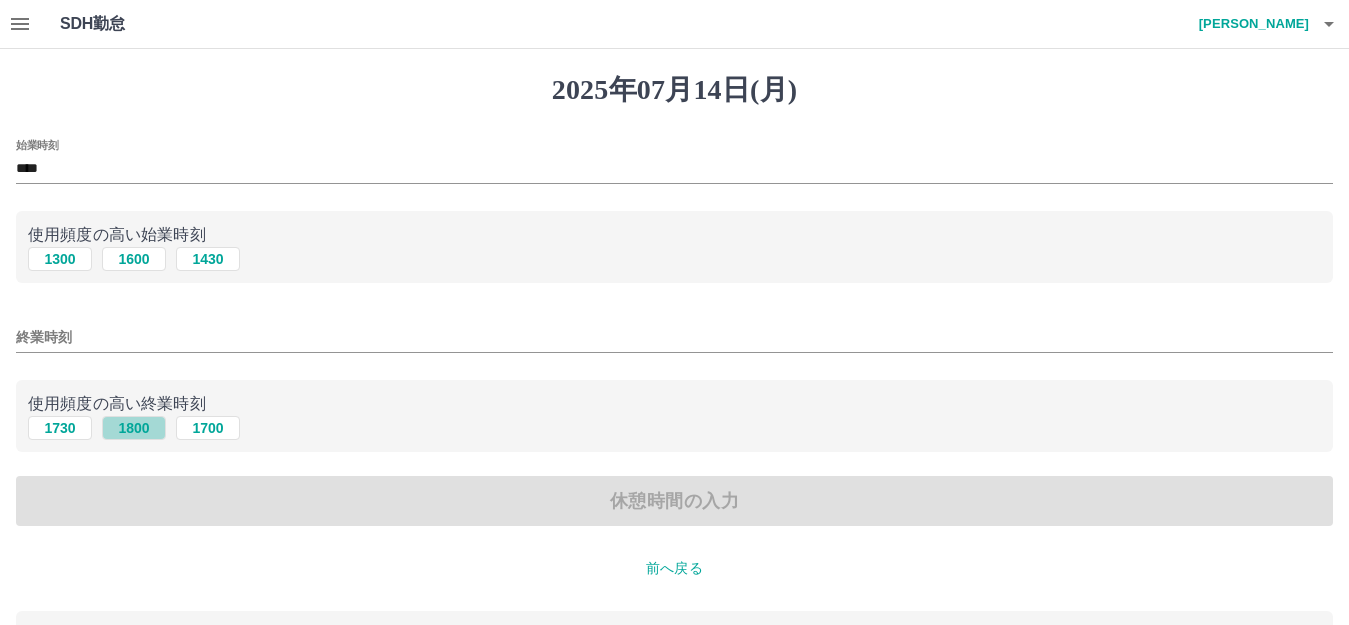 click on "1800" at bounding box center [134, 428] 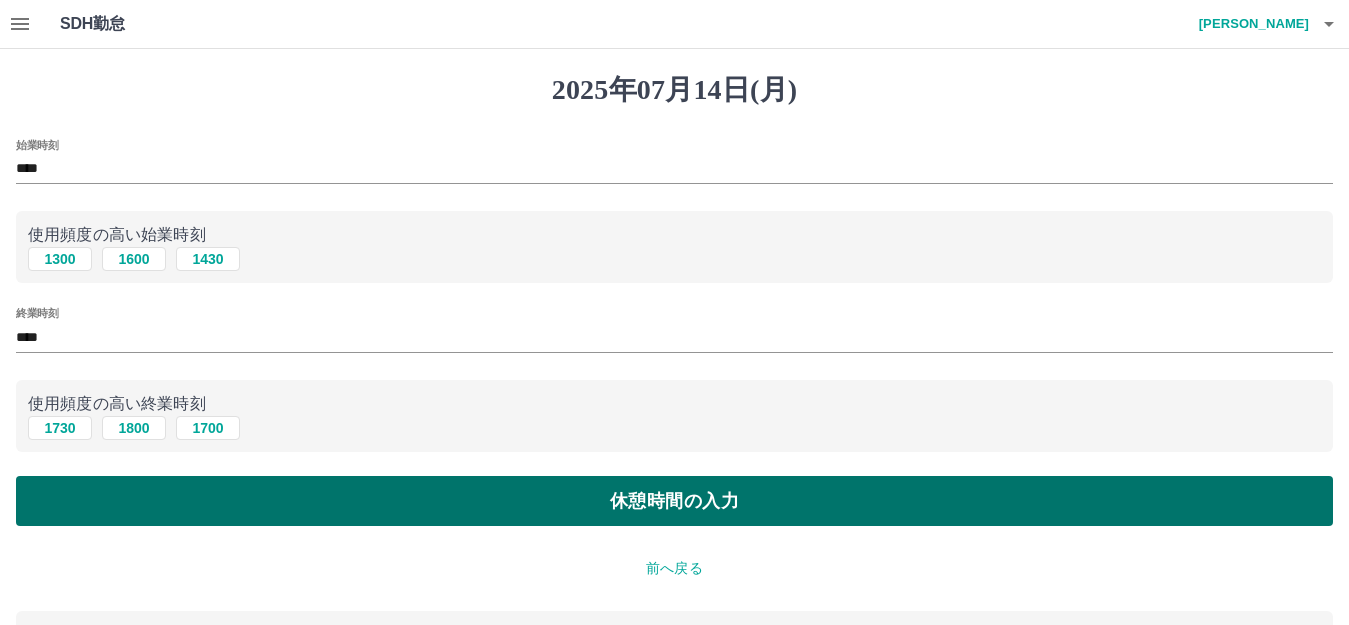 click on "休憩時間の入力" at bounding box center (674, 501) 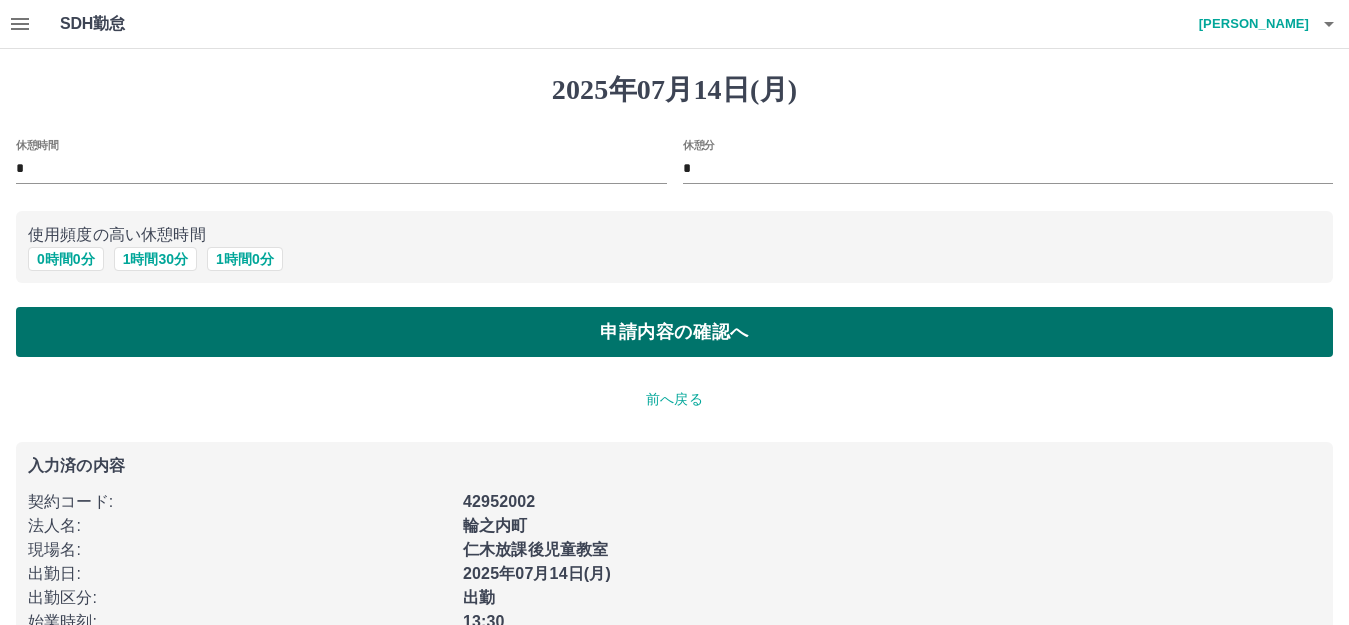 click on "申請内容の確認へ" at bounding box center [674, 332] 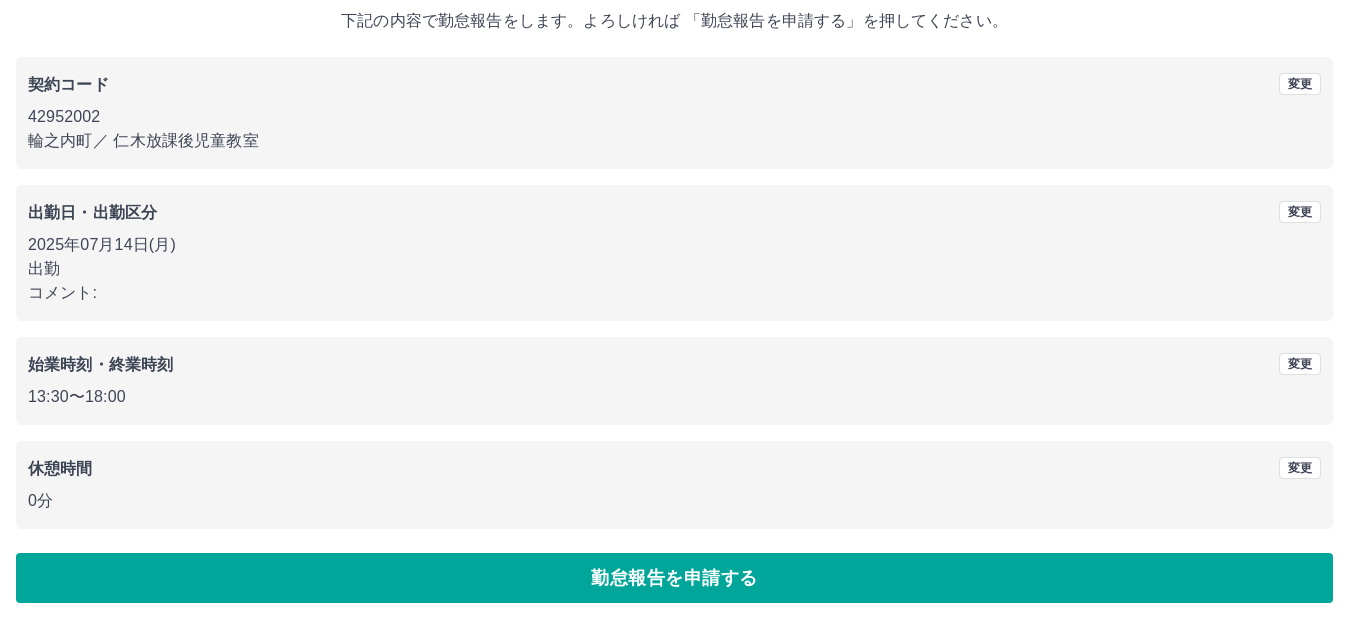 scroll, scrollTop: 124, scrollLeft: 0, axis: vertical 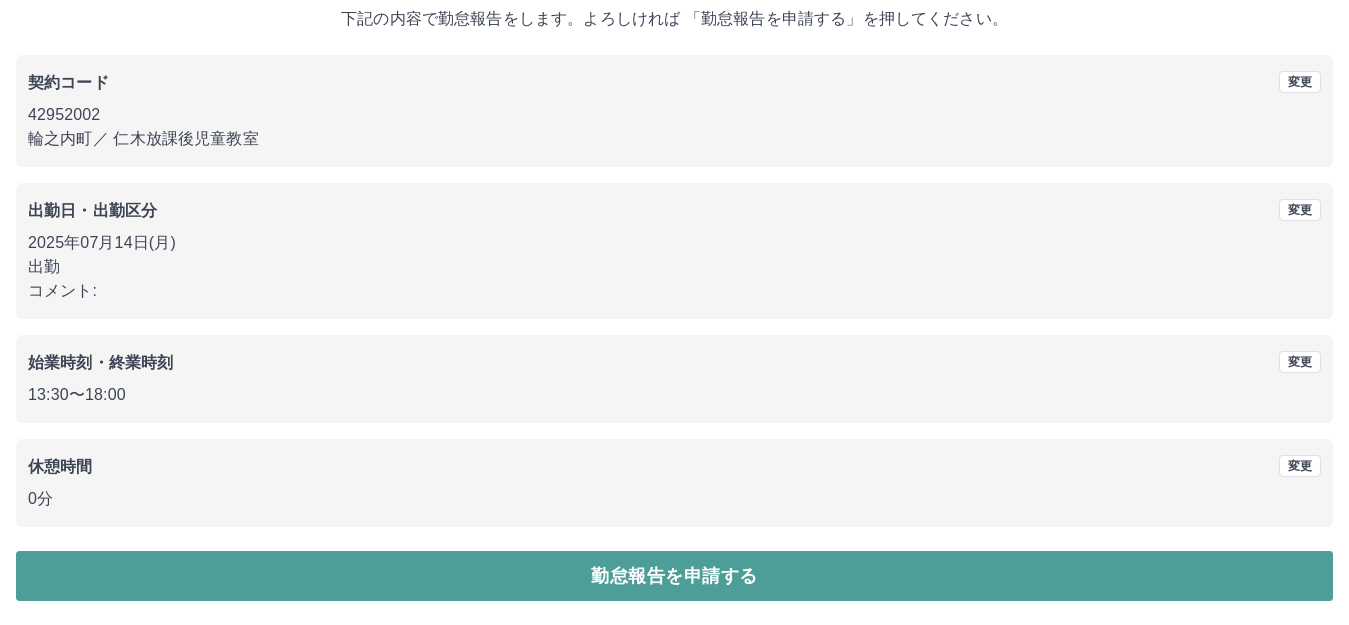 click on "勤怠報告を申請する" at bounding box center [674, 576] 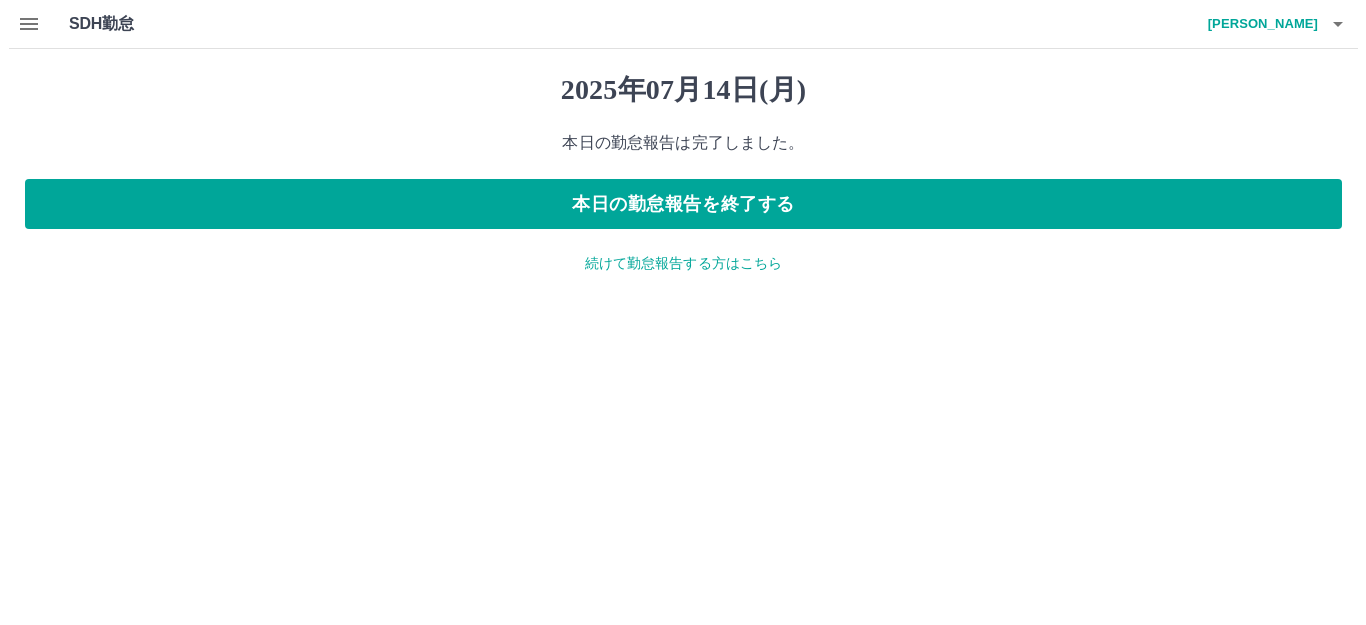 scroll, scrollTop: 0, scrollLeft: 0, axis: both 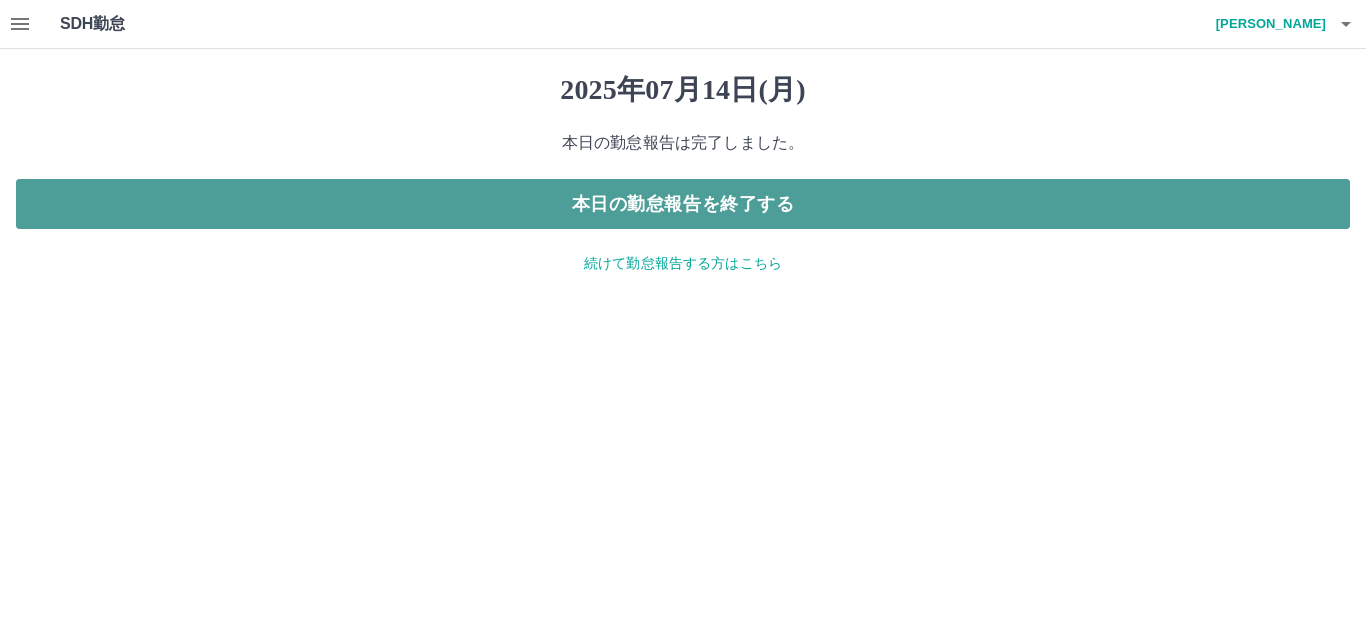 click on "本日の勤怠報告を終了する" at bounding box center [683, 204] 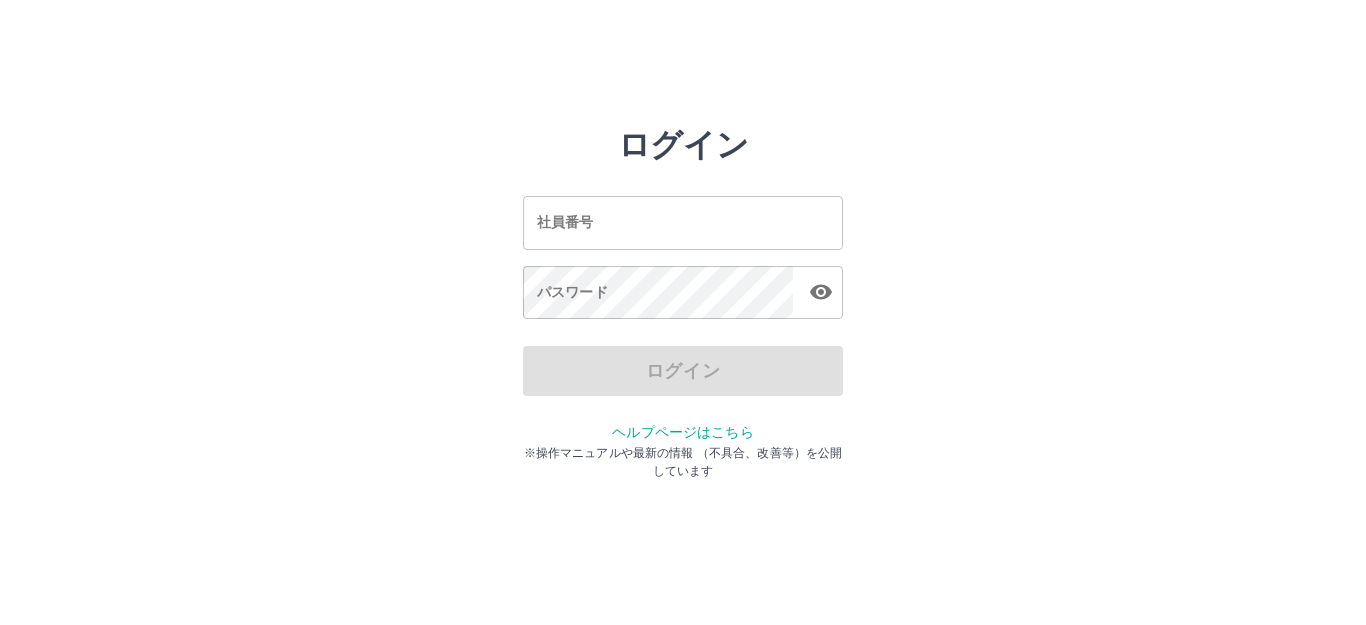 scroll, scrollTop: 0, scrollLeft: 0, axis: both 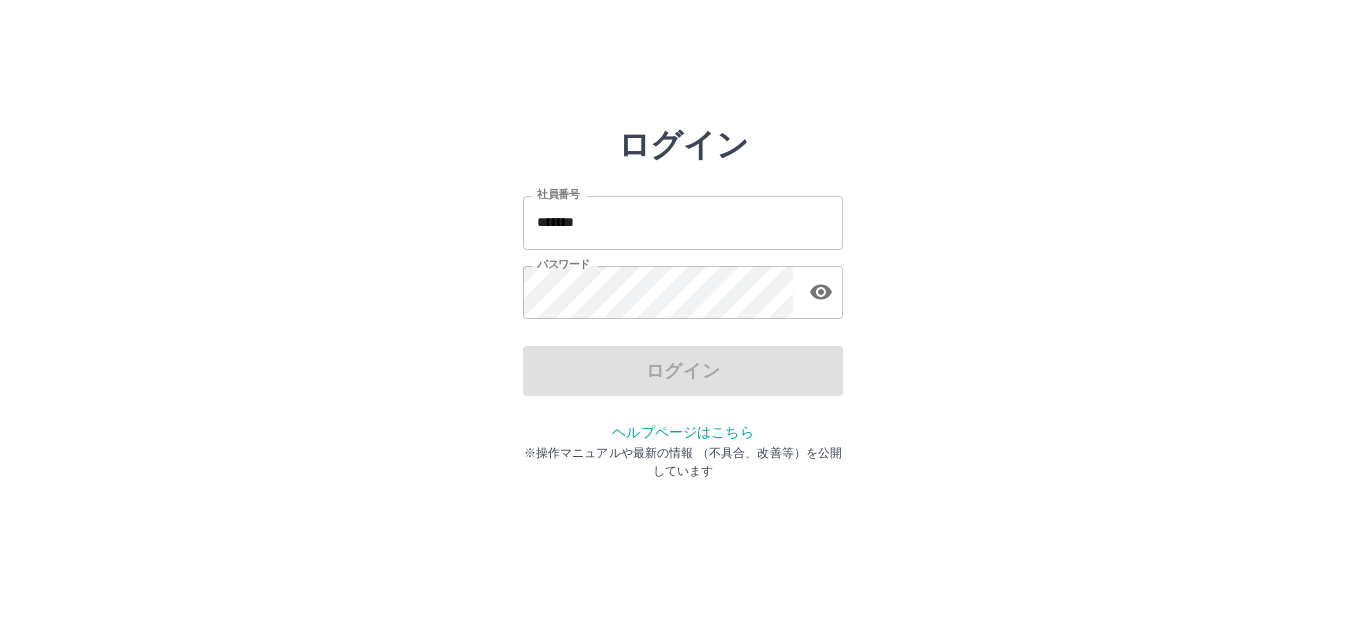click on "*******" at bounding box center (683, 222) 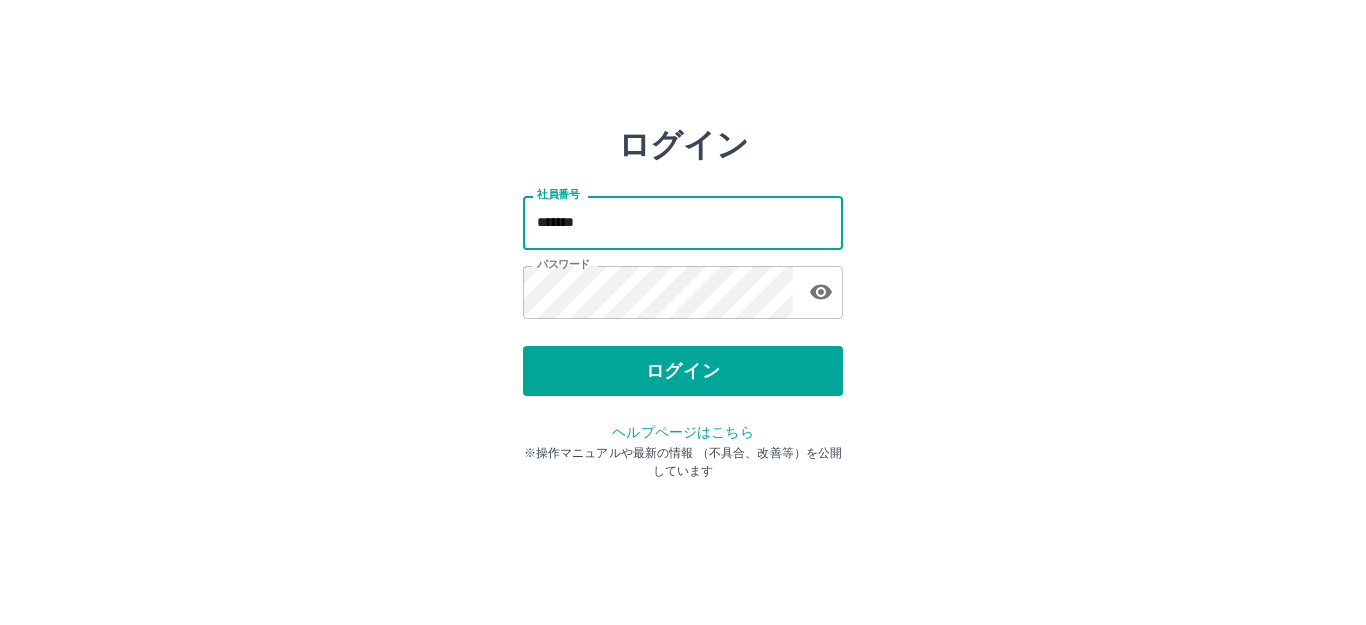type on "*******" 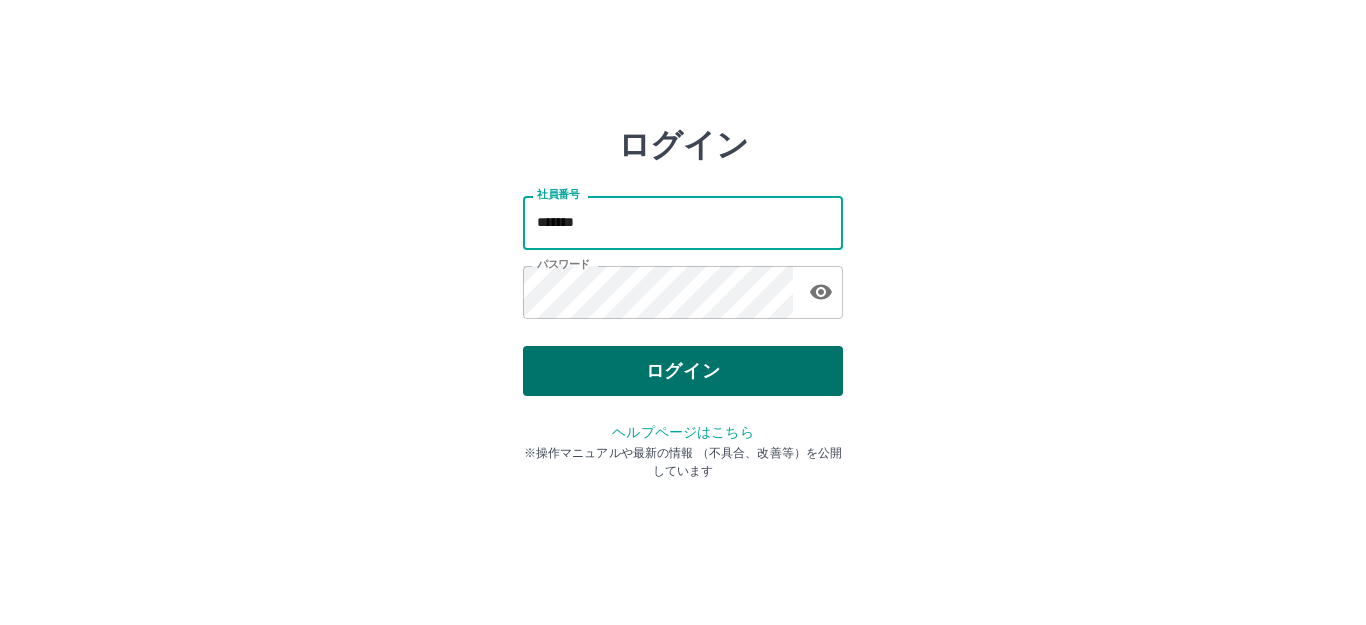 click on "ログイン" at bounding box center (683, 371) 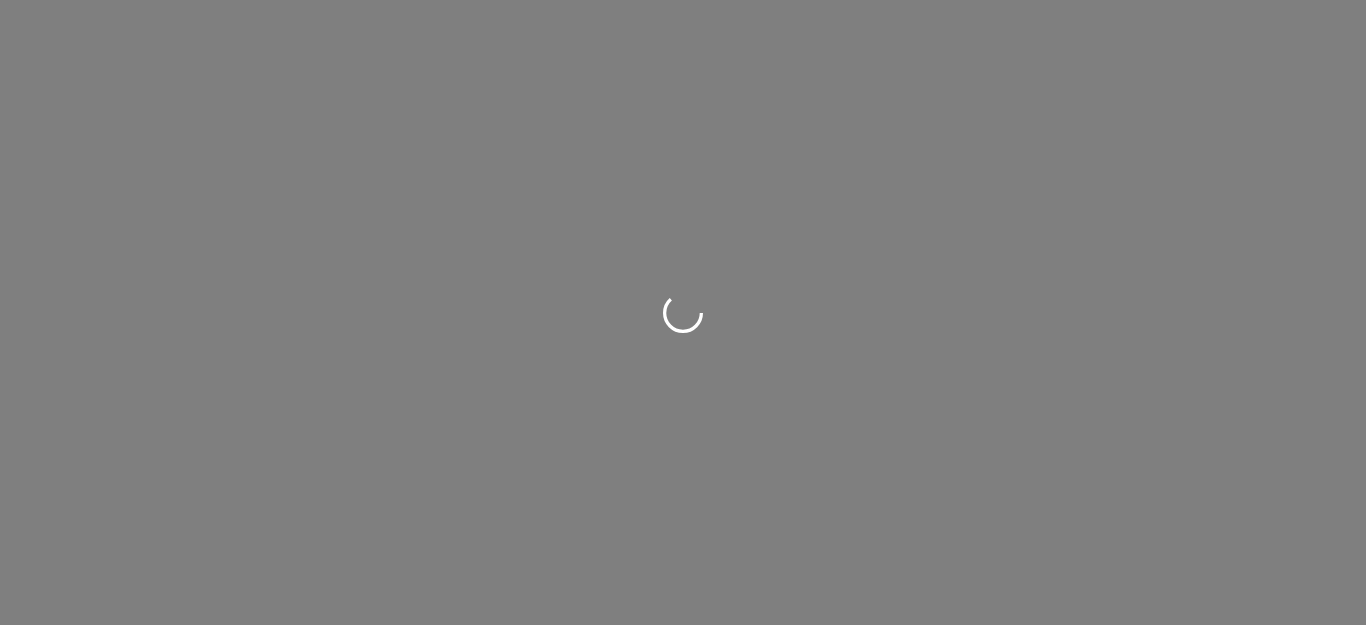 scroll, scrollTop: 0, scrollLeft: 0, axis: both 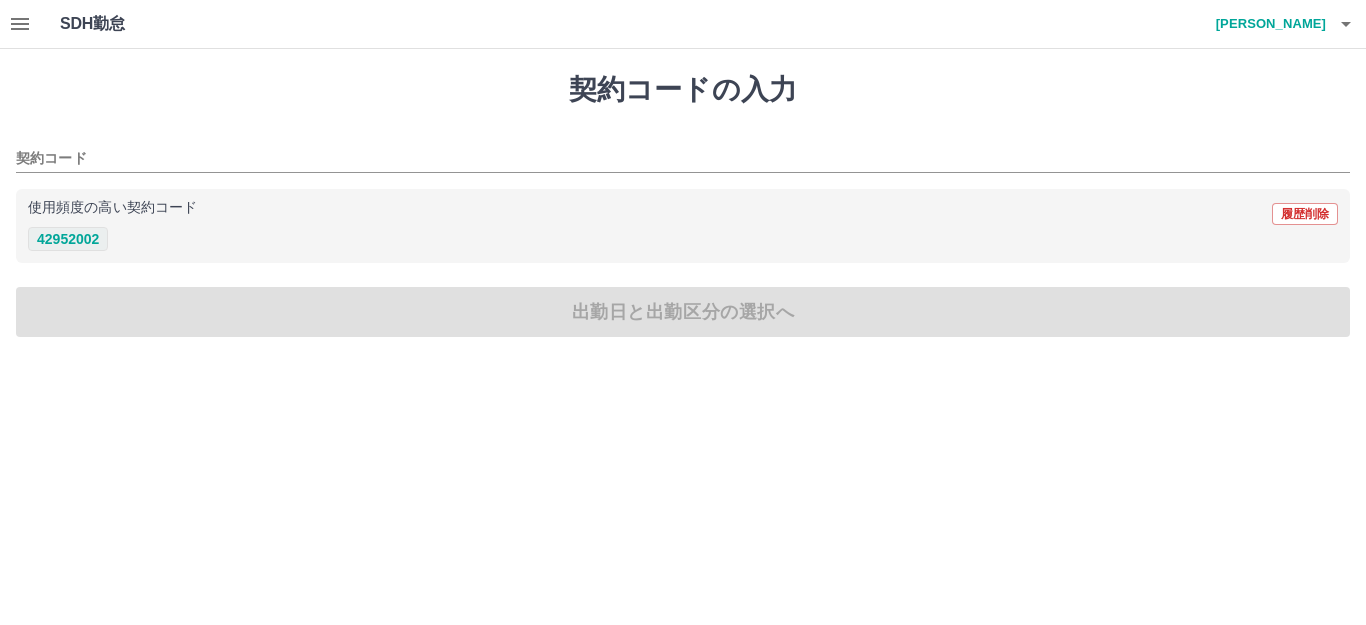 click on "42952002" at bounding box center [68, 239] 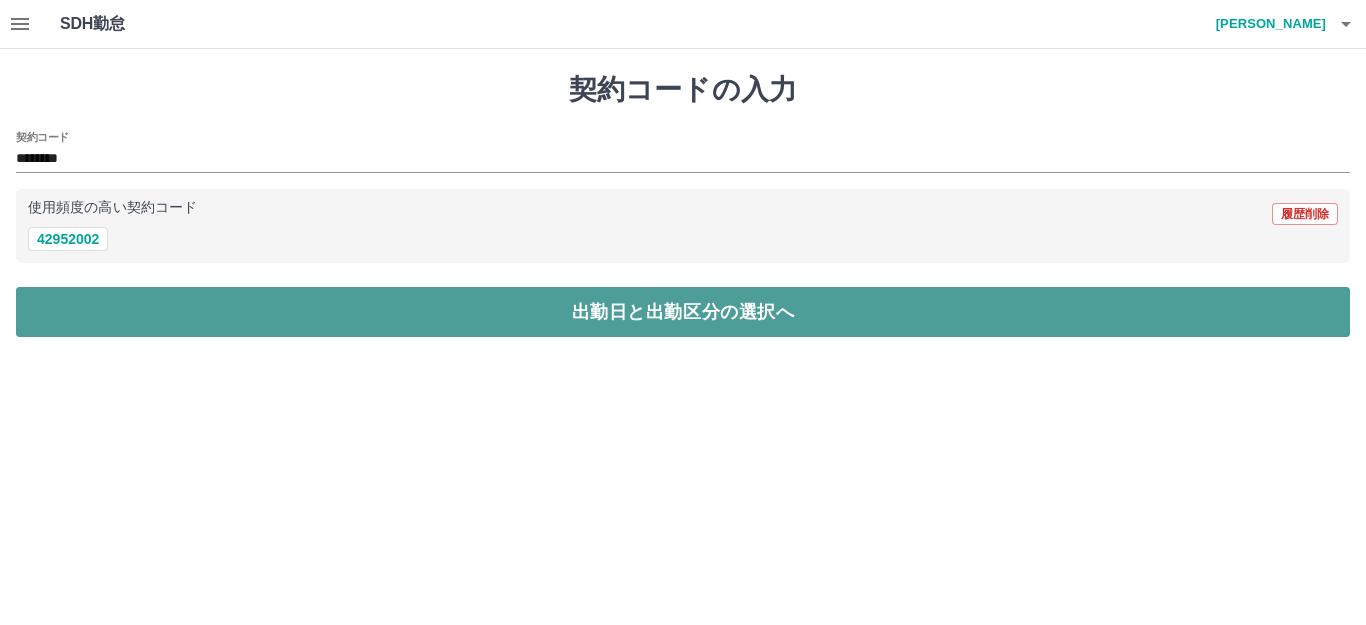 click on "出勤日と出勤区分の選択へ" at bounding box center (683, 312) 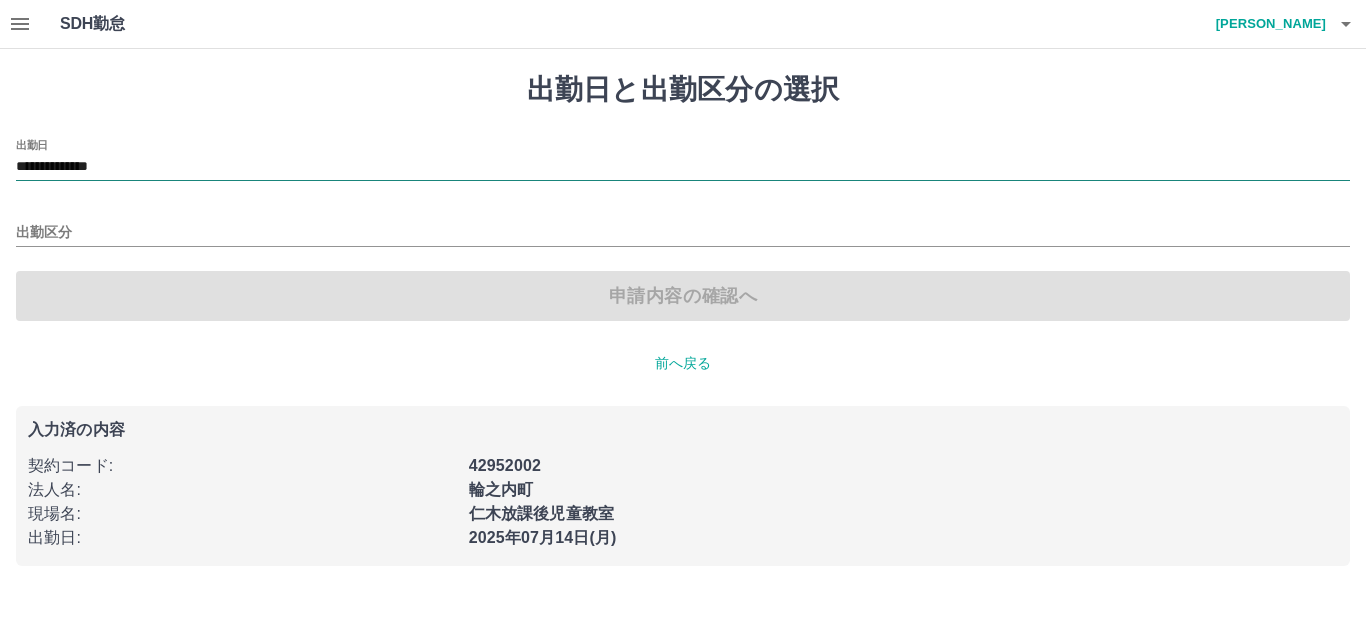 click on "**********" at bounding box center (683, 167) 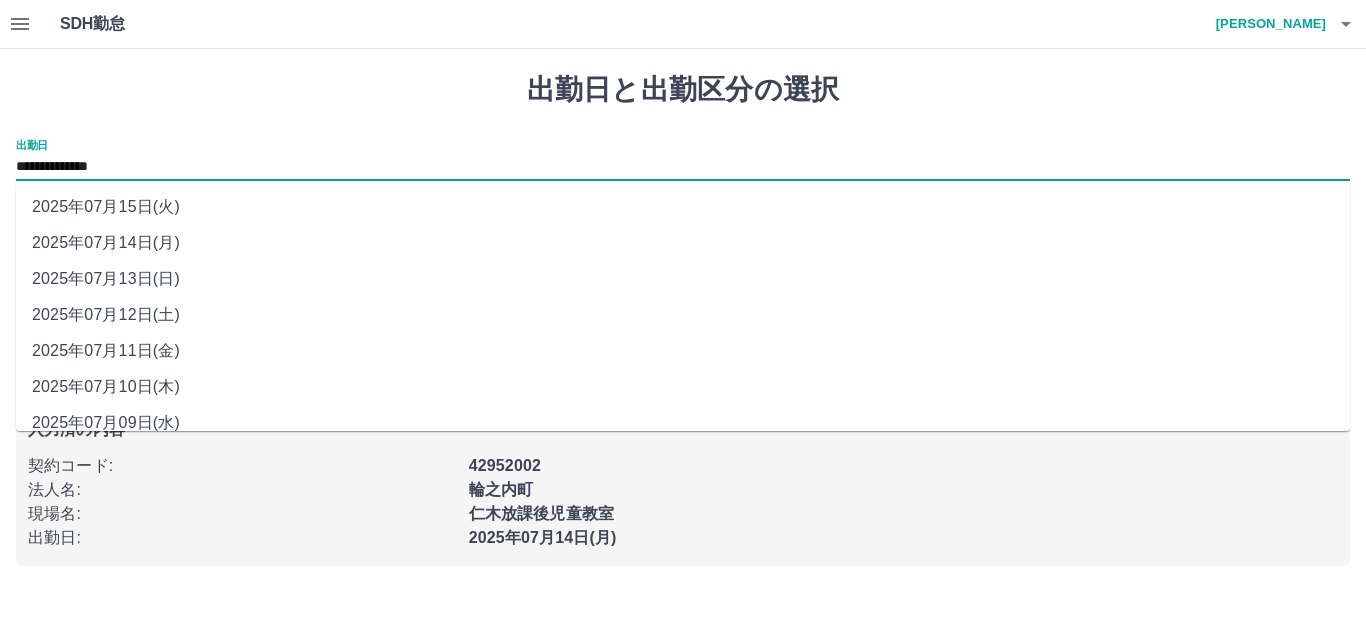click on "2025年07月13日(日)" at bounding box center (683, 279) 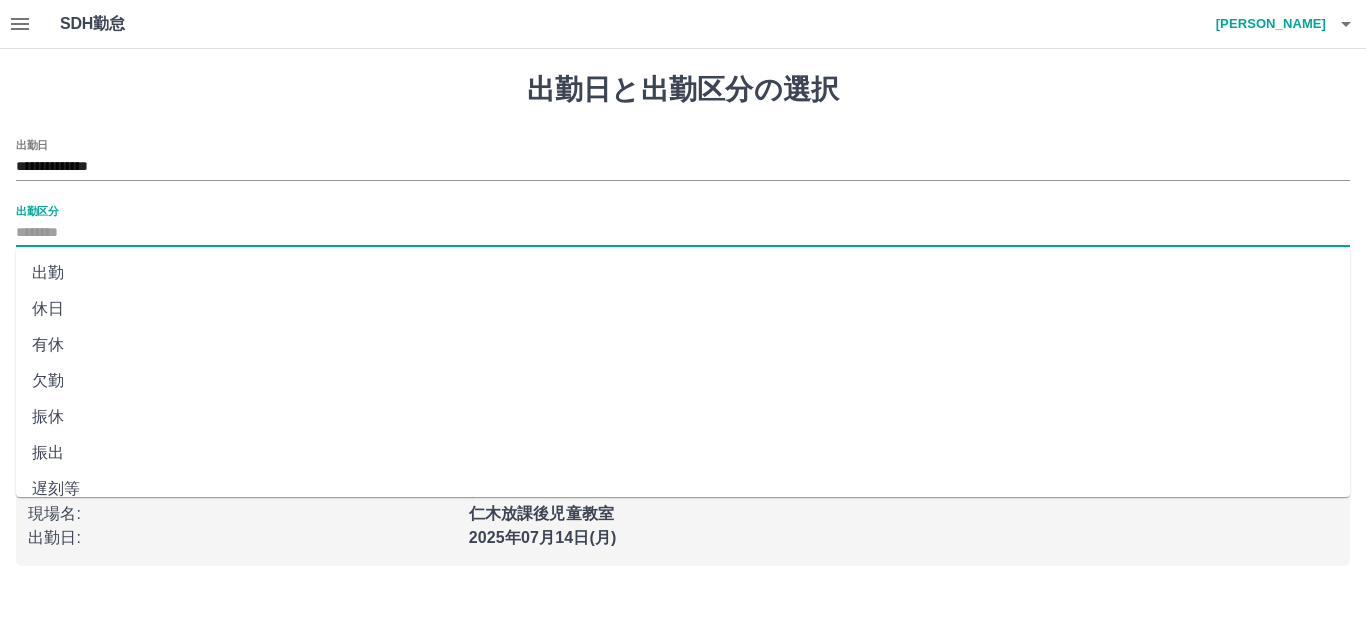 click on "出勤区分" at bounding box center (683, 233) 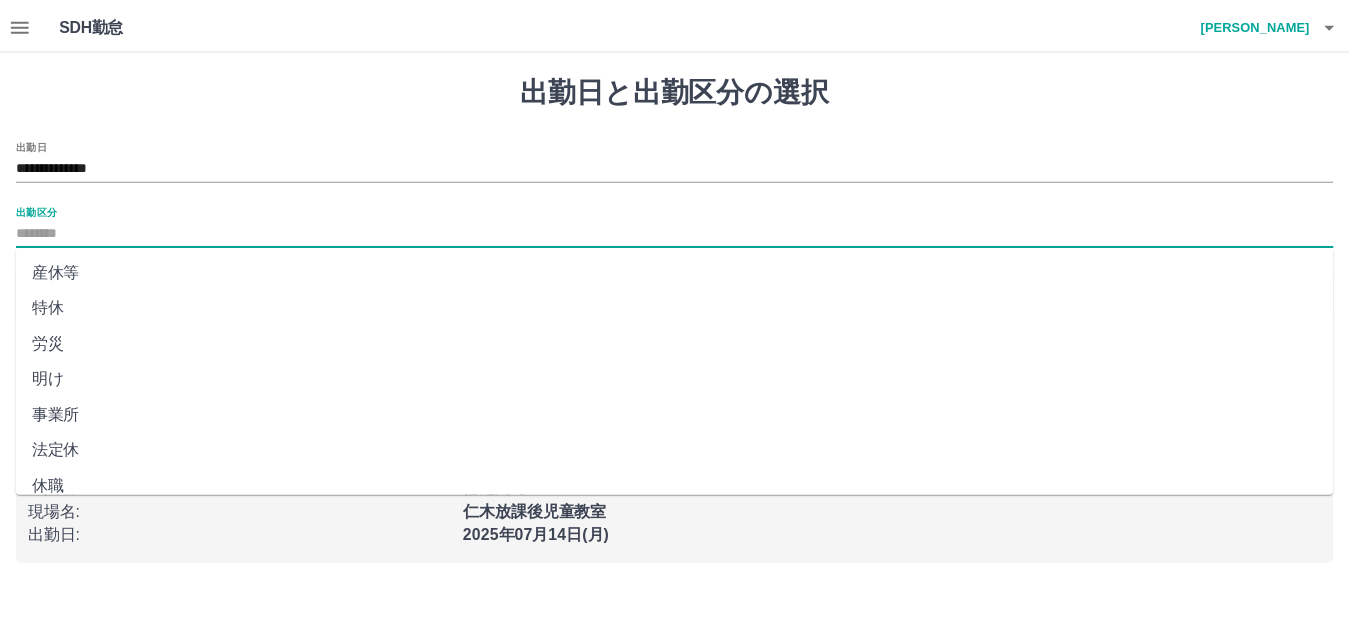 scroll, scrollTop: 400, scrollLeft: 0, axis: vertical 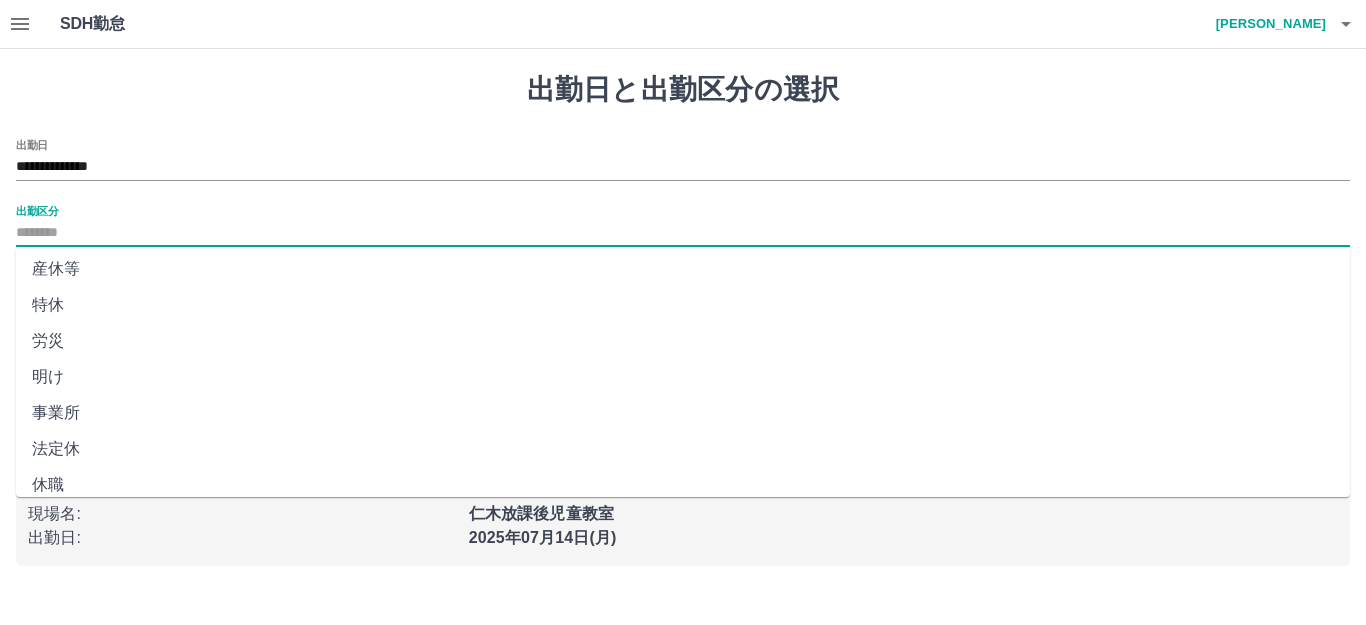 click on "法定休" at bounding box center (683, 449) 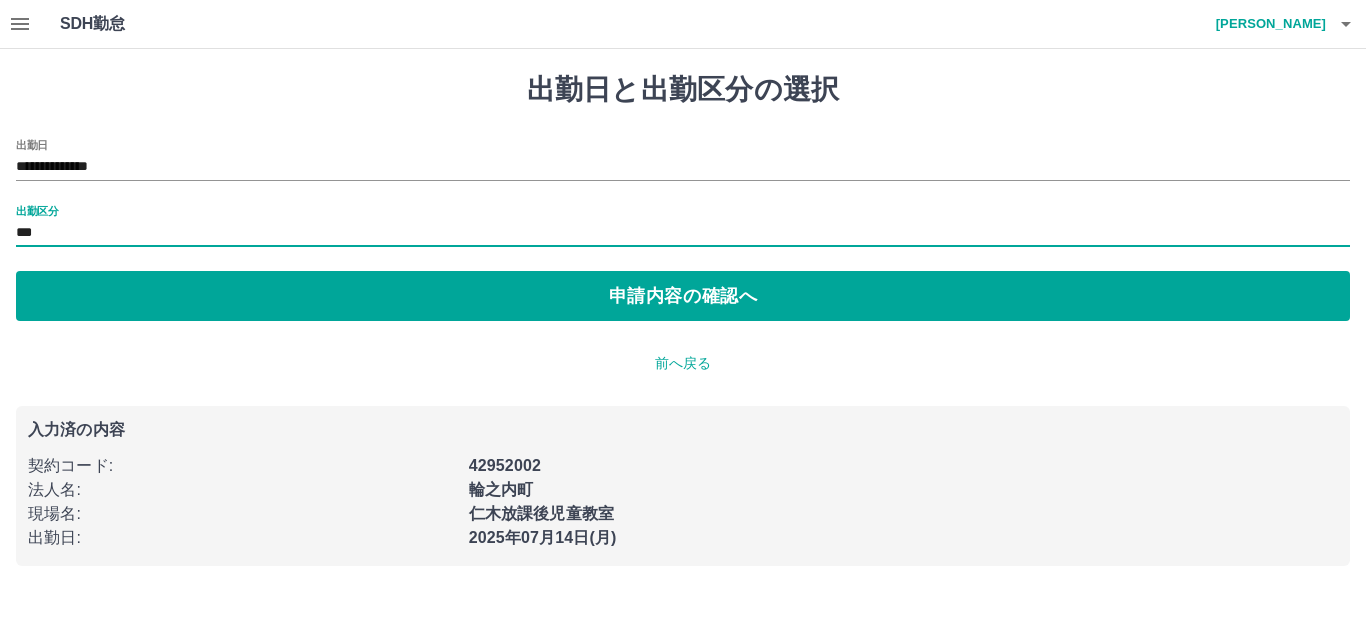 click on "**********" at bounding box center (683, 319) 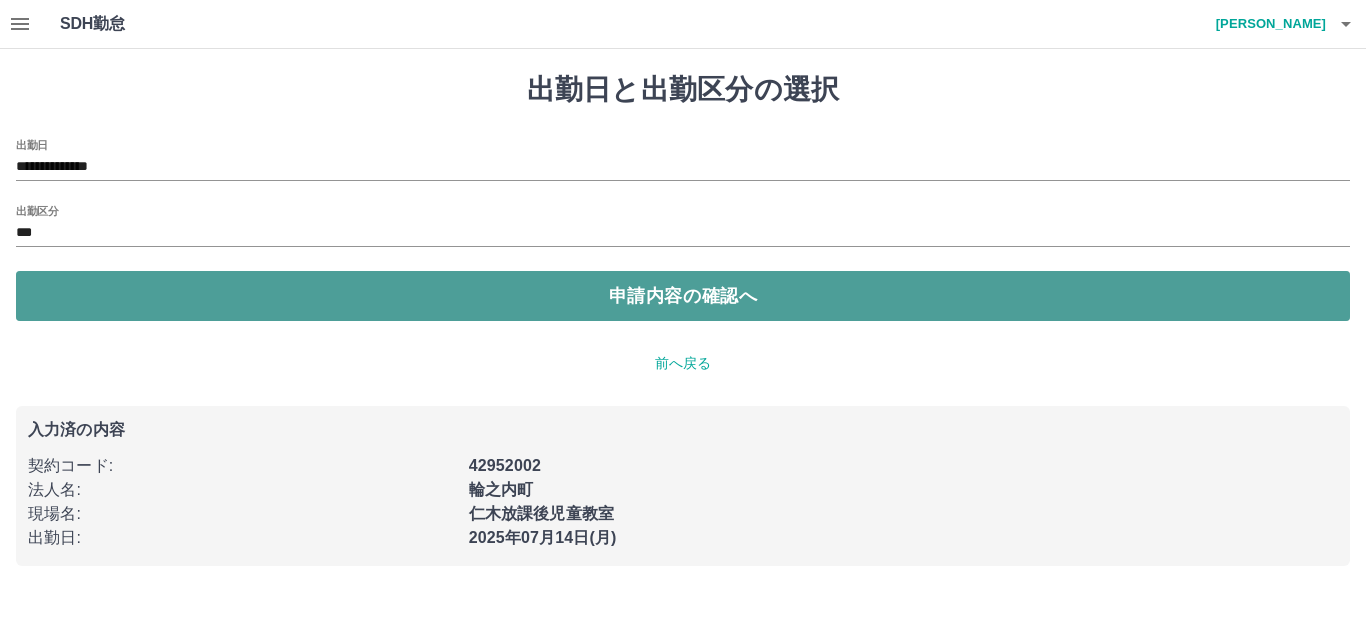 click on "申請内容の確認へ" at bounding box center [683, 296] 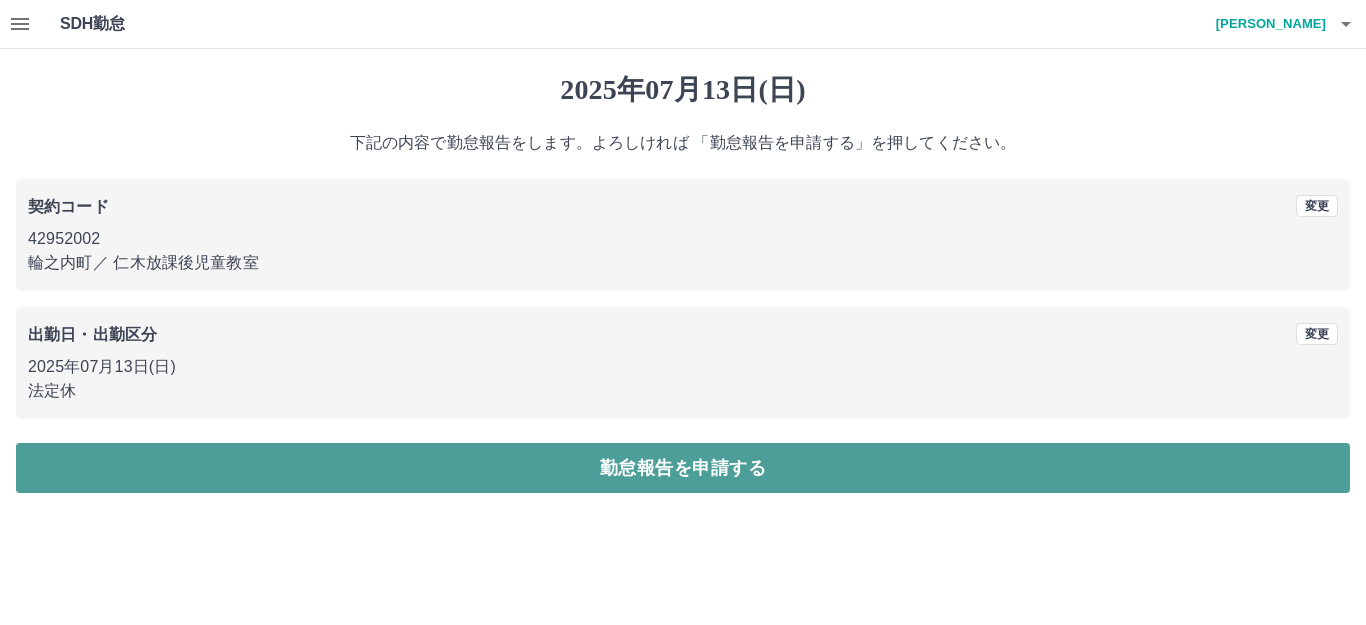 click on "勤怠報告を申請する" at bounding box center [683, 468] 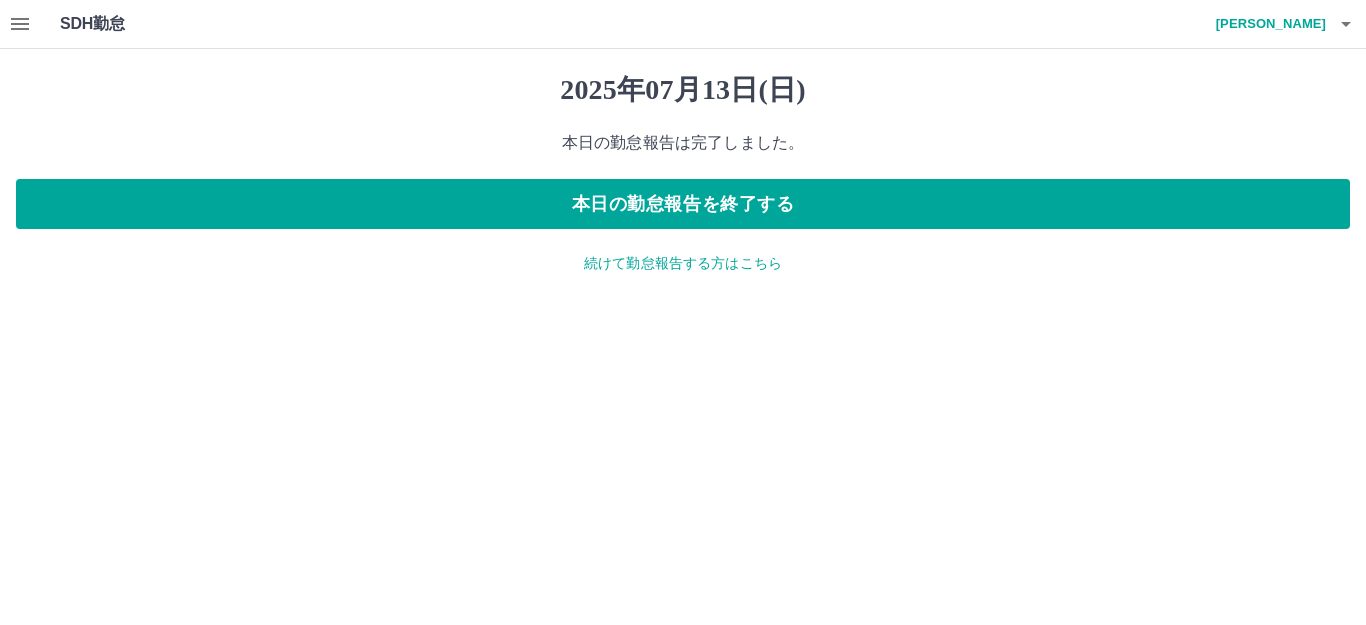 click on "2025年07月13日(日) 本日の勤怠報告は完了しました。 本日の勤怠報告を終了する 続けて勤怠報告する方はこちら" at bounding box center [683, 173] 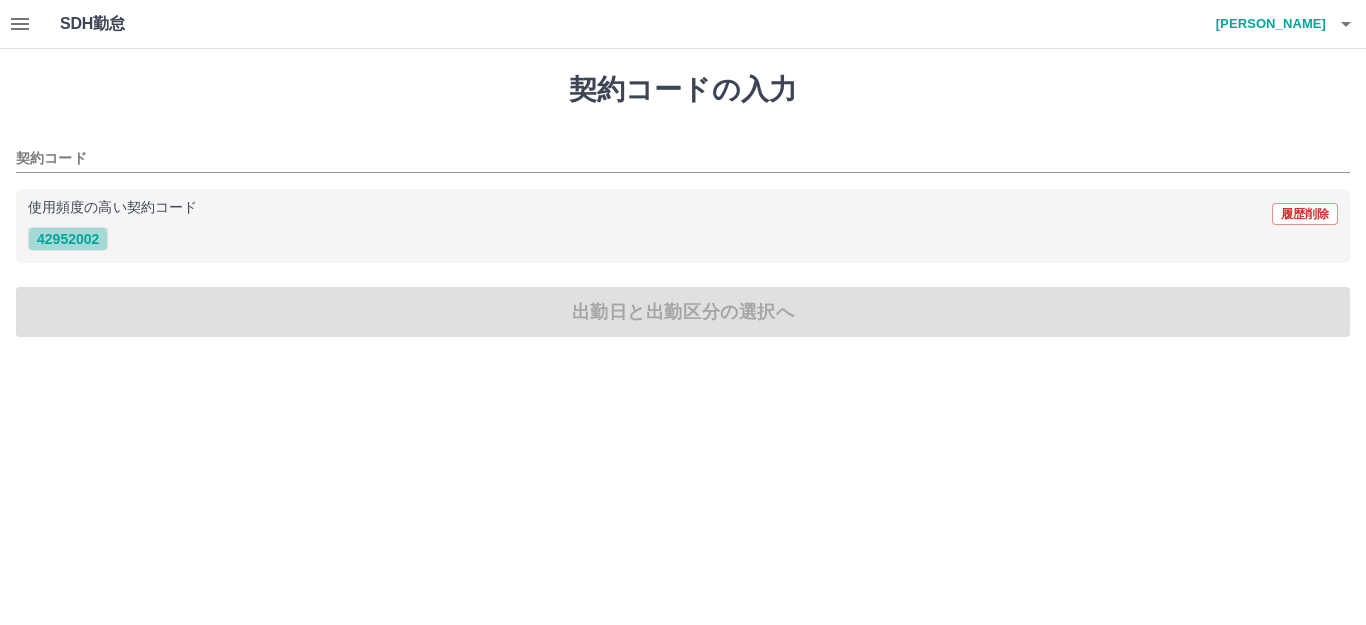 click on "42952002" at bounding box center [68, 239] 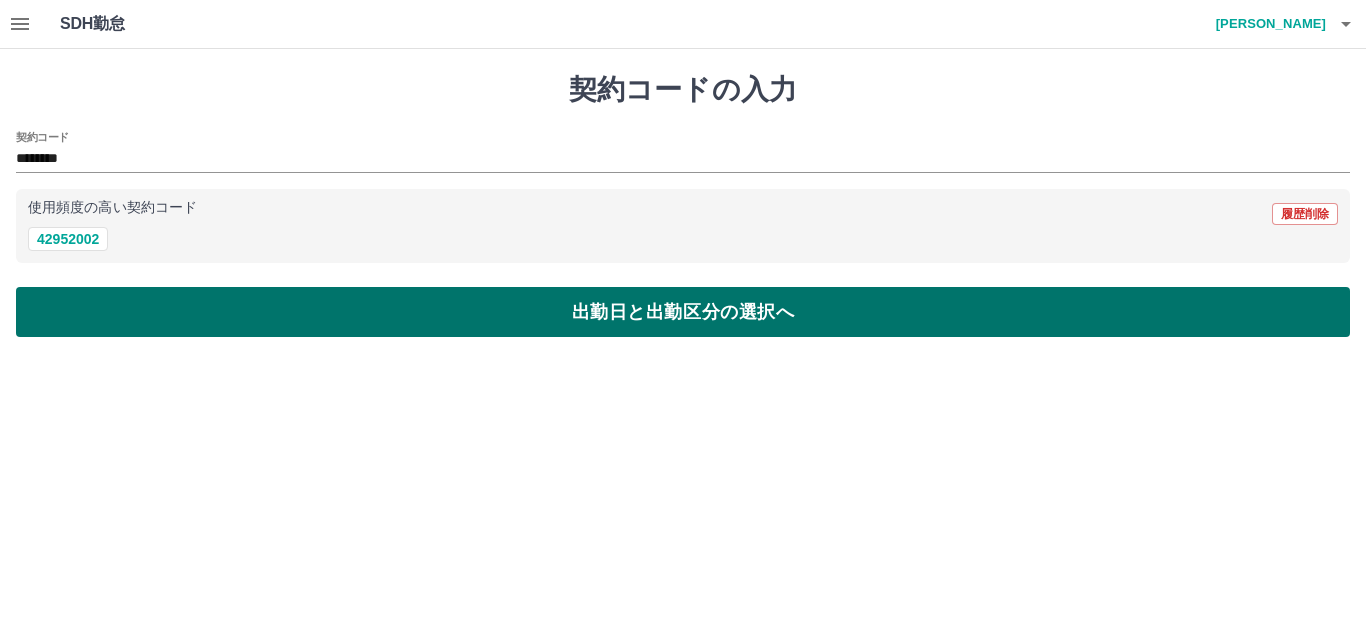 click on "出勤日と出勤区分の選択へ" at bounding box center [683, 312] 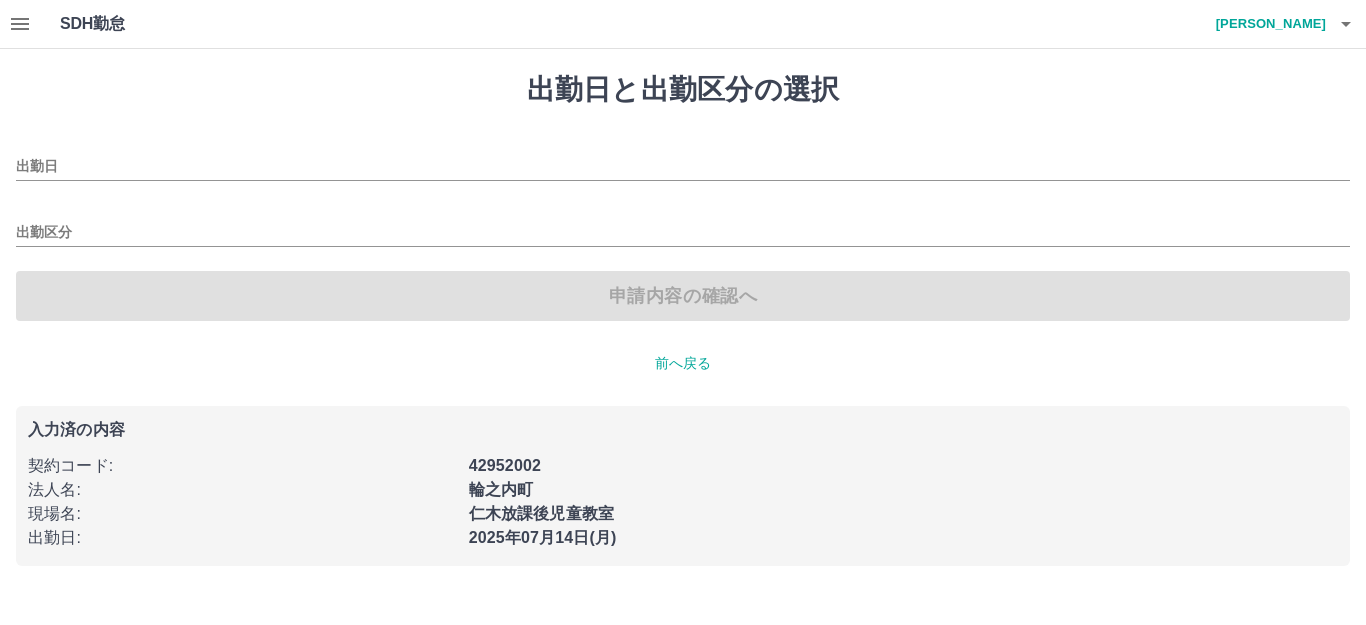 type on "**********" 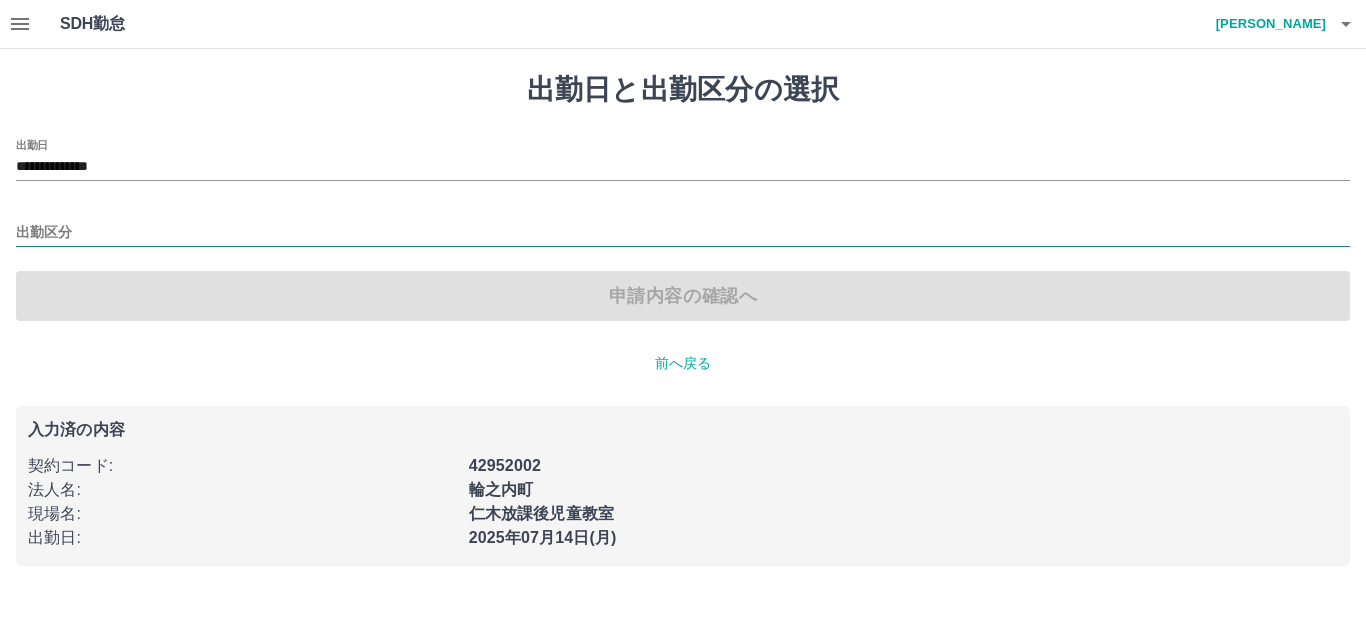click on "出勤区分" at bounding box center (683, 233) 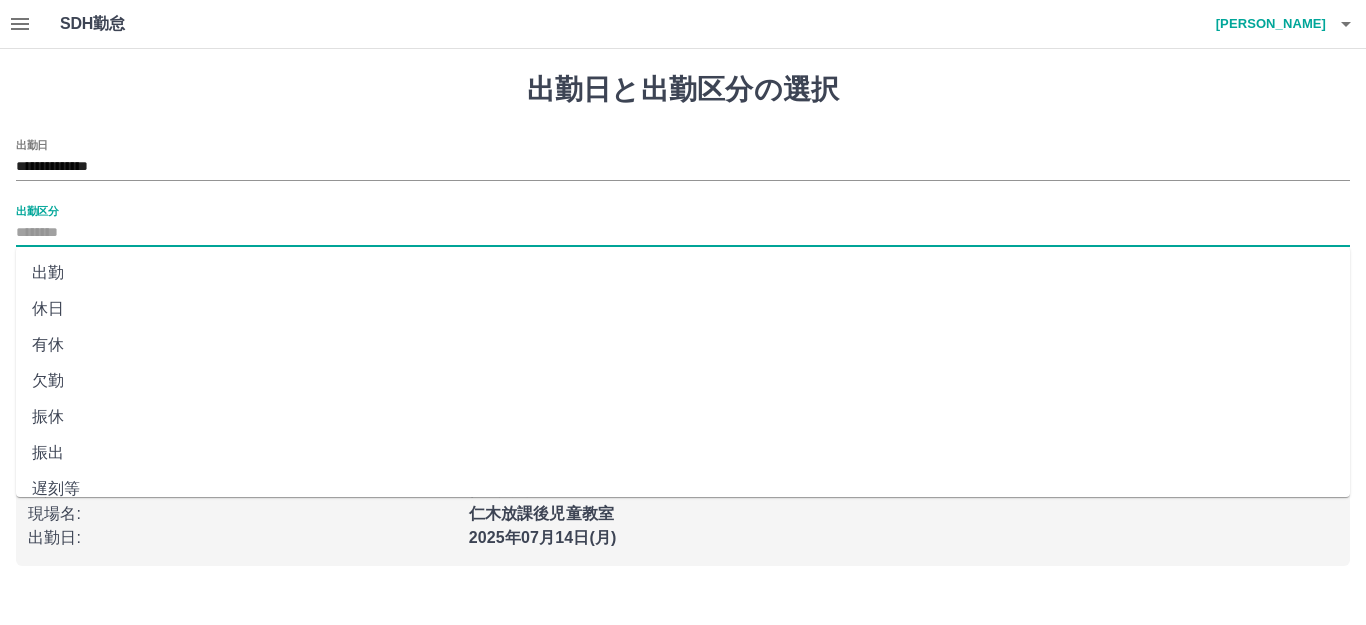 click on "出勤" at bounding box center [683, 273] 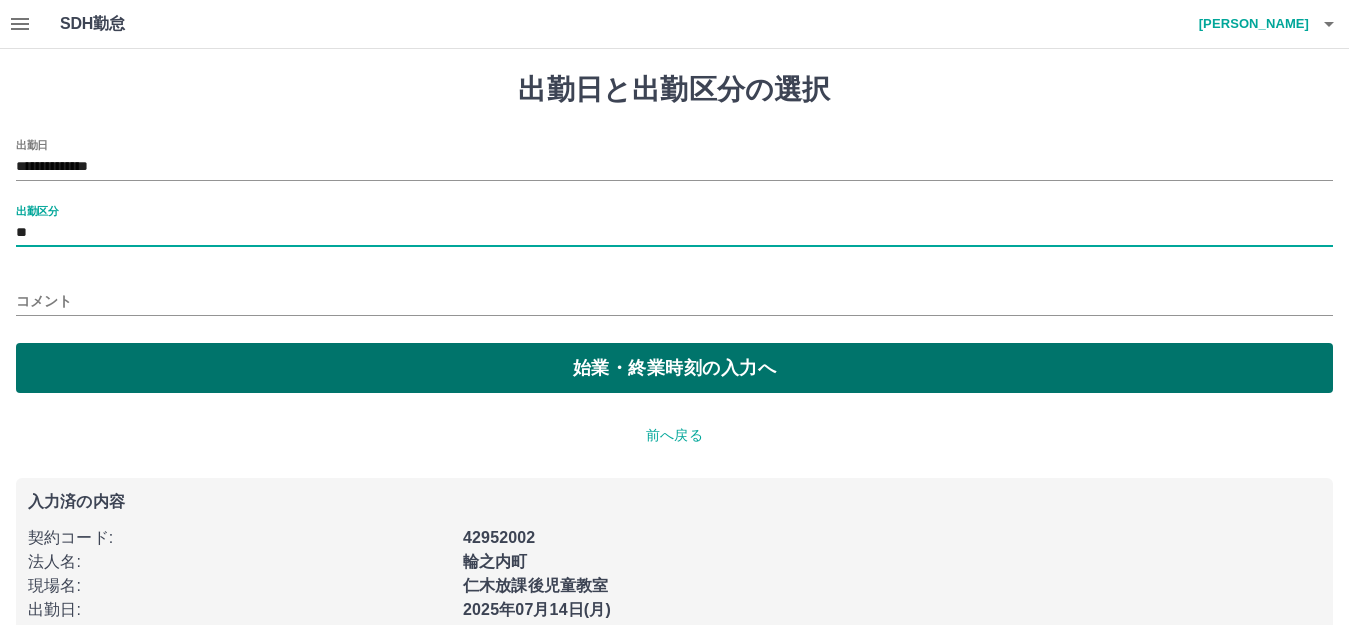 click on "始業・終業時刻の入力へ" at bounding box center (674, 368) 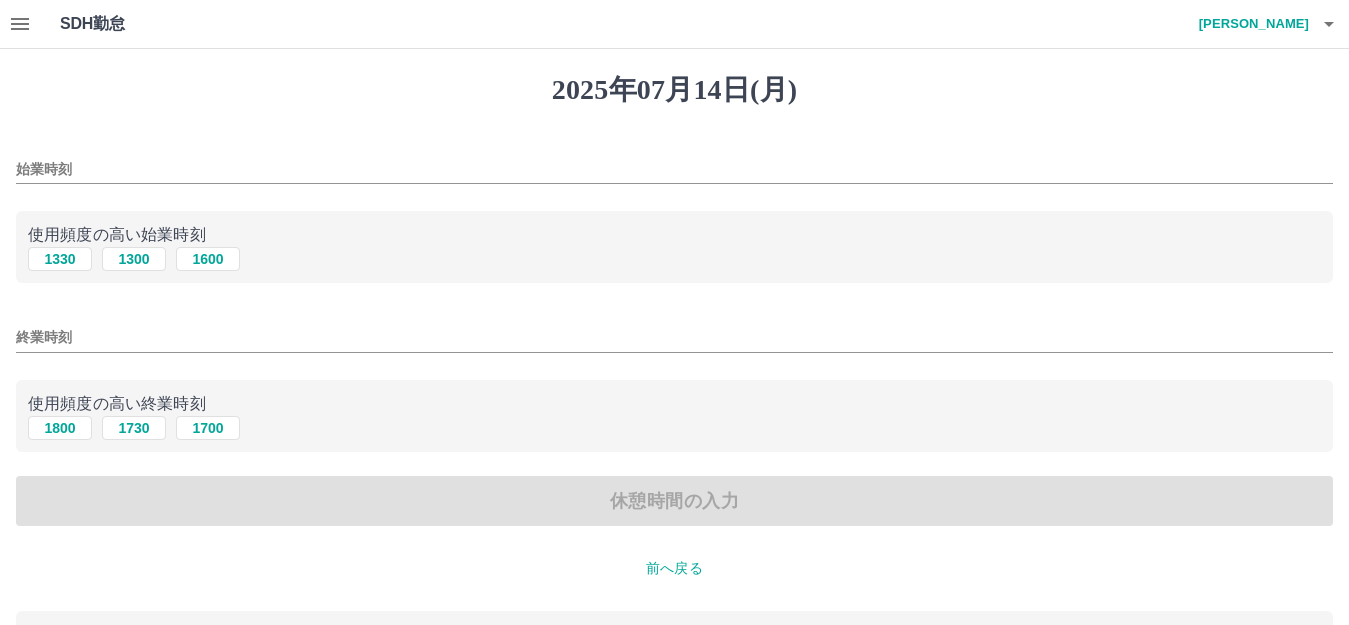 click on "始業時刻" at bounding box center (674, 169) 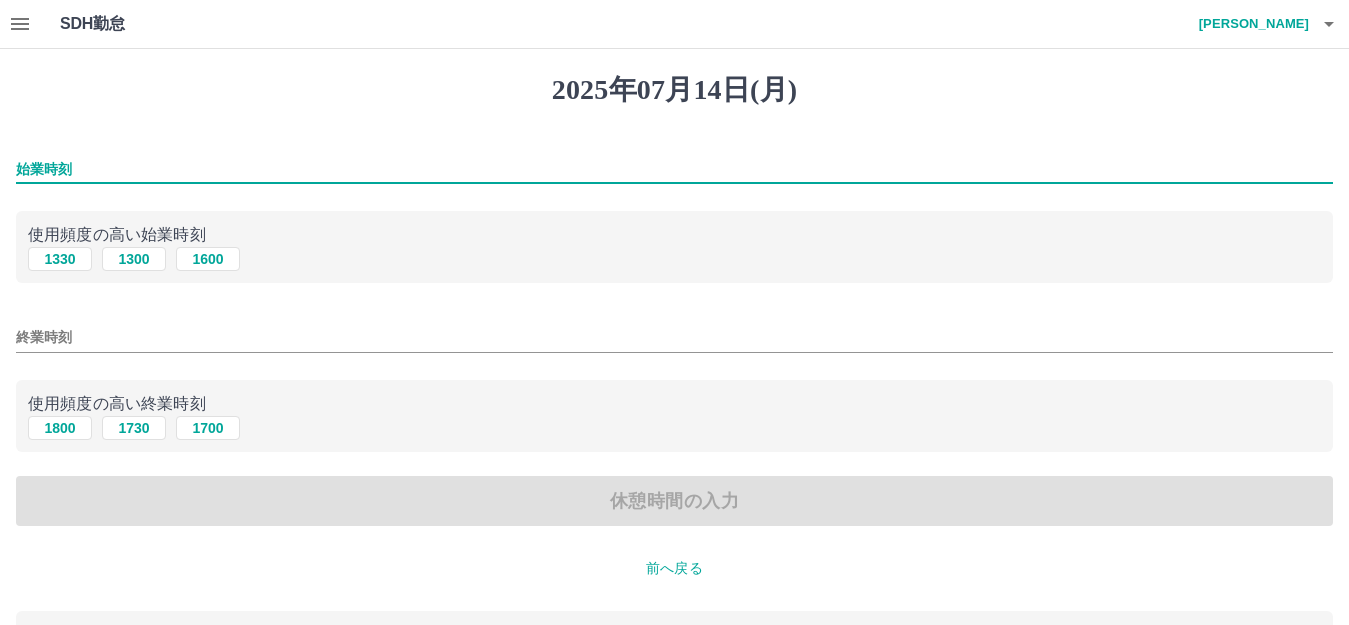 type on "****" 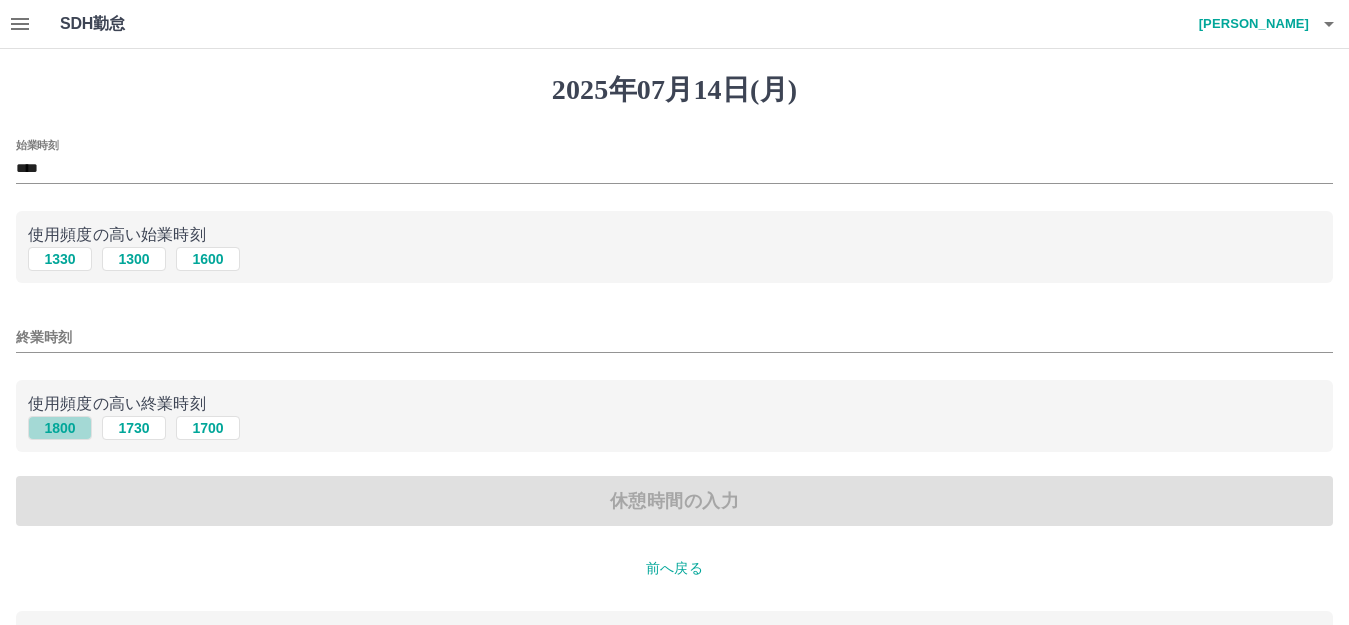click on "1800" at bounding box center (60, 428) 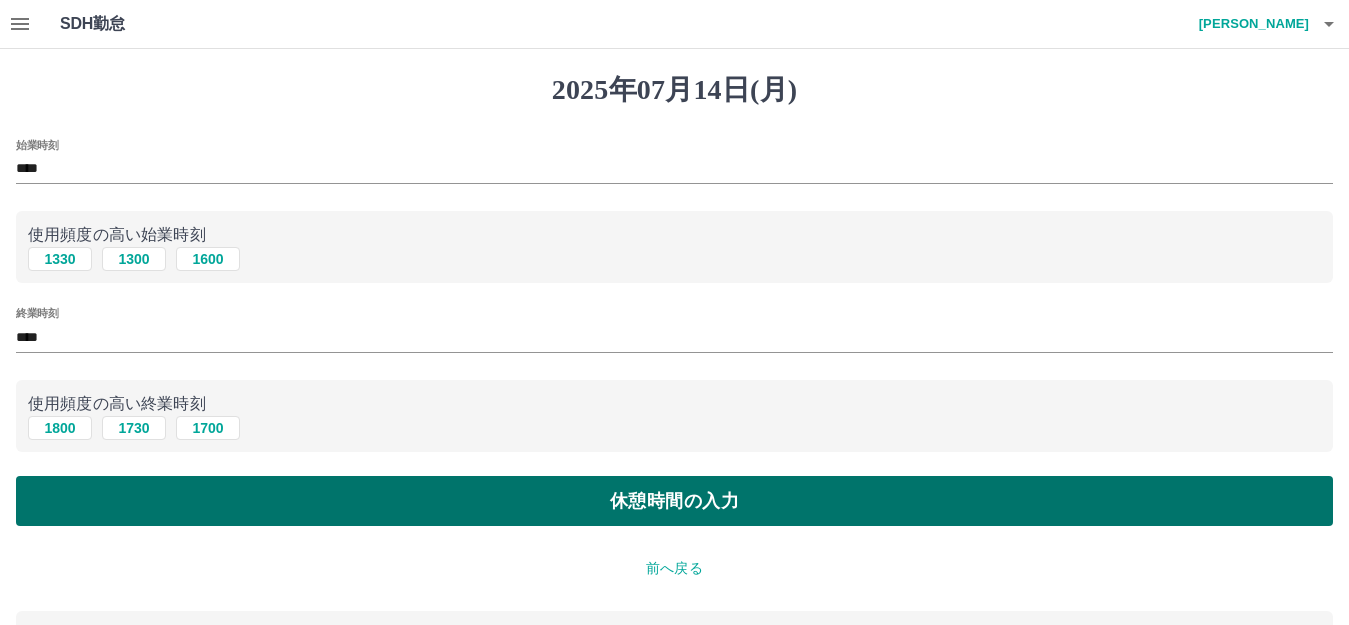 click on "休憩時間の入力" at bounding box center (674, 501) 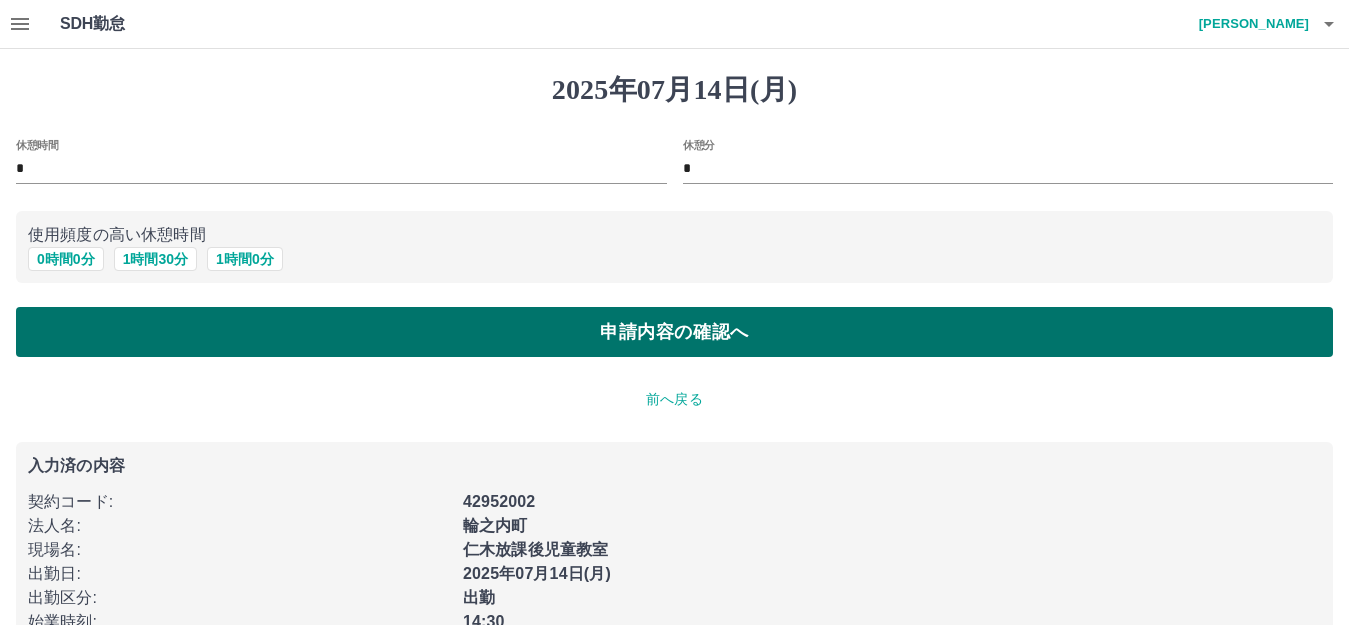 click on "申請内容の確認へ" at bounding box center (674, 332) 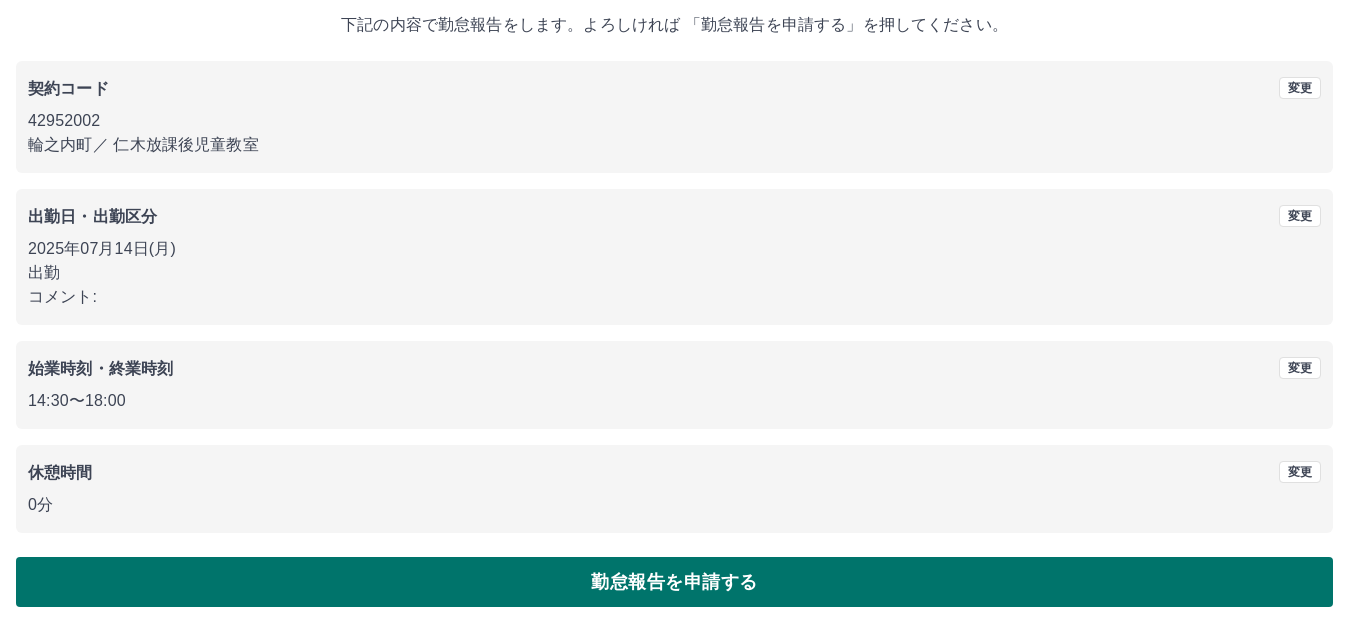 scroll, scrollTop: 124, scrollLeft: 0, axis: vertical 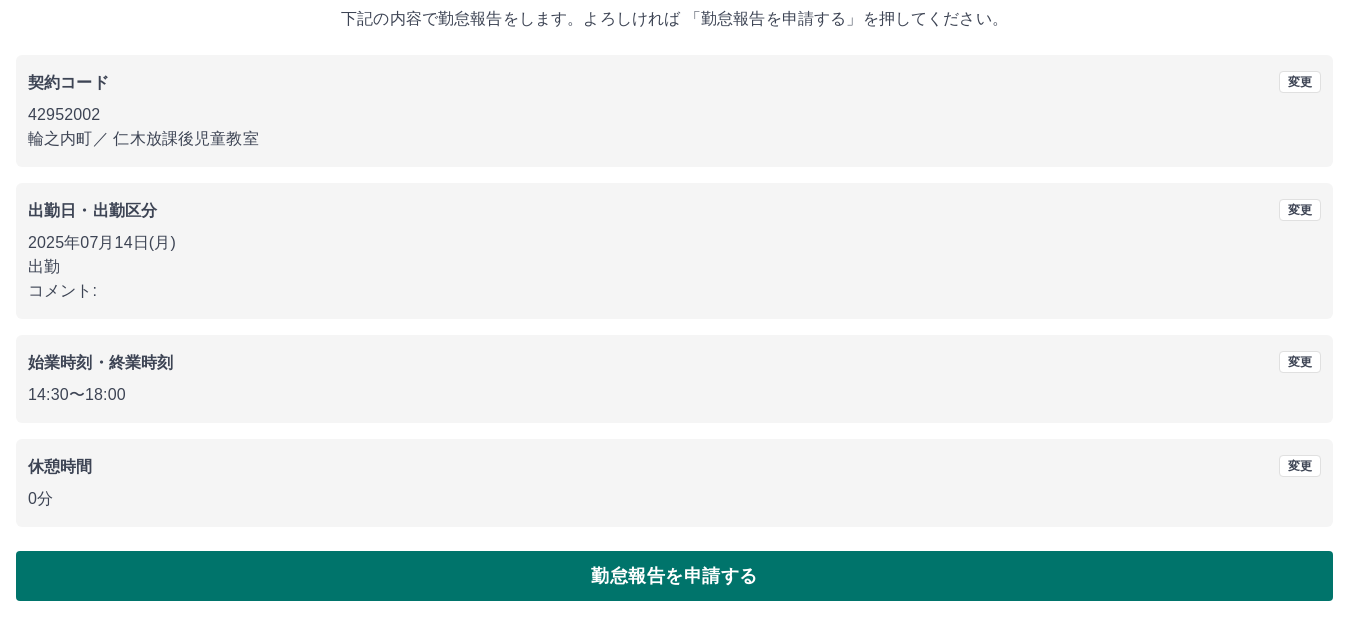 click on "勤怠報告を申請する" at bounding box center (674, 576) 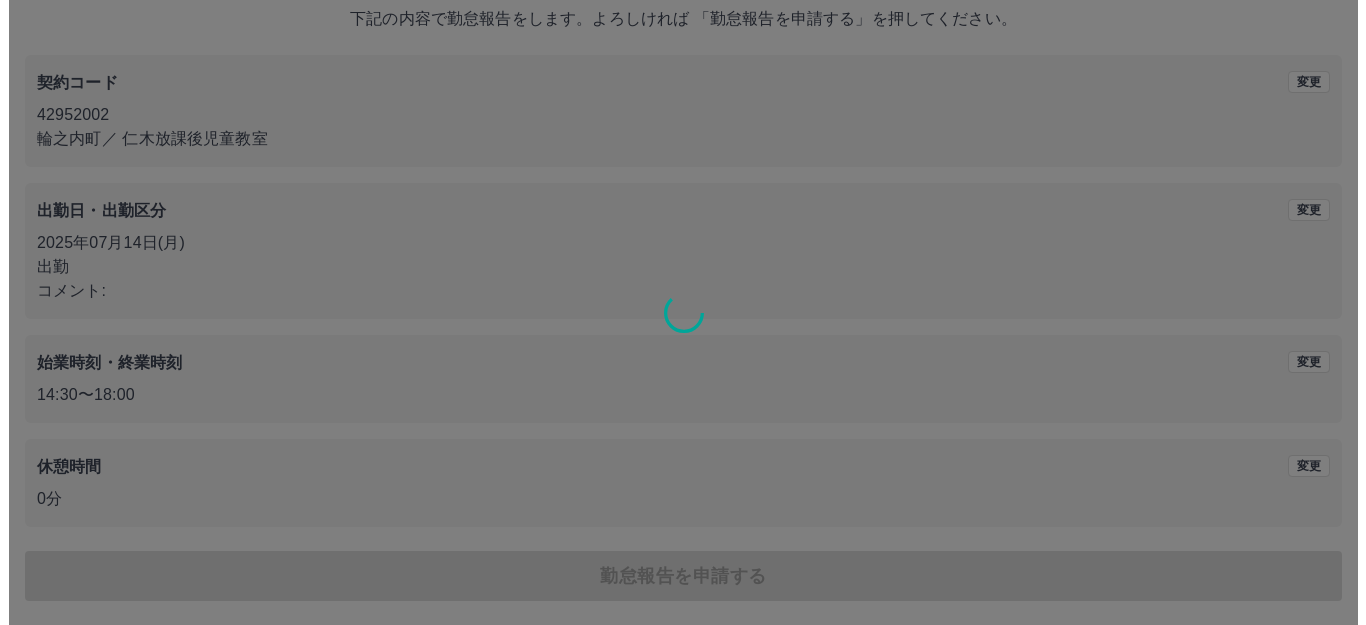 scroll, scrollTop: 0, scrollLeft: 0, axis: both 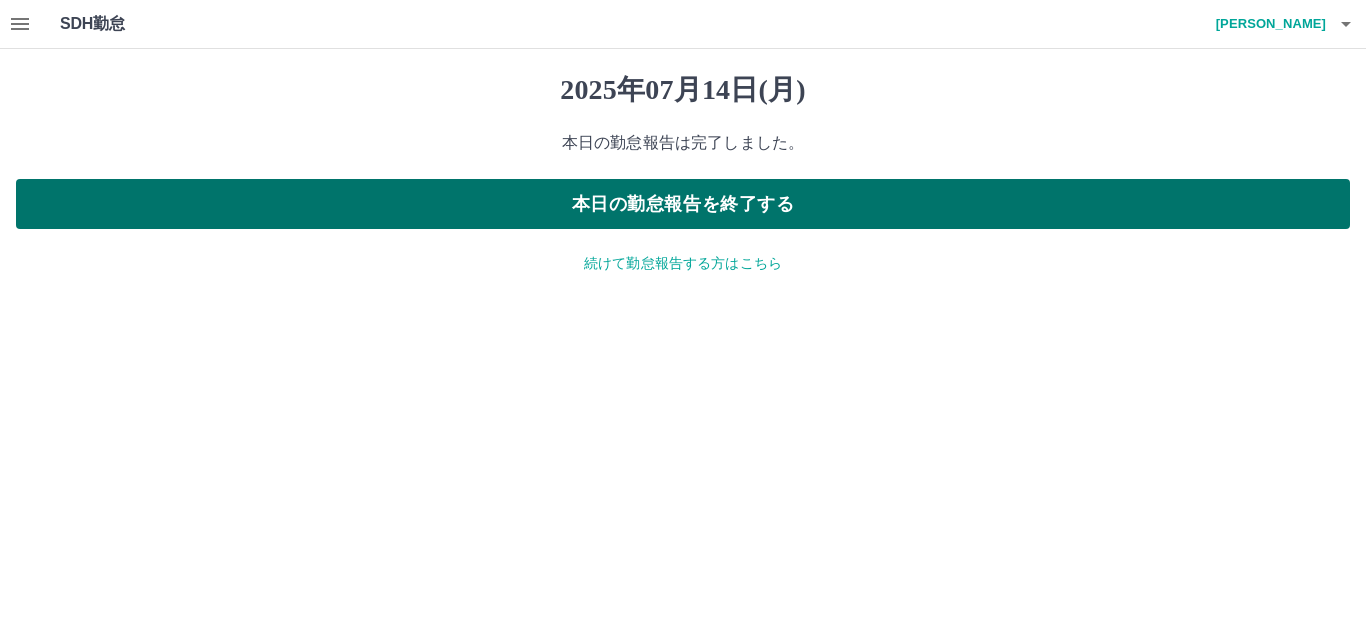 click on "本日の勤怠報告を終了する" at bounding box center [683, 204] 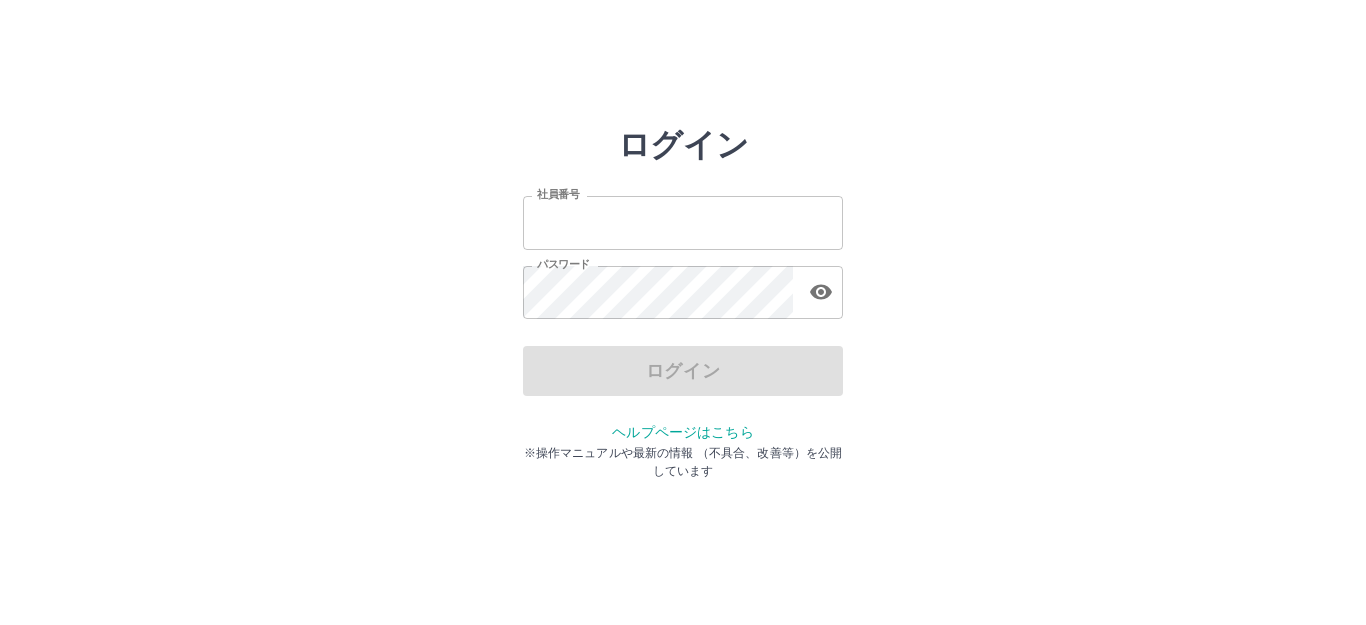scroll, scrollTop: 0, scrollLeft: 0, axis: both 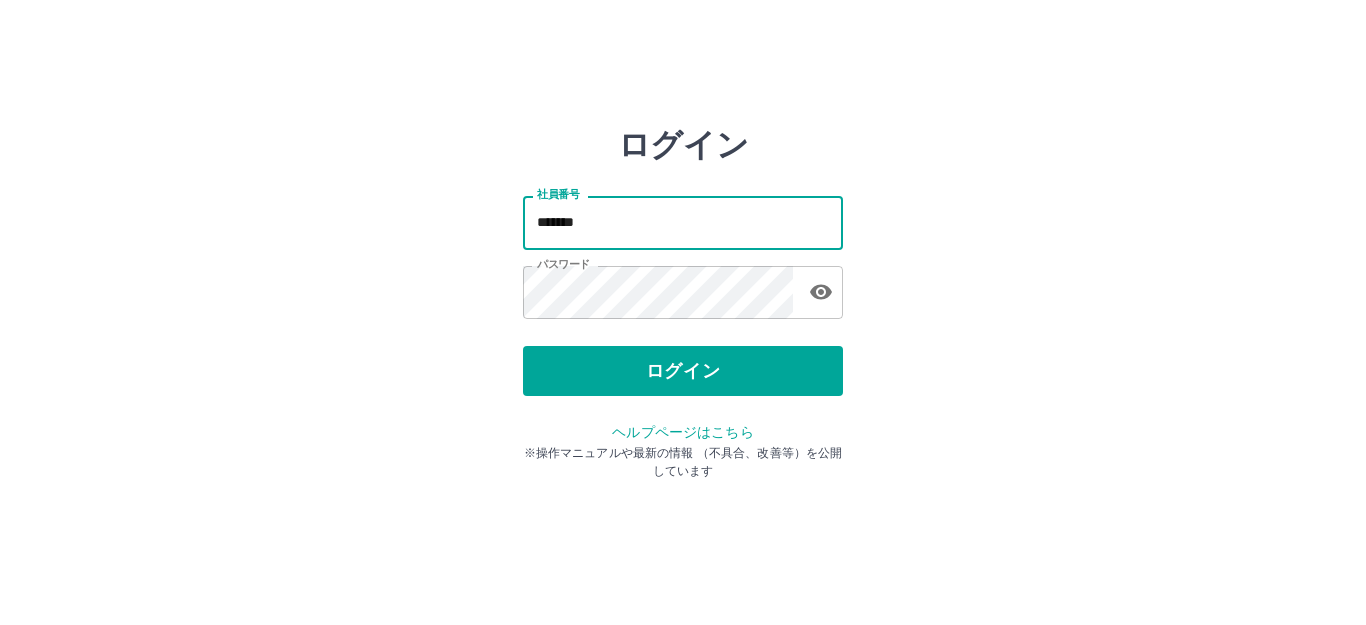 click on "*******" at bounding box center (683, 222) 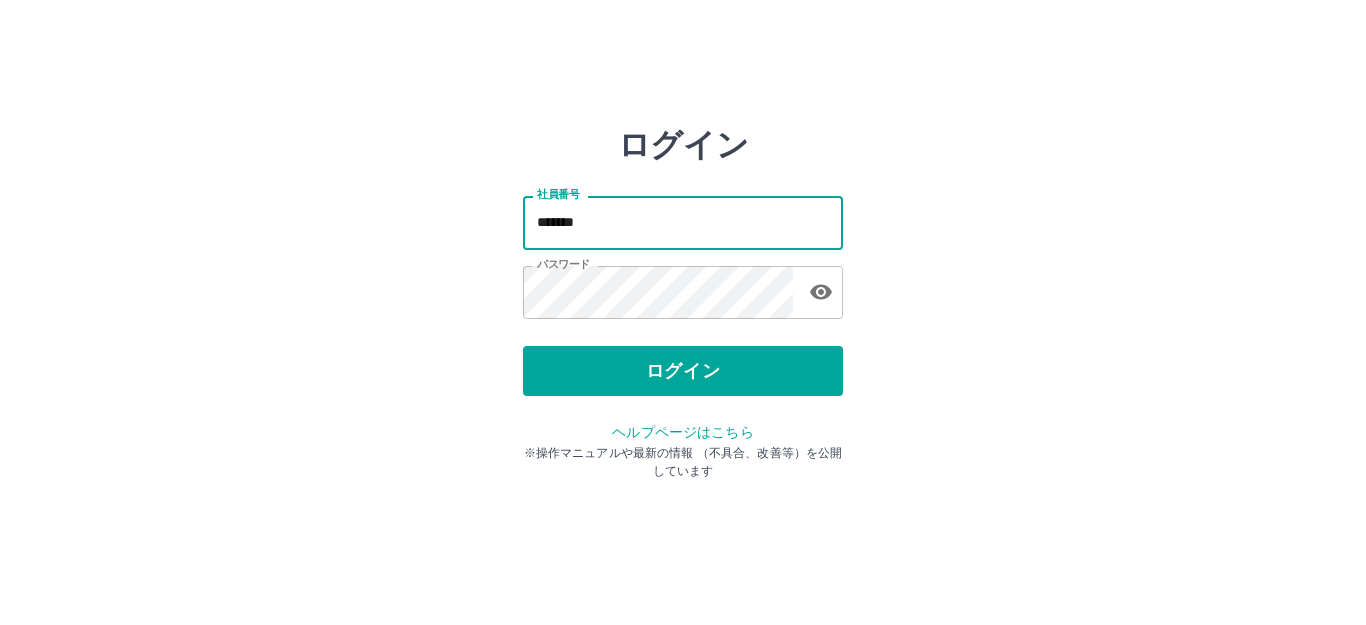 type on "*******" 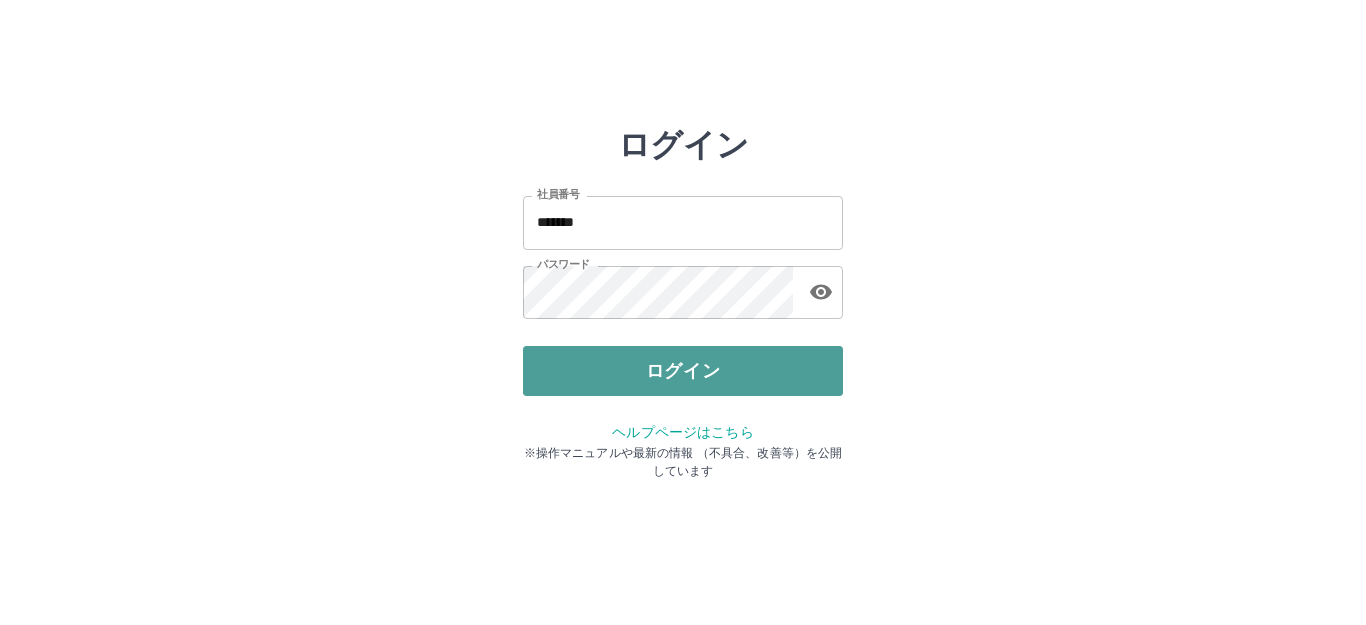 click on "ログイン" at bounding box center (683, 371) 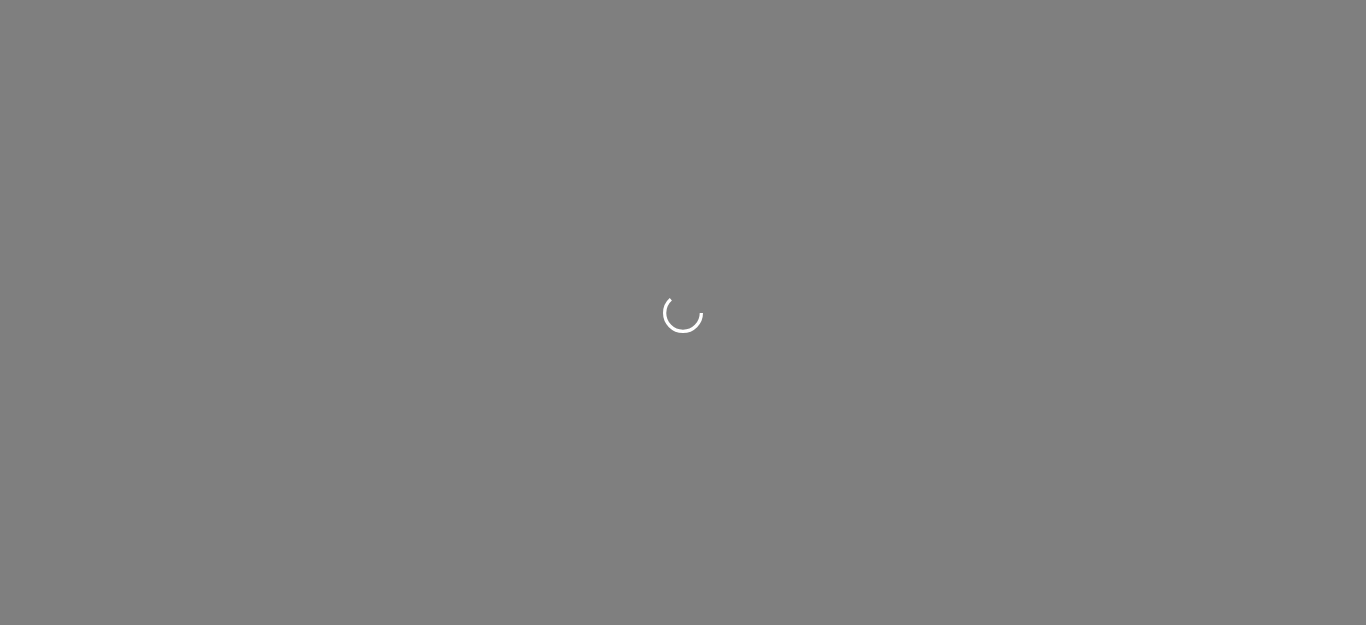 scroll, scrollTop: 0, scrollLeft: 0, axis: both 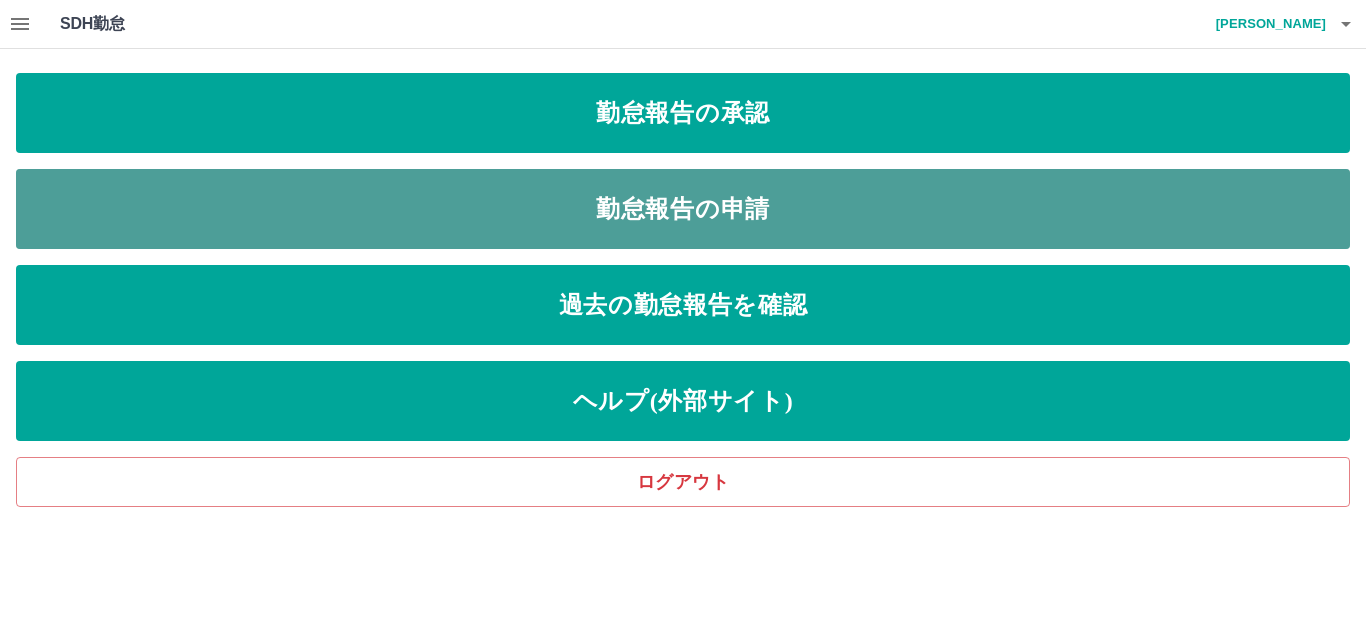 click on "勤怠報告の申請" at bounding box center (683, 209) 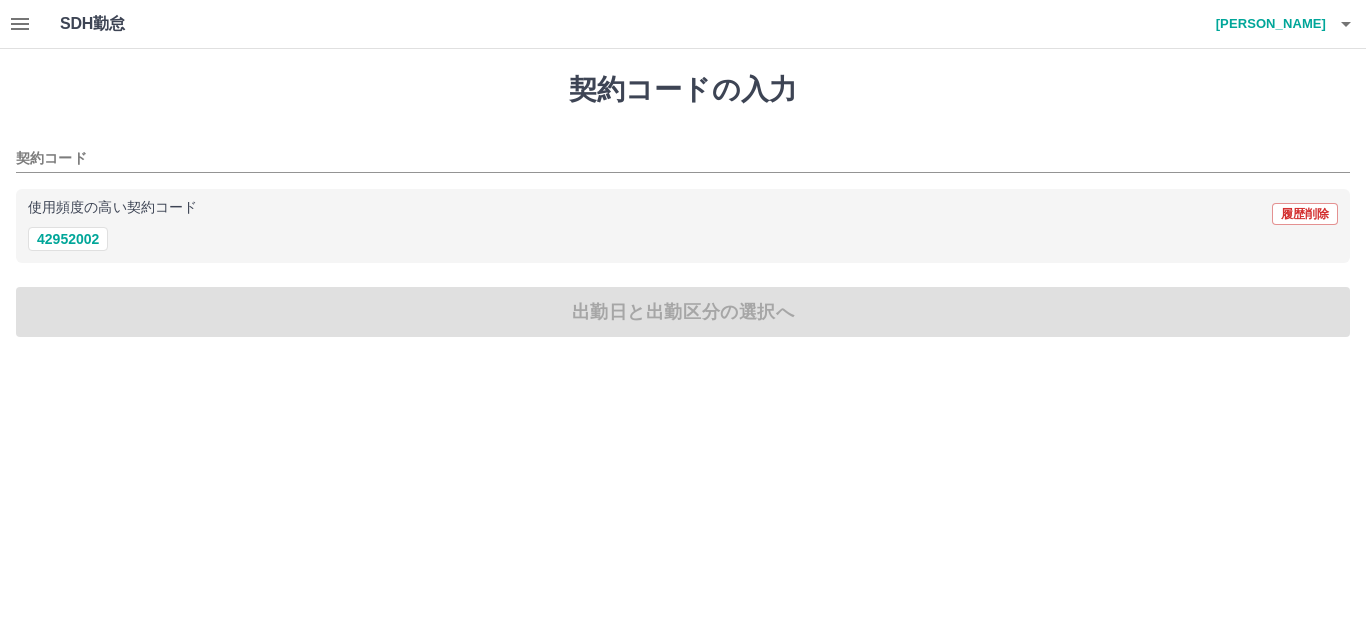click on "42952002" at bounding box center [68, 239] 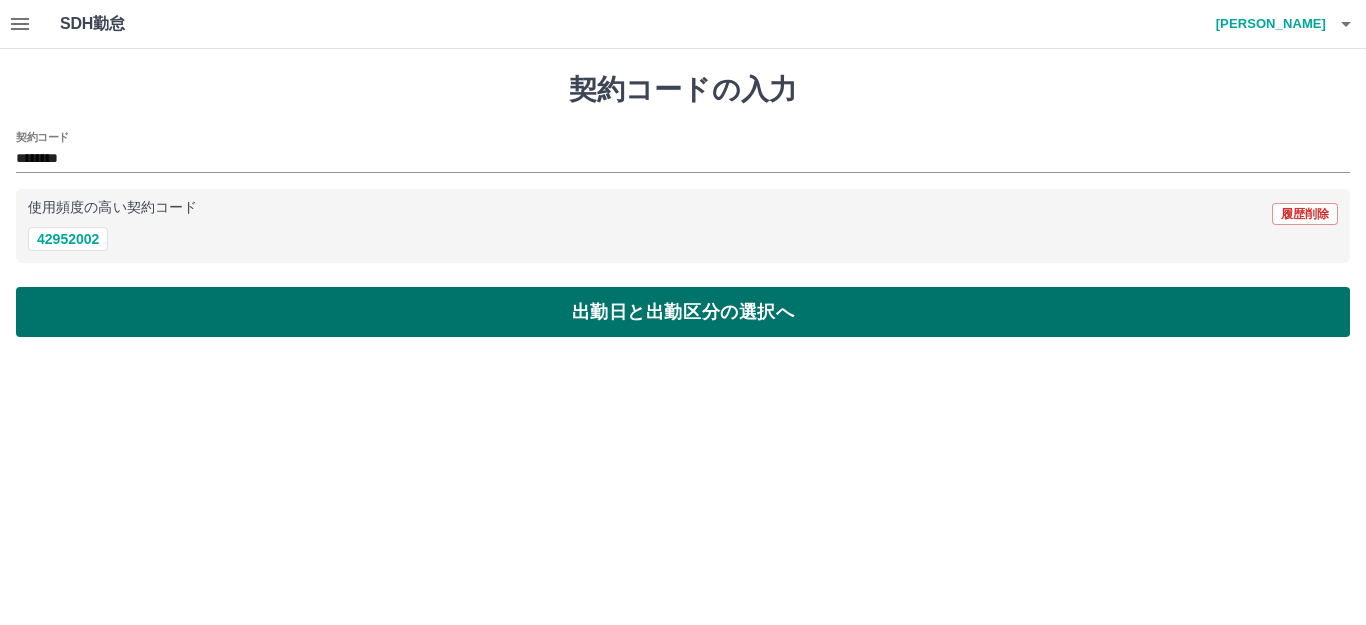 click on "出勤日と出勤区分の選択へ" at bounding box center [683, 312] 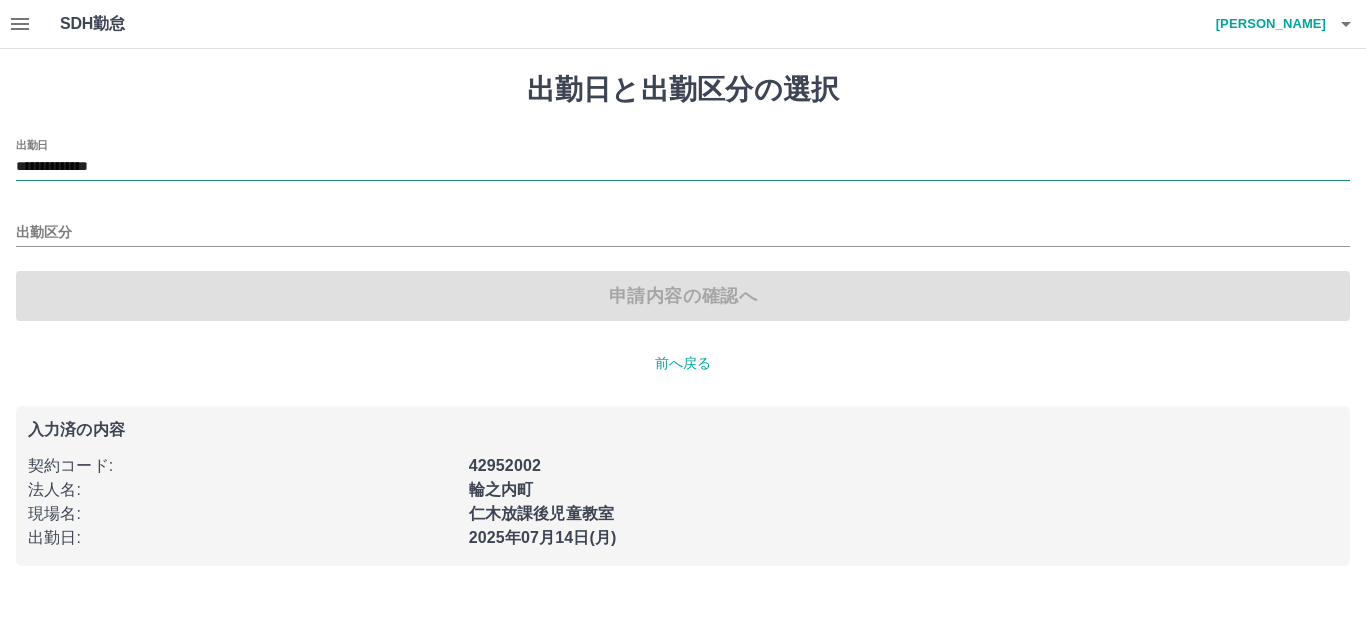 click on "**********" at bounding box center (683, 167) 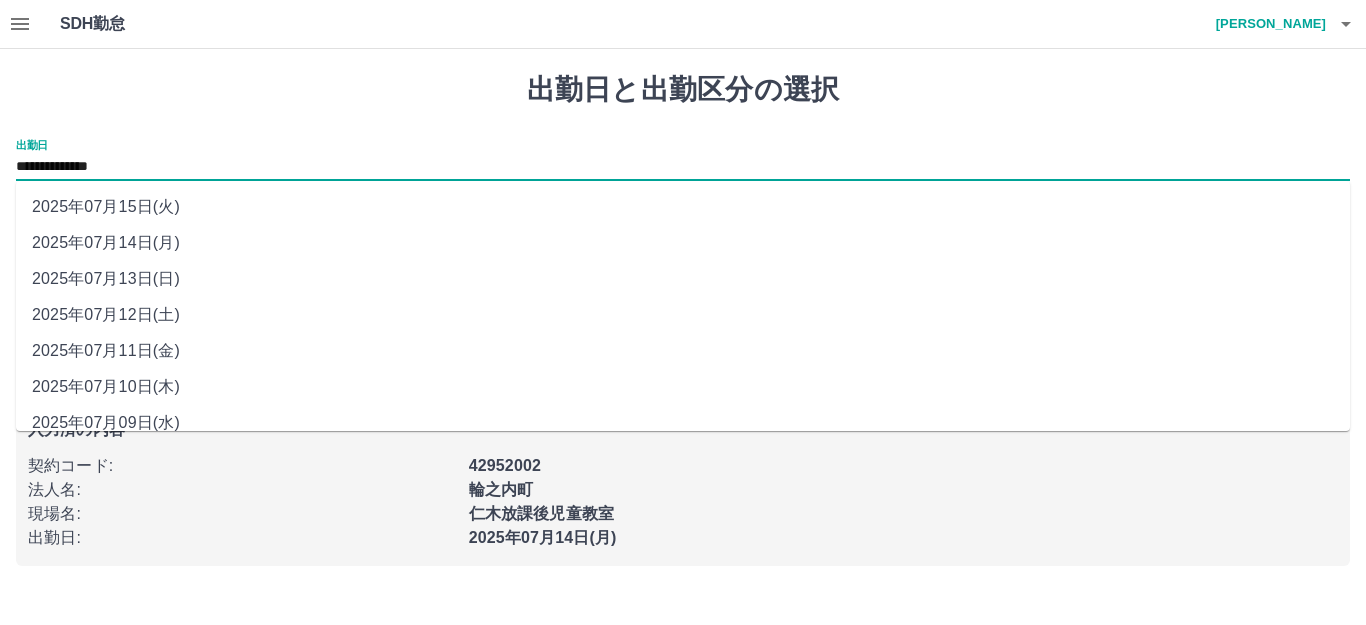 click on "2025年07月13日(日)" at bounding box center [683, 279] 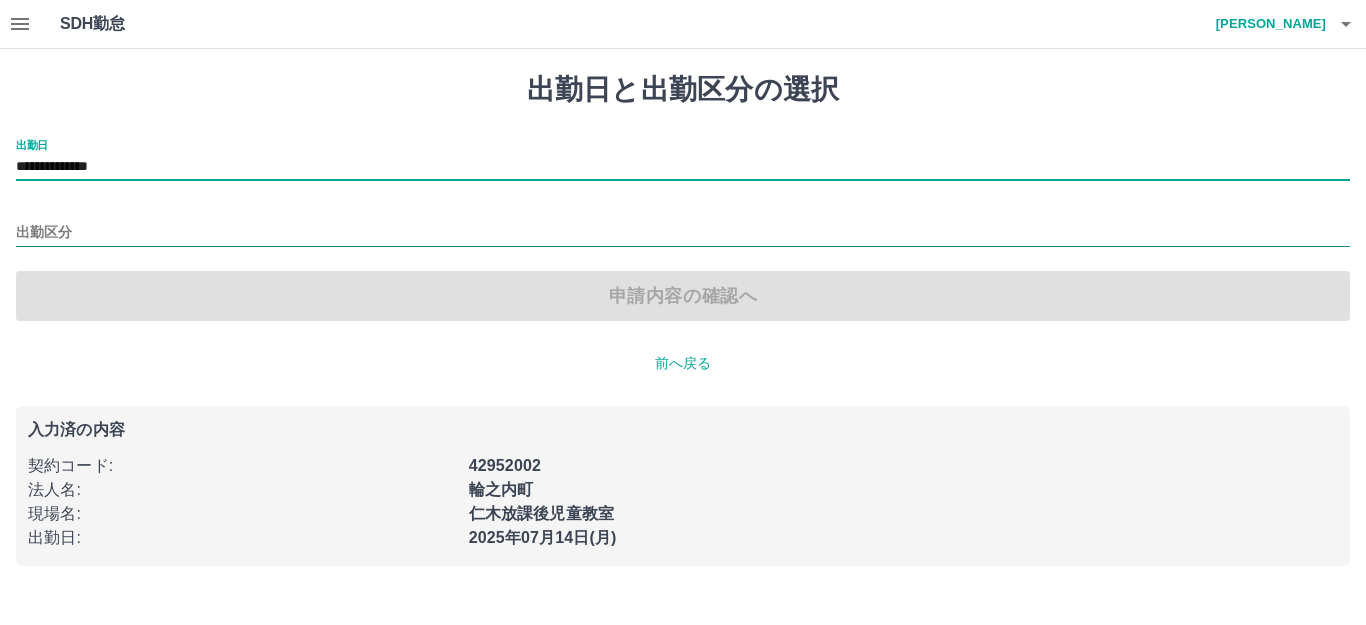 click on "出勤区分" at bounding box center (683, 233) 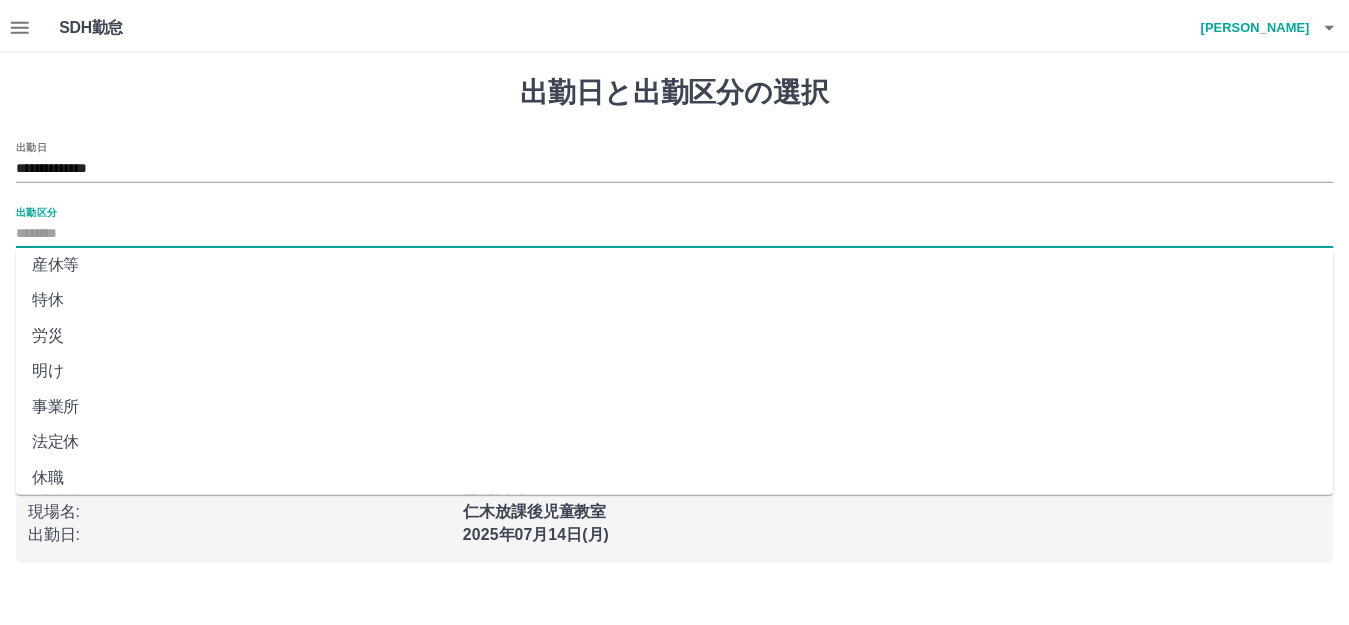scroll, scrollTop: 414, scrollLeft: 0, axis: vertical 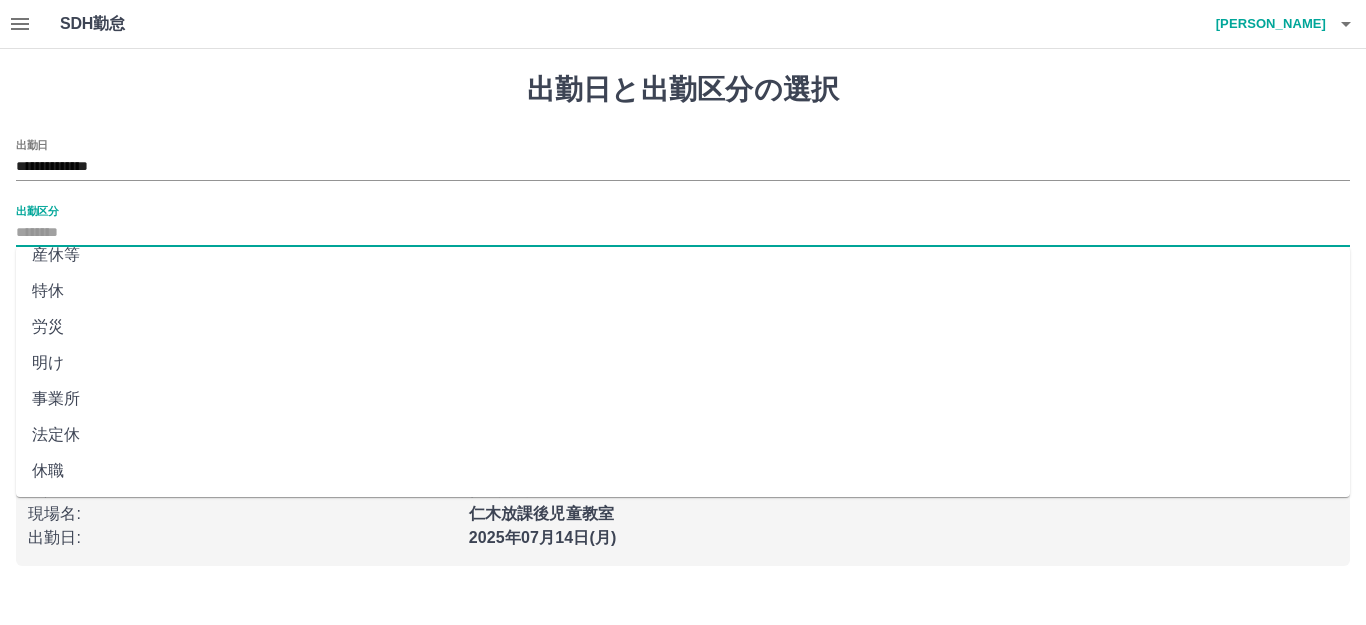 click on "法定休" at bounding box center [683, 435] 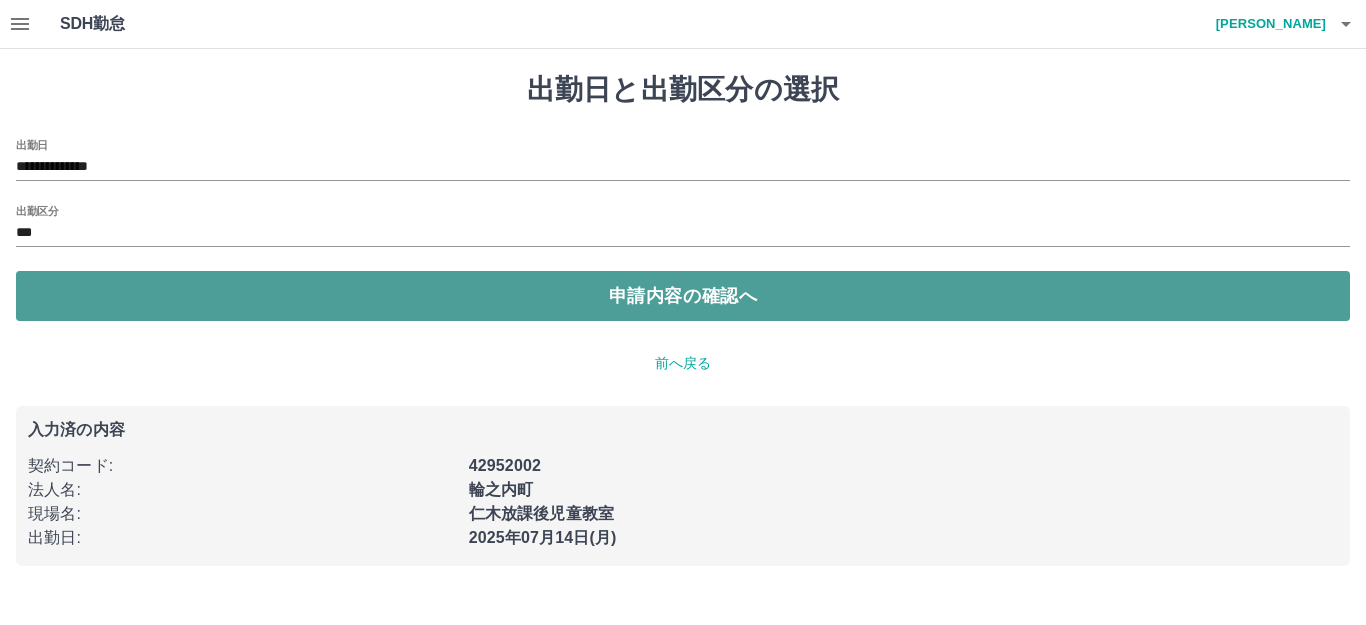 click on "申請内容の確認へ" at bounding box center (683, 296) 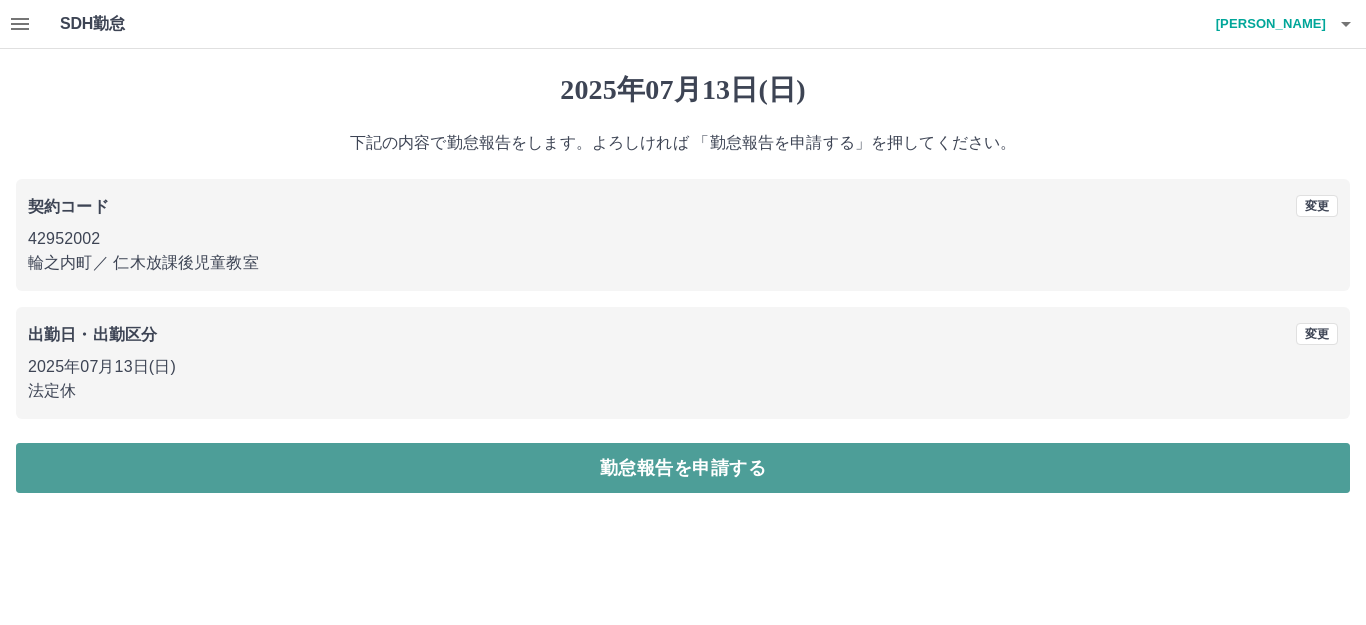 click on "勤怠報告を申請する" at bounding box center [683, 468] 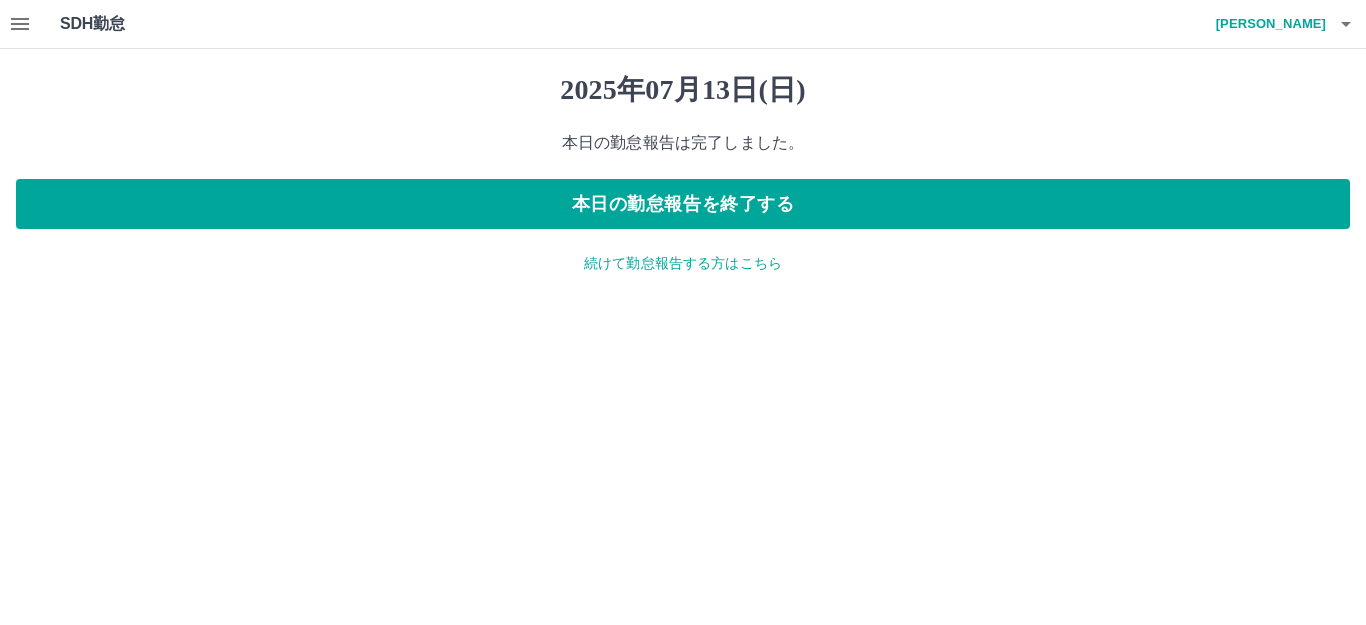 click on "続けて勤怠報告する方はこちら" at bounding box center (683, 263) 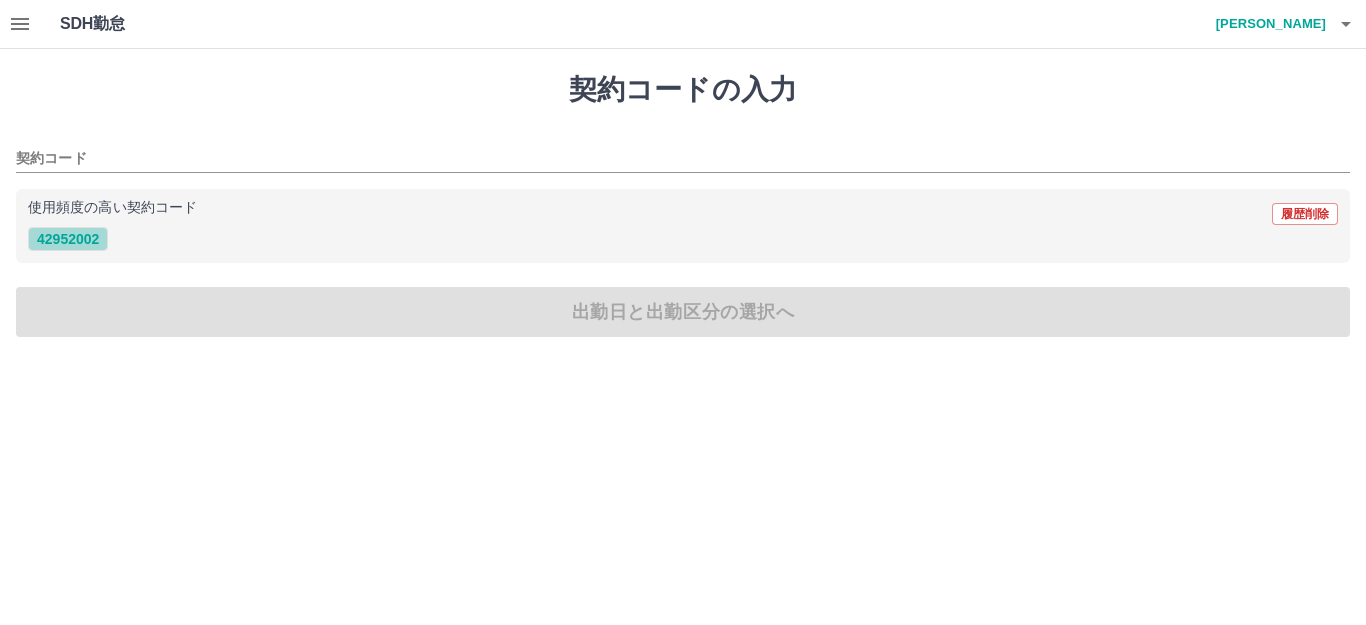 click on "42952002" at bounding box center (68, 239) 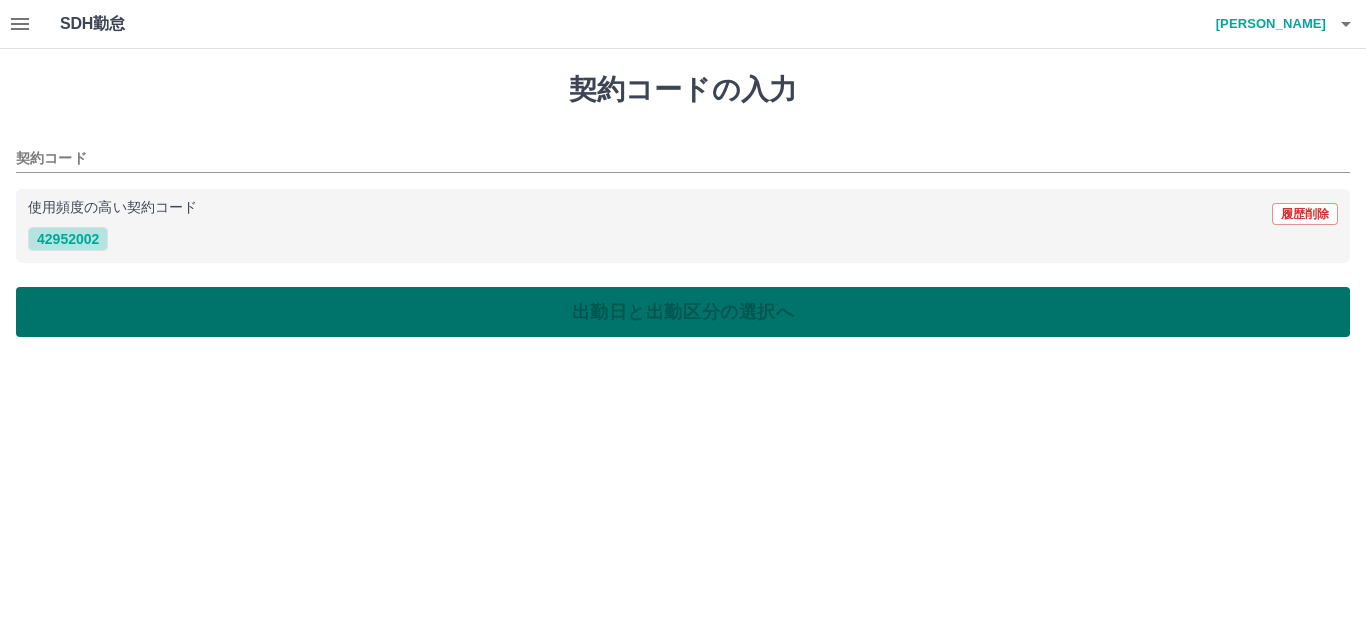 type on "********" 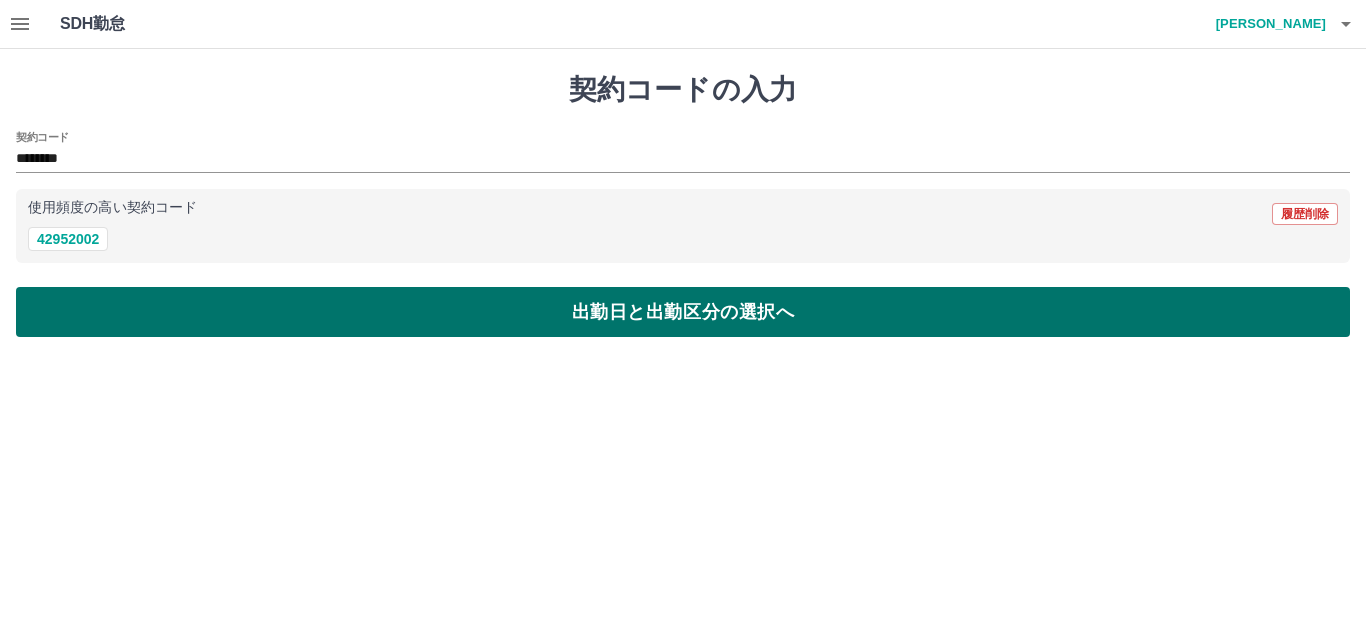 click on "出勤日と出勤区分の選択へ" at bounding box center (683, 312) 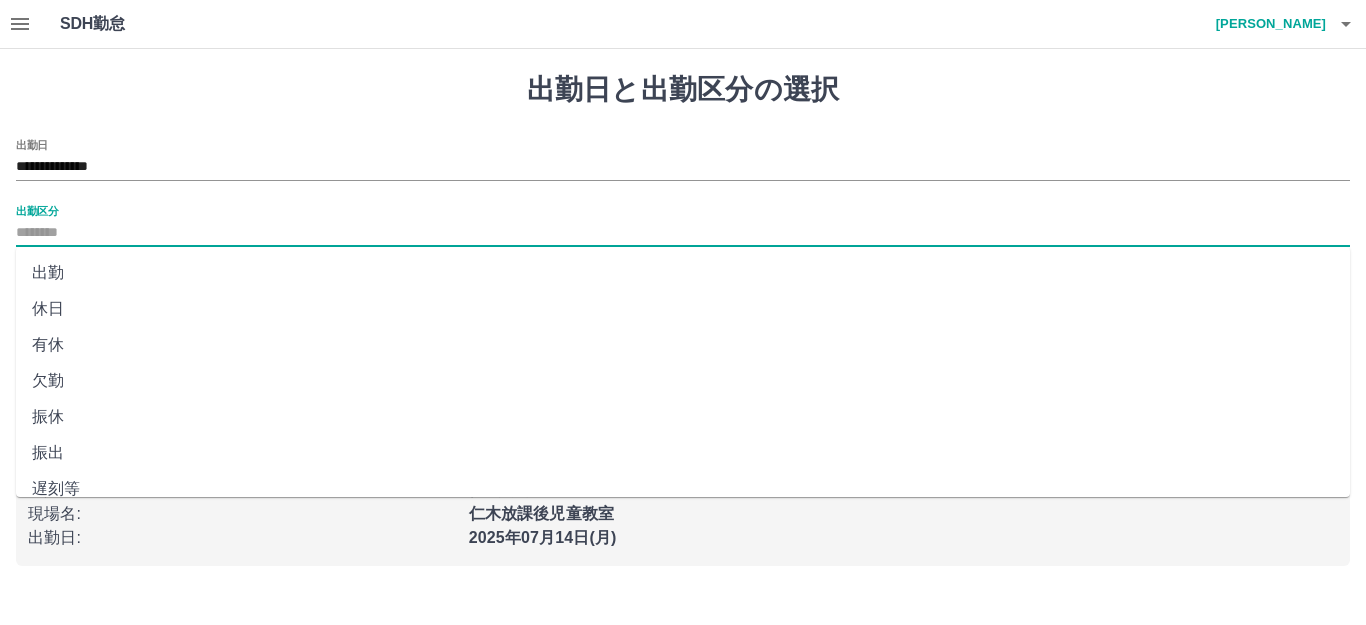 click on "出勤区分" at bounding box center [683, 233] 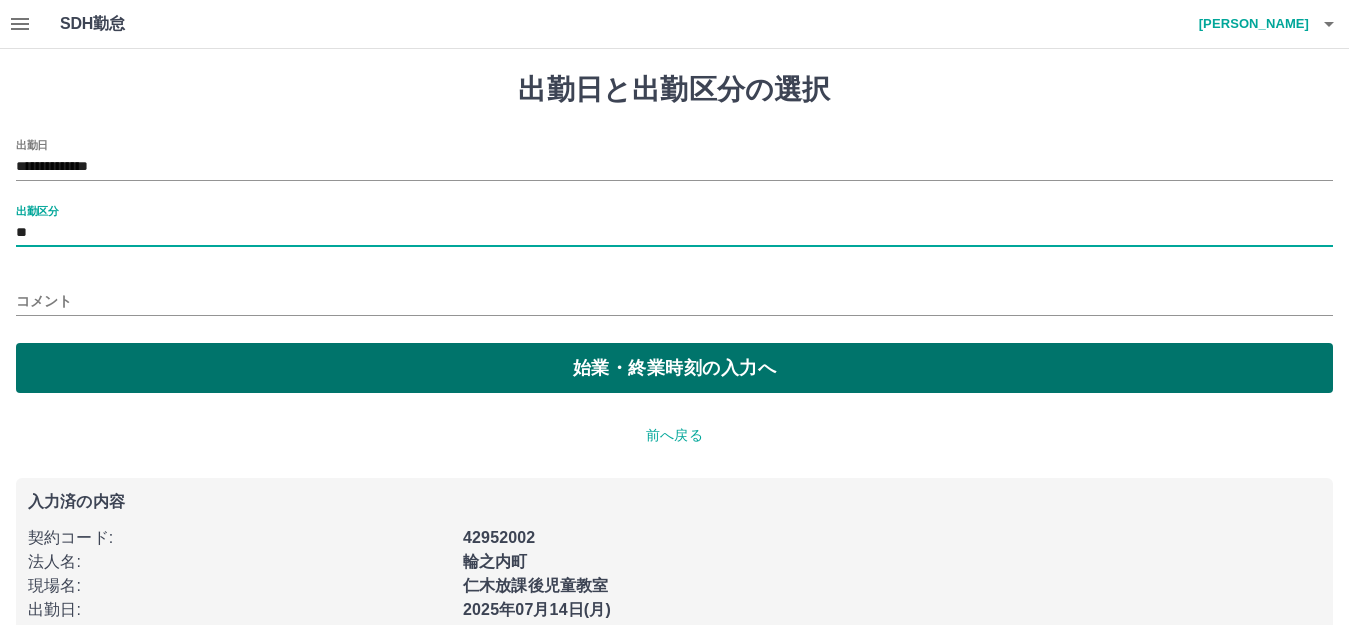 click on "始業・終業時刻の入力へ" at bounding box center [674, 368] 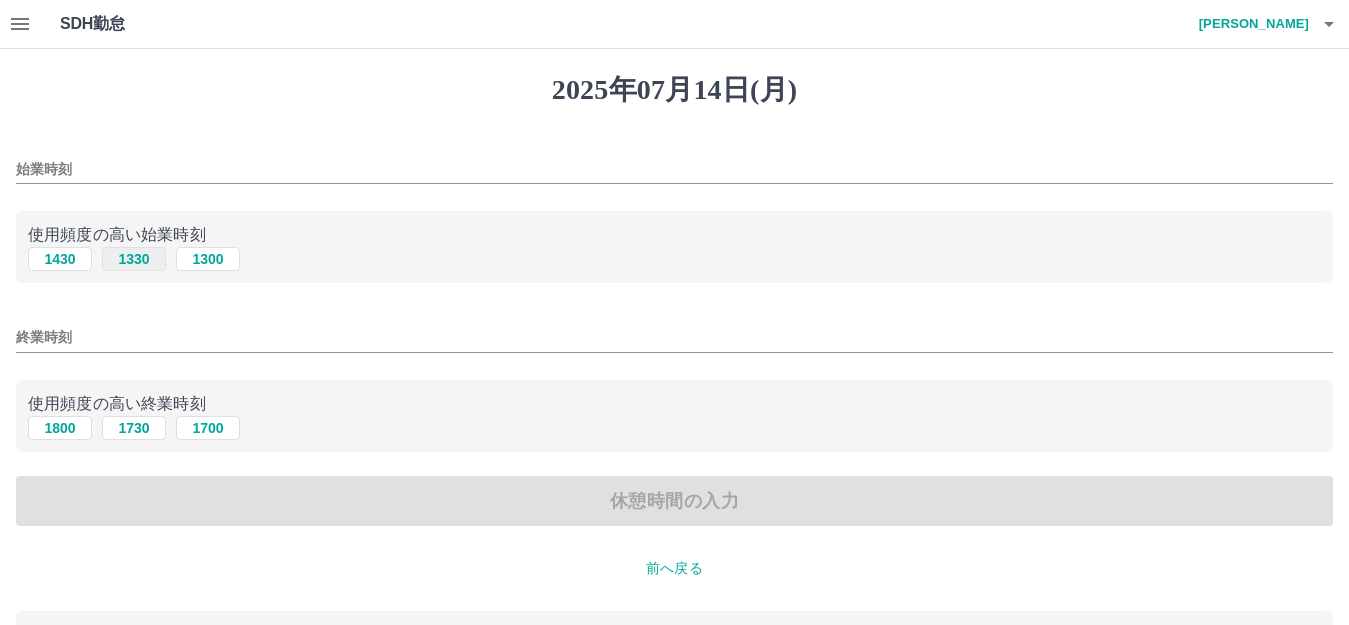 drag, startPoint x: 125, startPoint y: 247, endPoint x: 125, endPoint y: 268, distance: 21 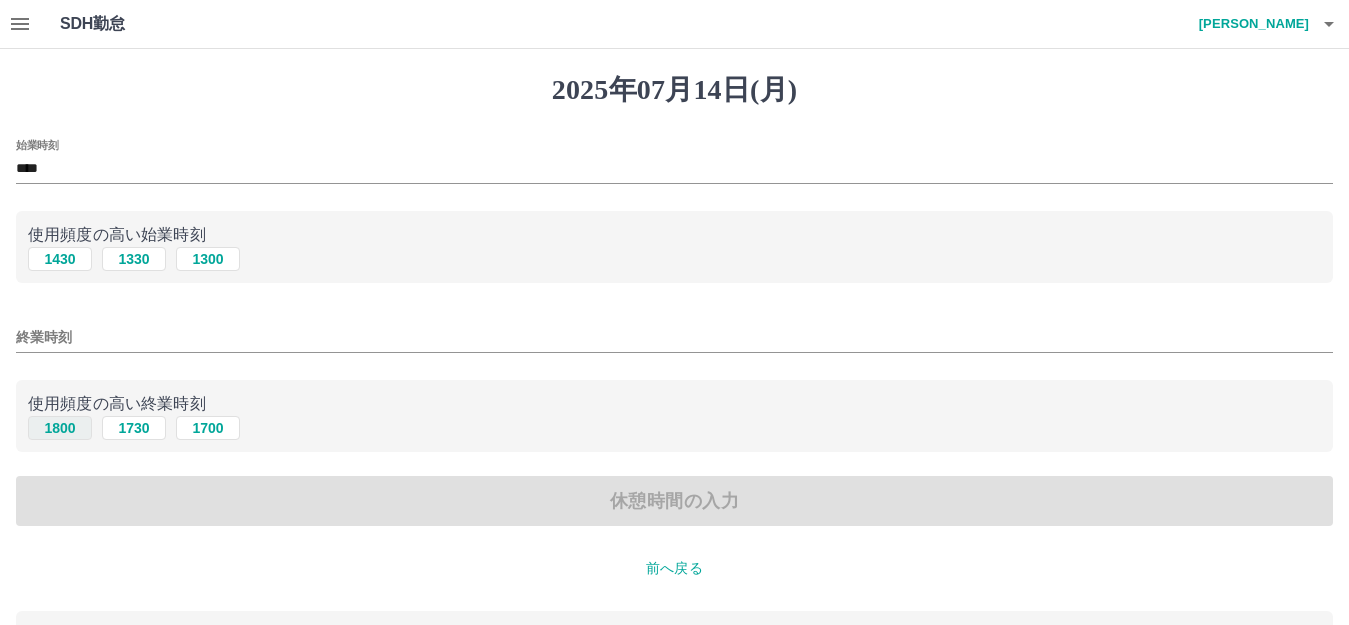 click on "1800" at bounding box center (60, 428) 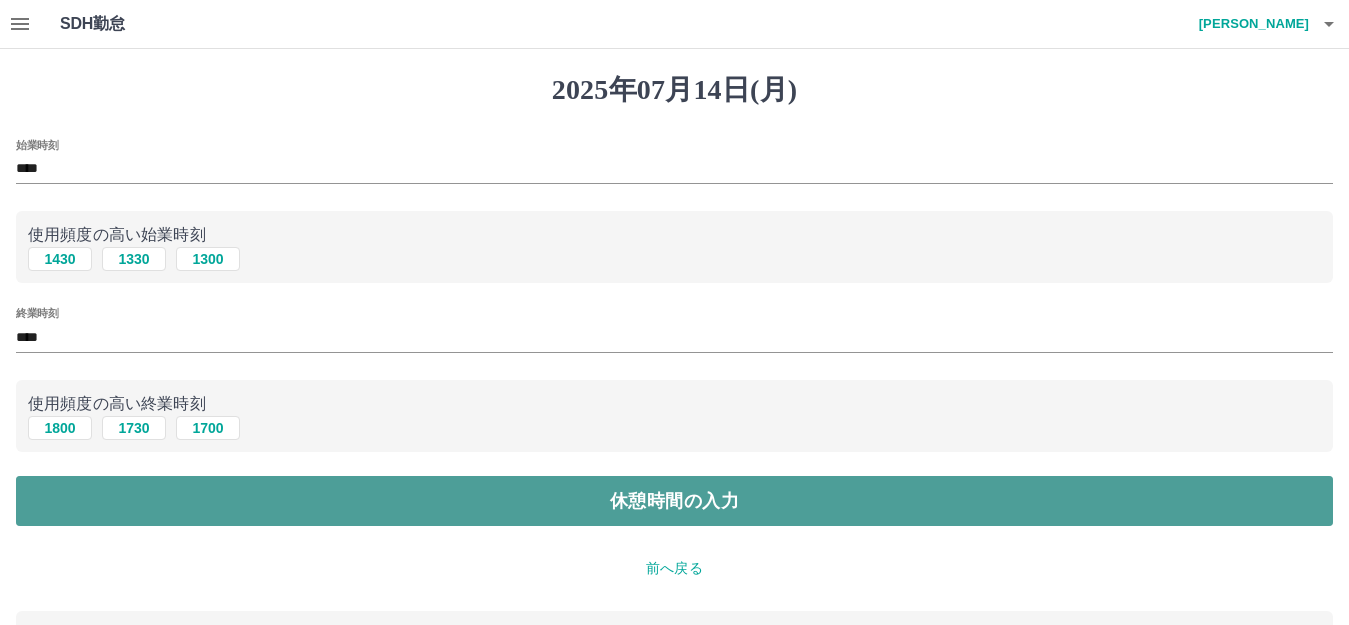 click on "休憩時間の入力" at bounding box center (674, 501) 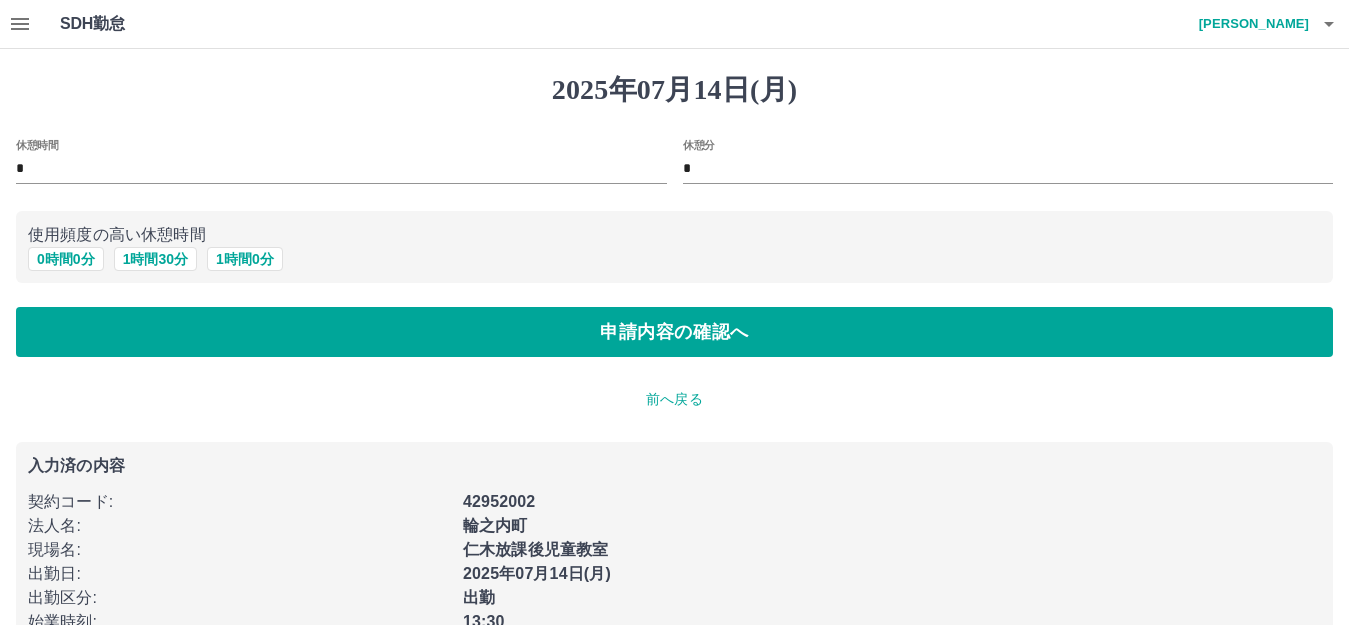 click on "2025年07月14日(月) 休憩時間 * 休憩分 * 使用頻度の高い休憩時間 0 時間 0 分 1 時間 30 分 1 時間 0 分 申請内容の確認へ 前へ戻る 入力済の内容 契約コード : 42952002 法人名 : 輪之内町 現場名 : 仁木放課後児童教室 出勤日 : 2025年07月14日(月) 出勤区分 : 出勤 始業時刻 : 13:30 終業時刻 : 18:00" at bounding box center [674, 373] 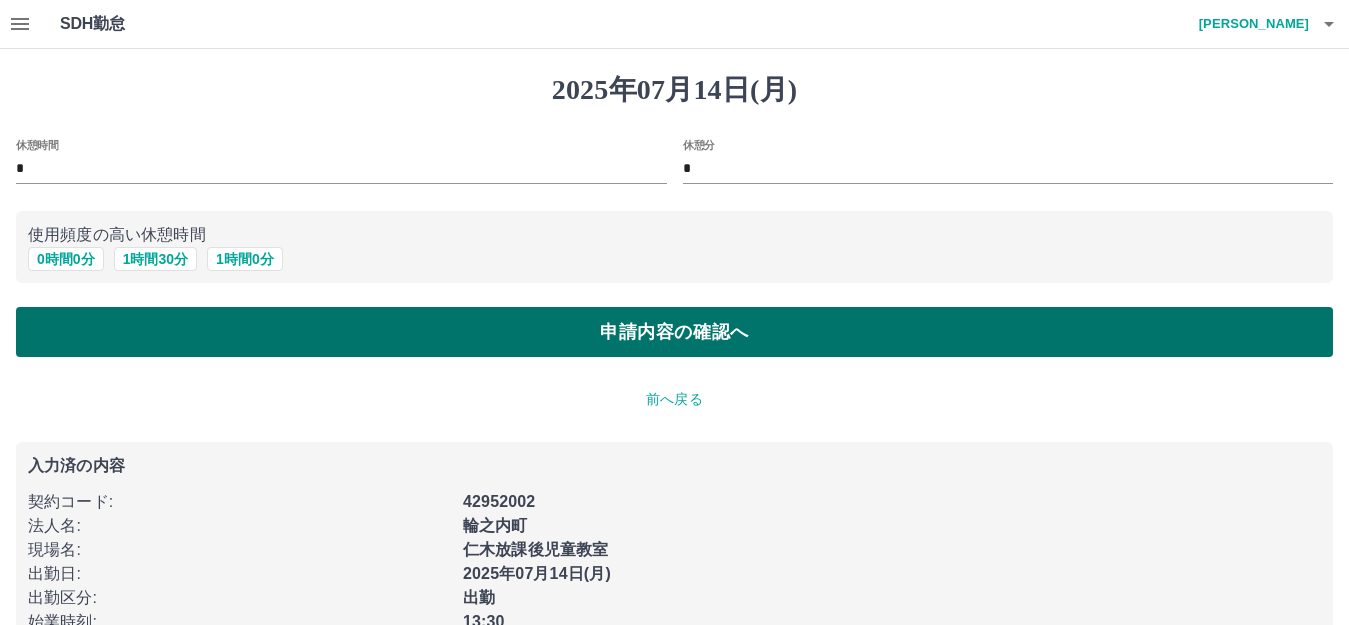click on "申請内容の確認へ" at bounding box center (674, 332) 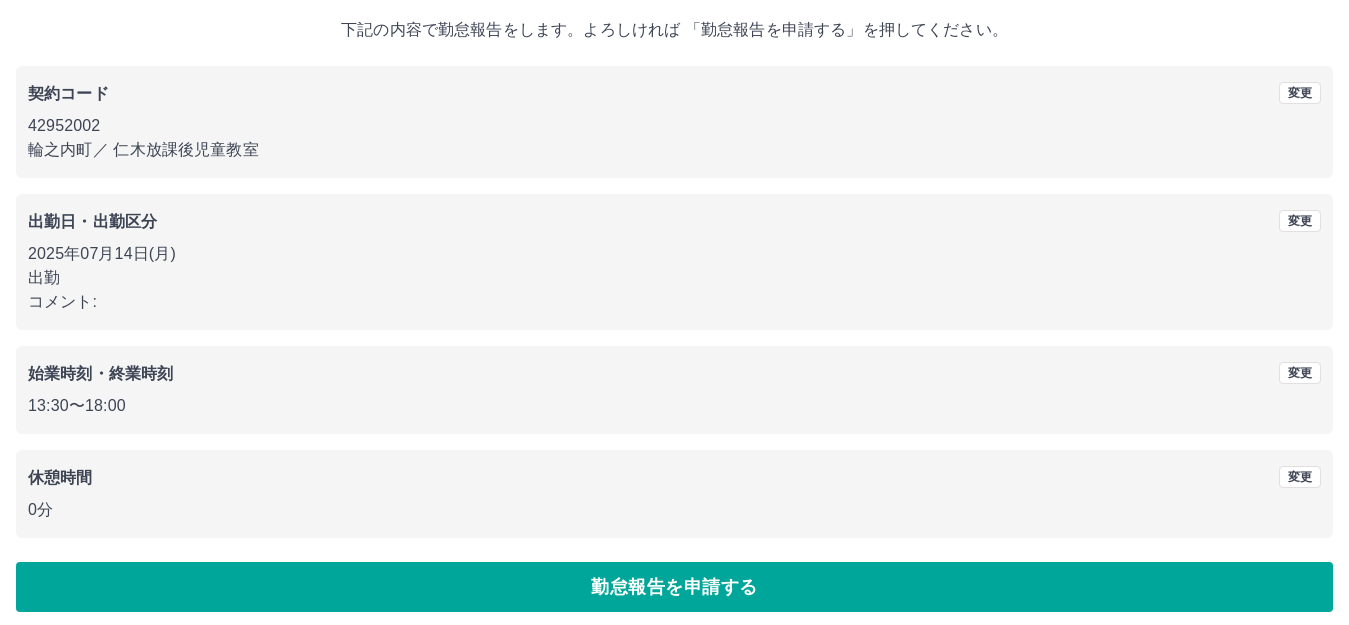 scroll, scrollTop: 124, scrollLeft: 0, axis: vertical 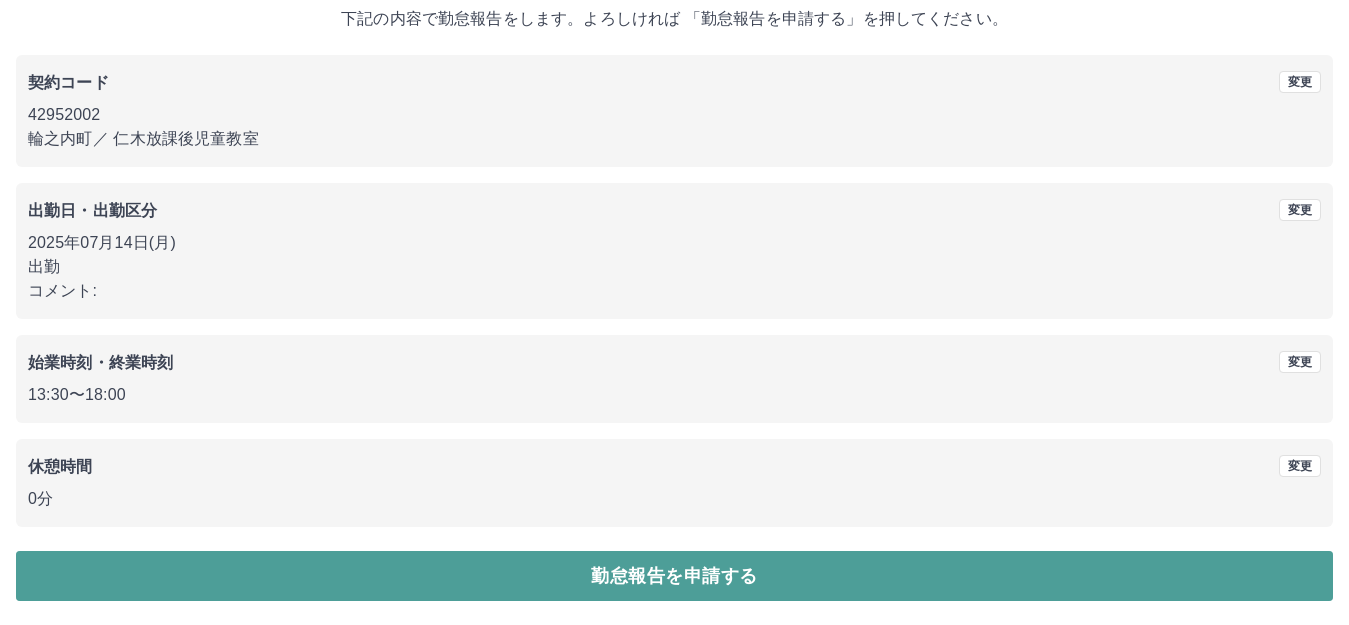 click on "勤怠報告を申請する" at bounding box center [674, 576] 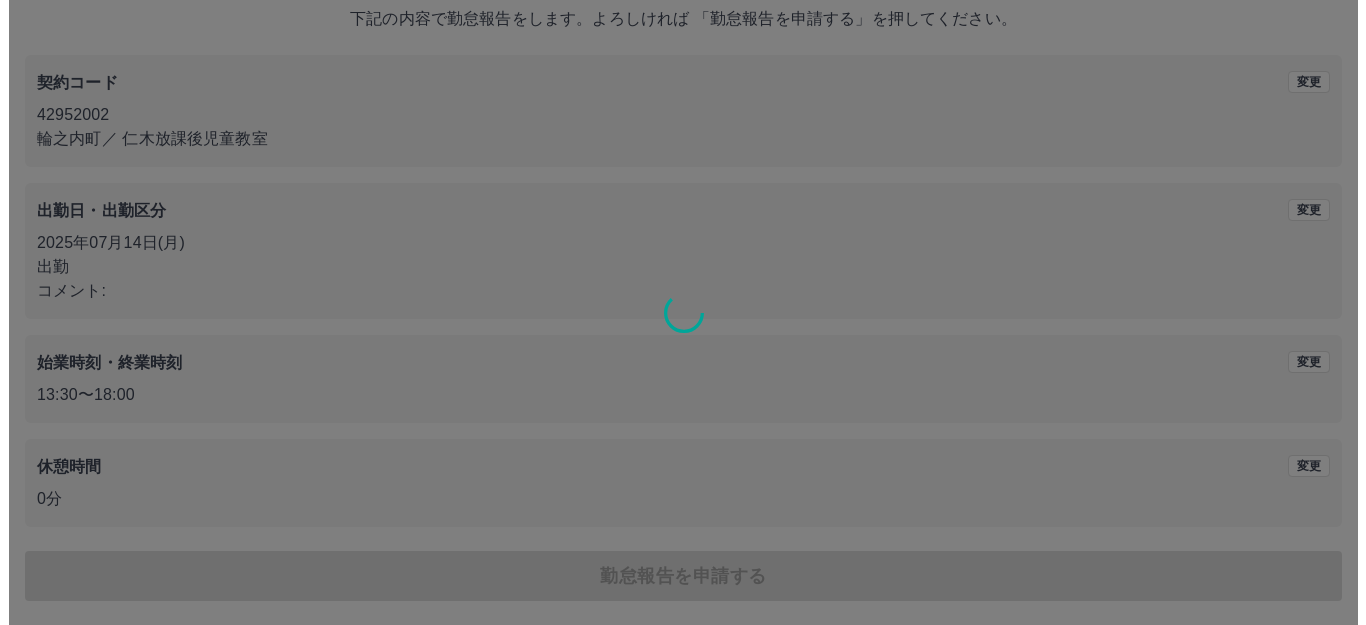 scroll, scrollTop: 0, scrollLeft: 0, axis: both 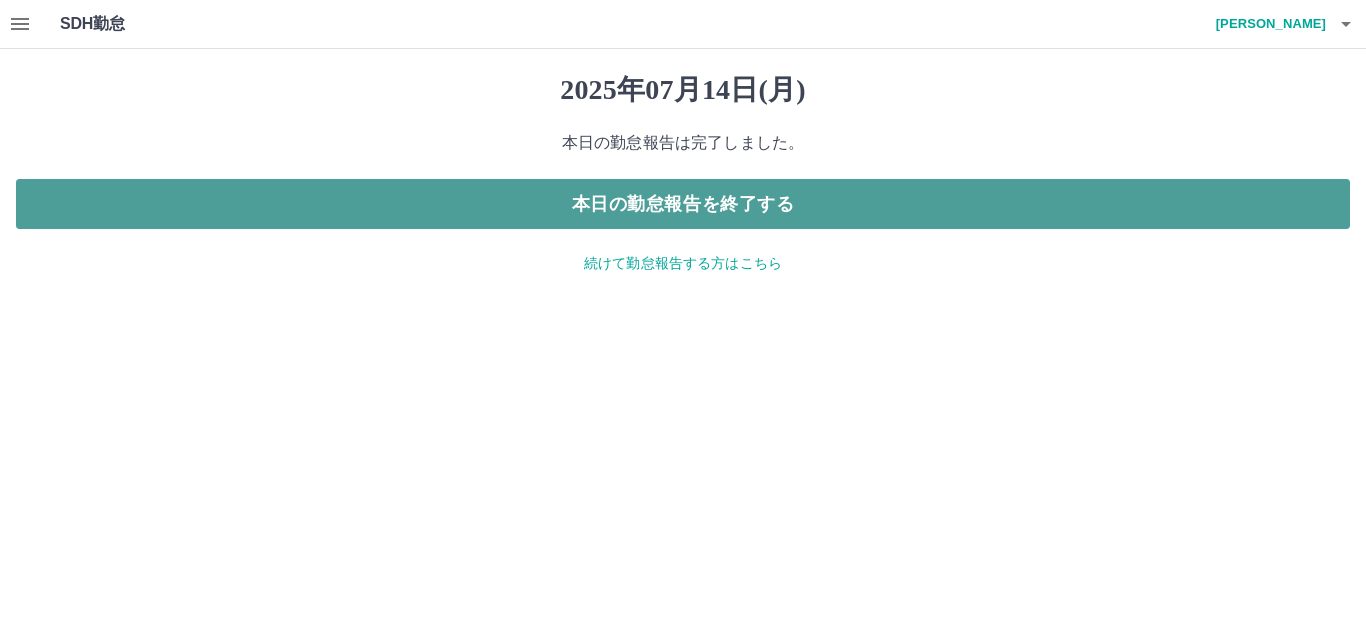 click on "本日の勤怠報告を終了する" at bounding box center [683, 204] 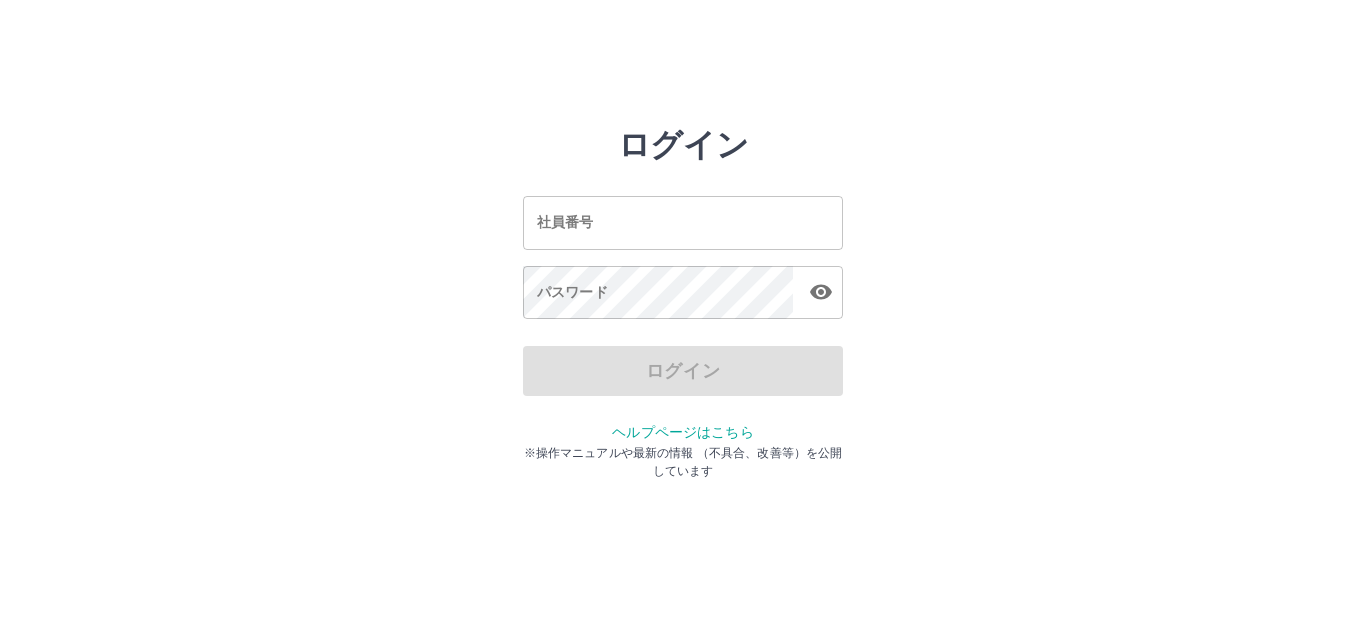 scroll, scrollTop: 0, scrollLeft: 0, axis: both 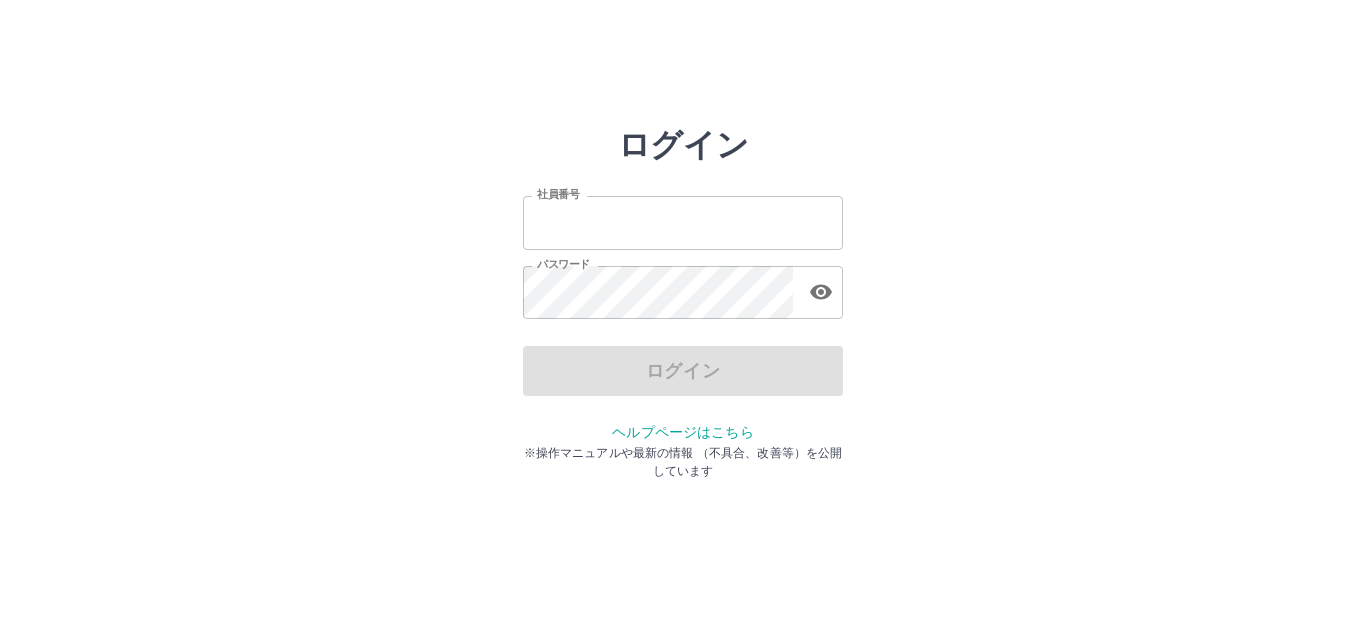 type on "*******" 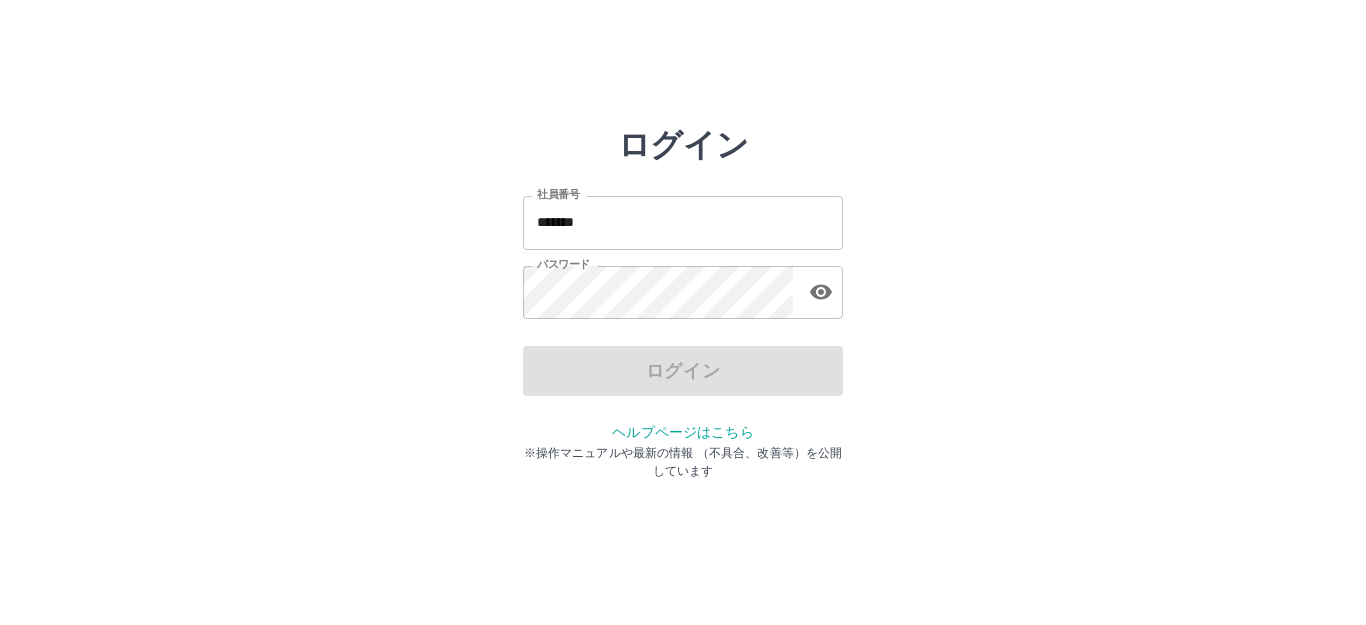 drag, startPoint x: 0, startPoint y: 0, endPoint x: 670, endPoint y: 217, distance: 704.2649 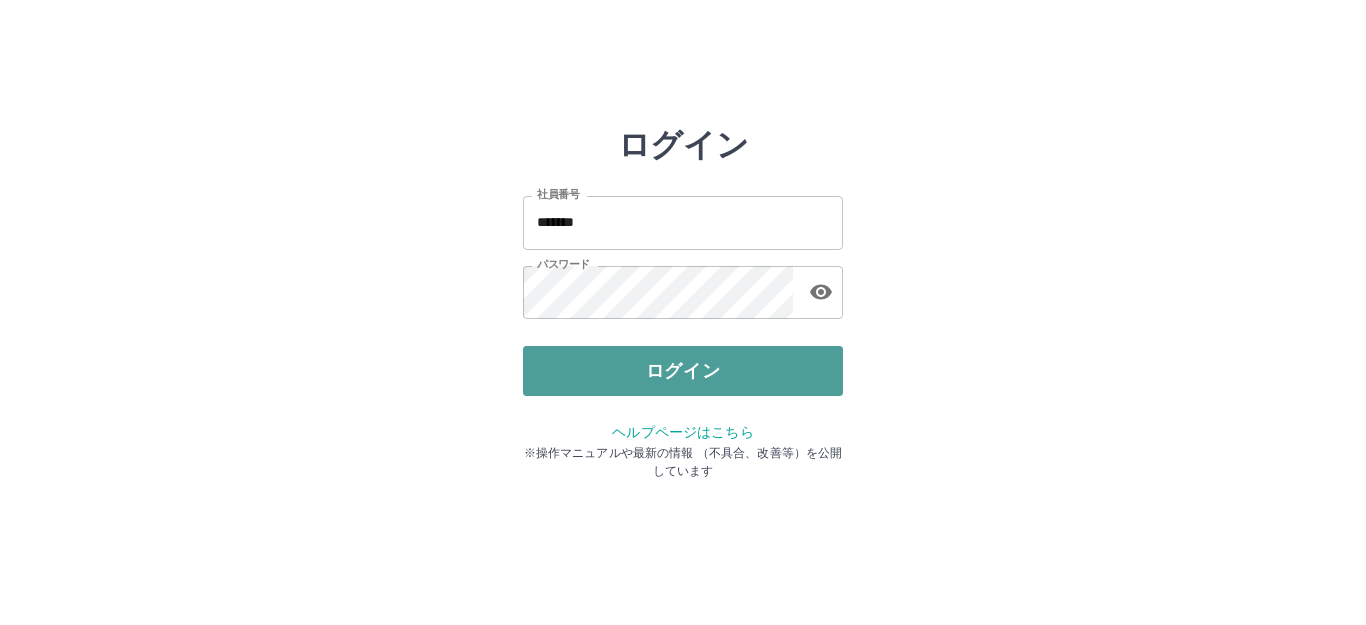 click on "ログイン" at bounding box center [683, 371] 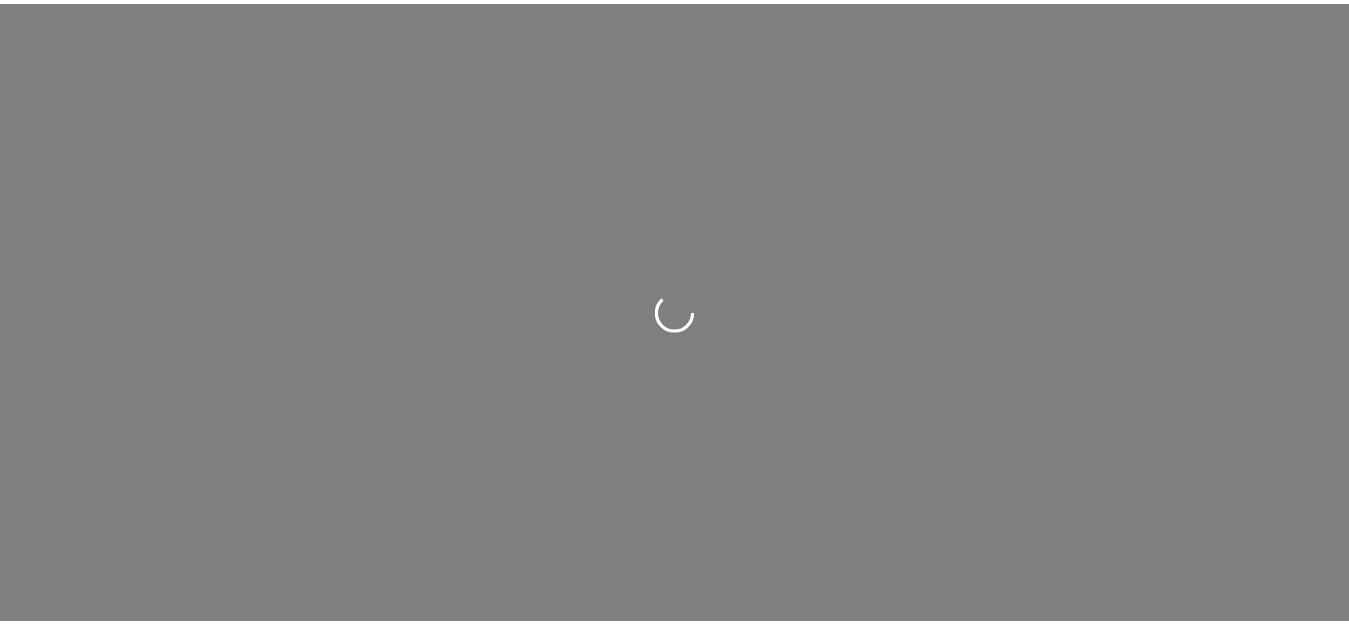 scroll, scrollTop: 0, scrollLeft: 0, axis: both 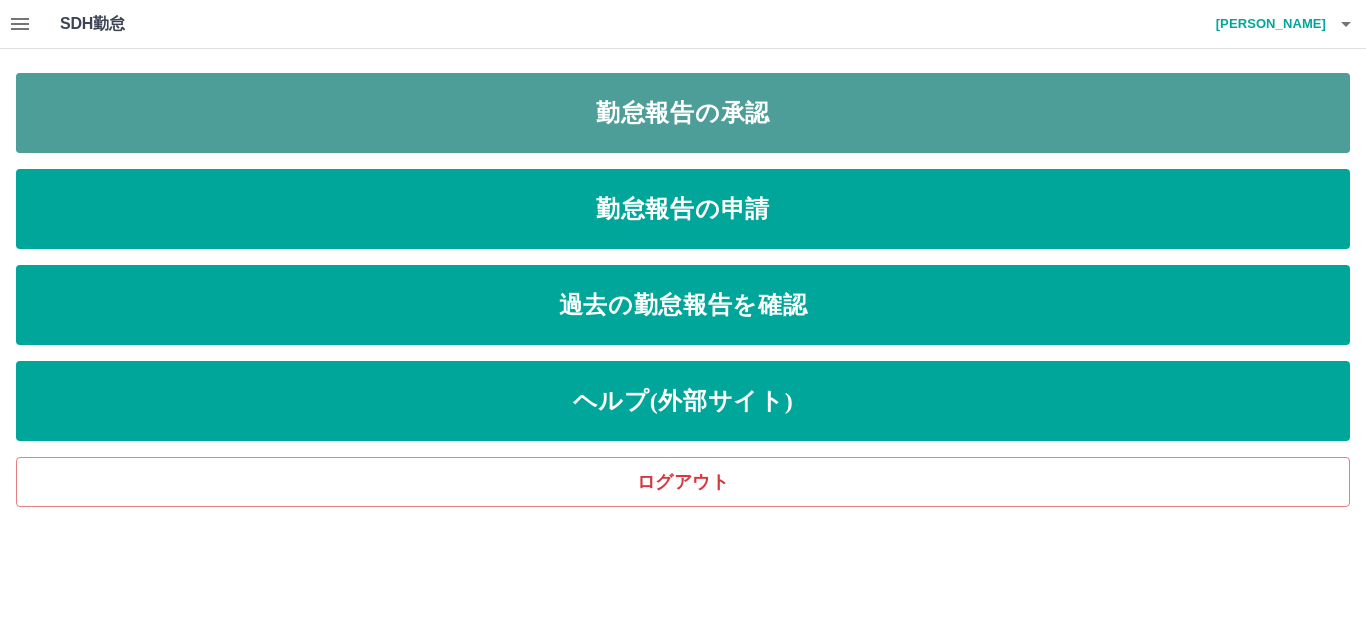 click on "勤怠報告の承認" at bounding box center (683, 113) 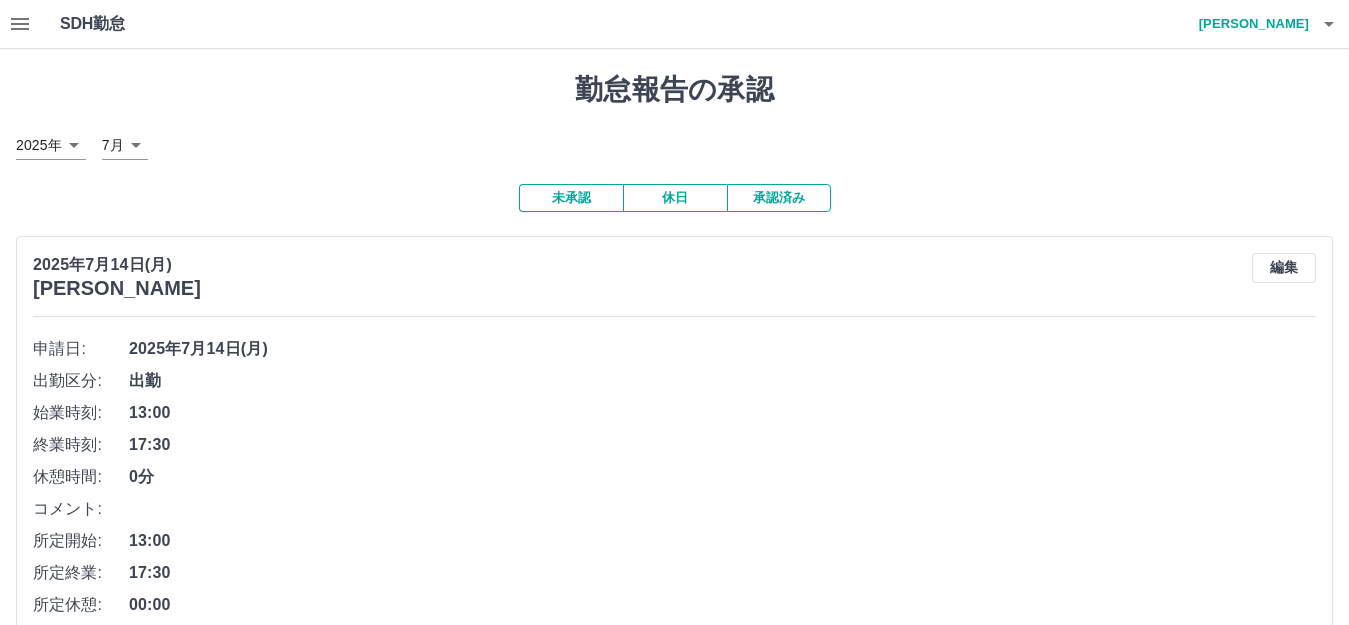 click on "承認済み" at bounding box center (779, 198) 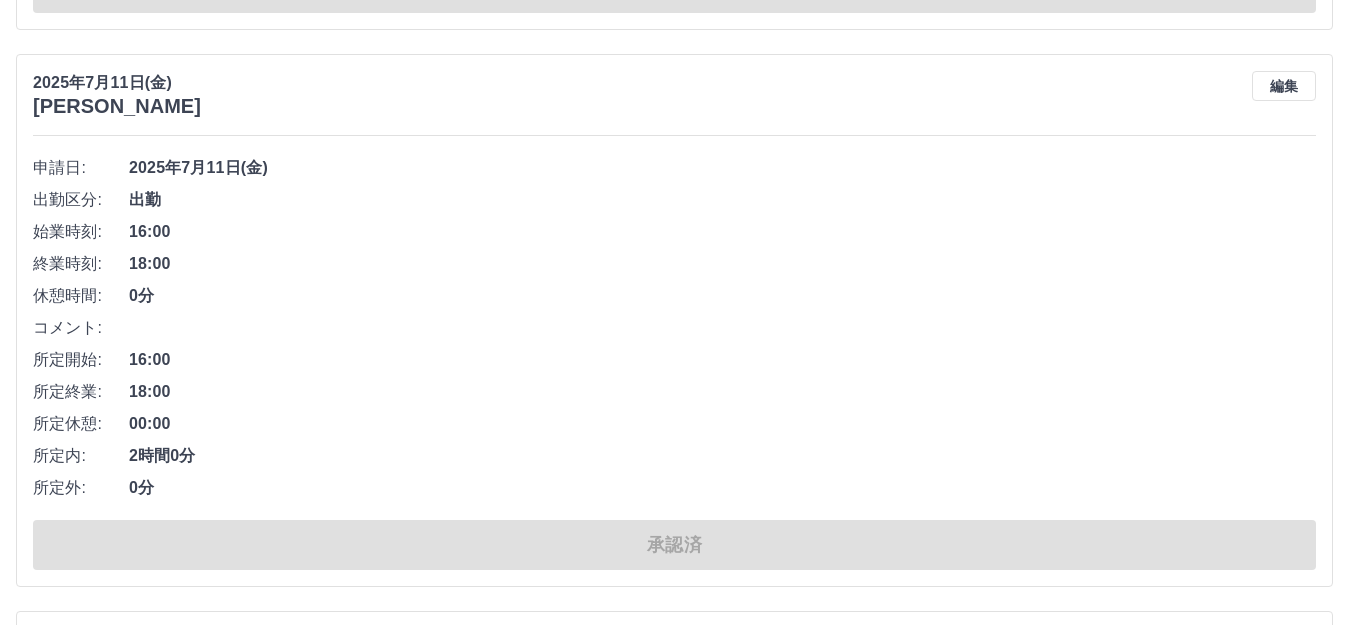 scroll, scrollTop: 1500, scrollLeft: 0, axis: vertical 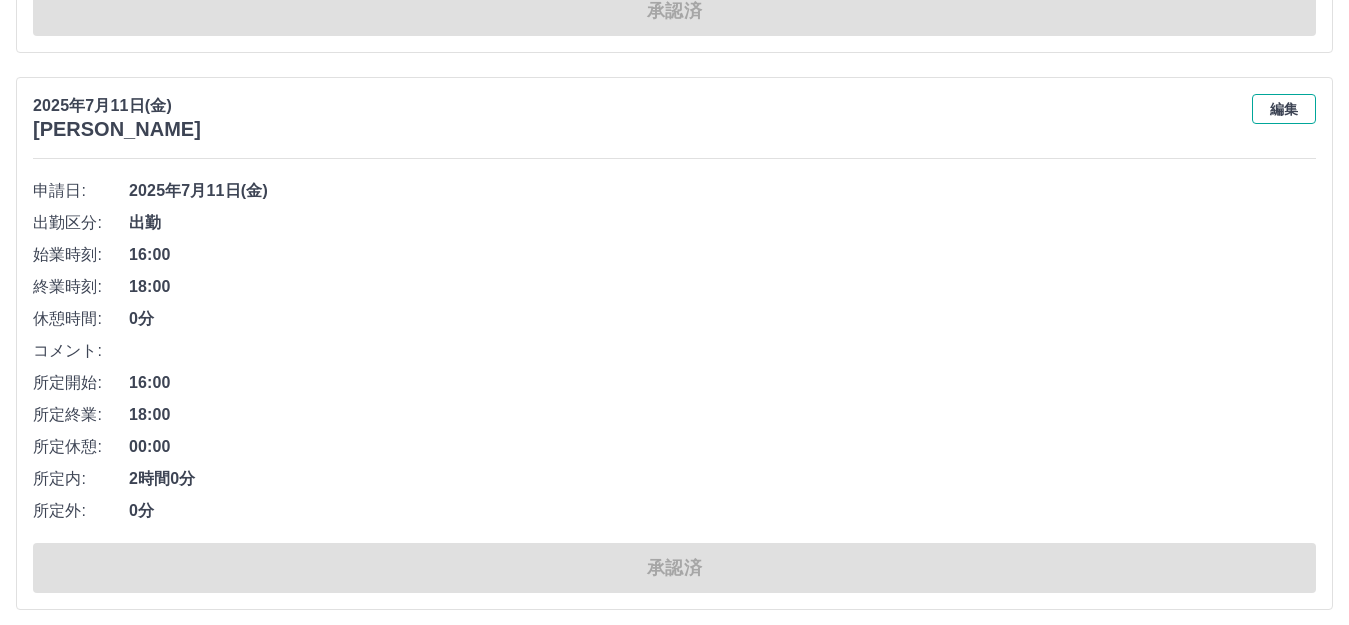 click on "編集" at bounding box center [1284, 109] 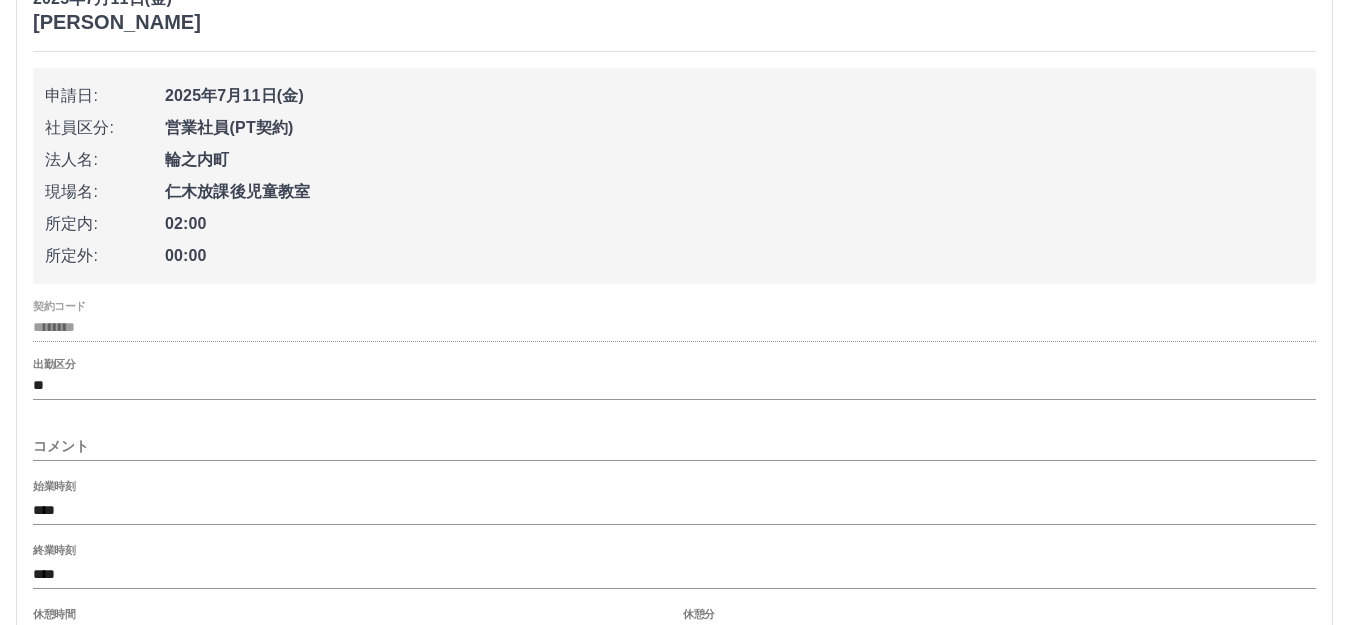 scroll, scrollTop: 1800, scrollLeft: 0, axis: vertical 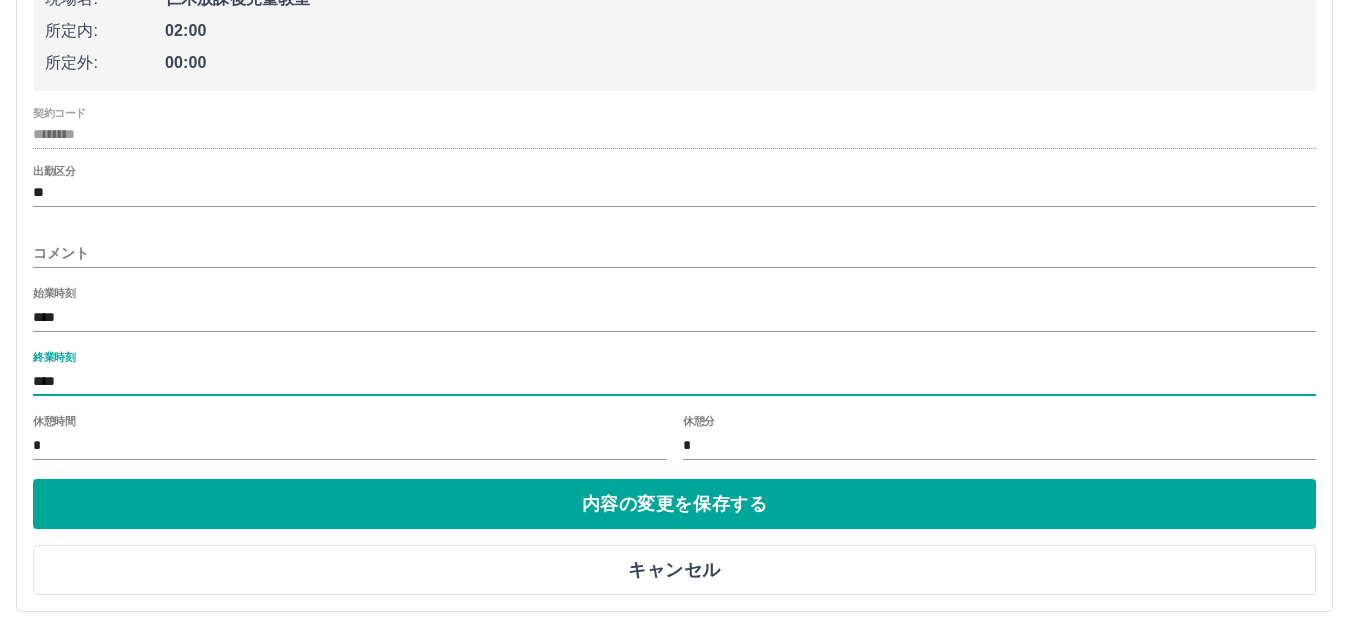 click on "****" at bounding box center (674, 381) 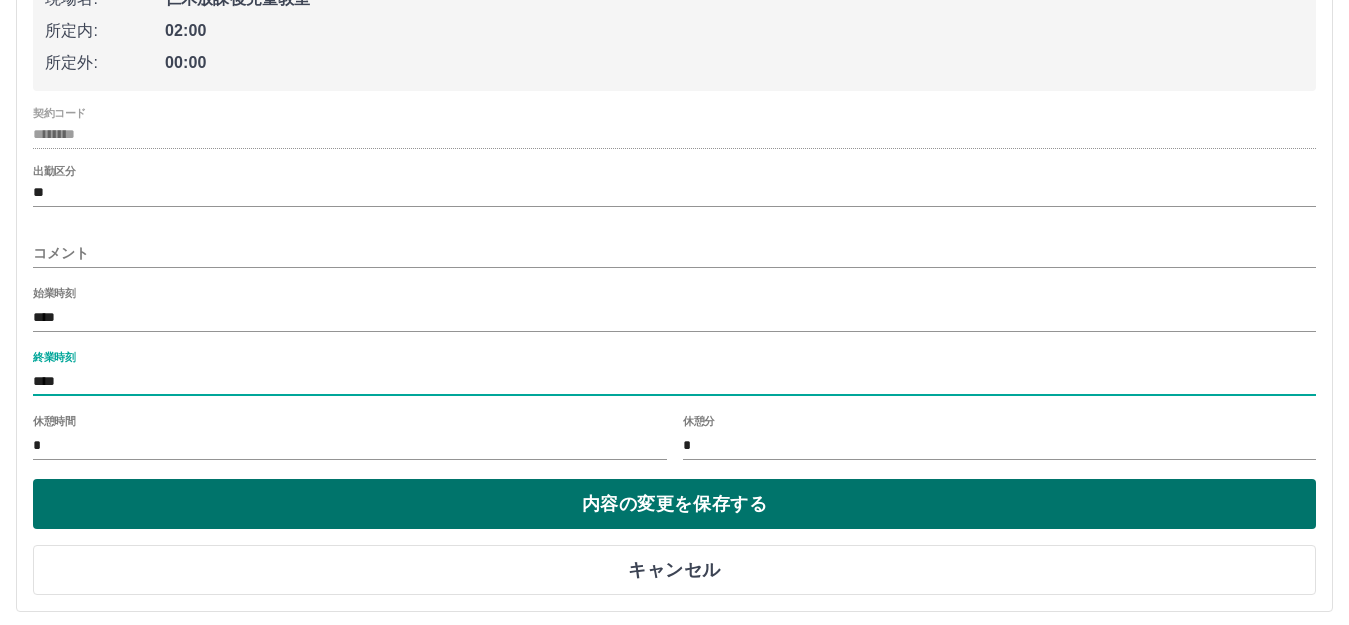 type on "****" 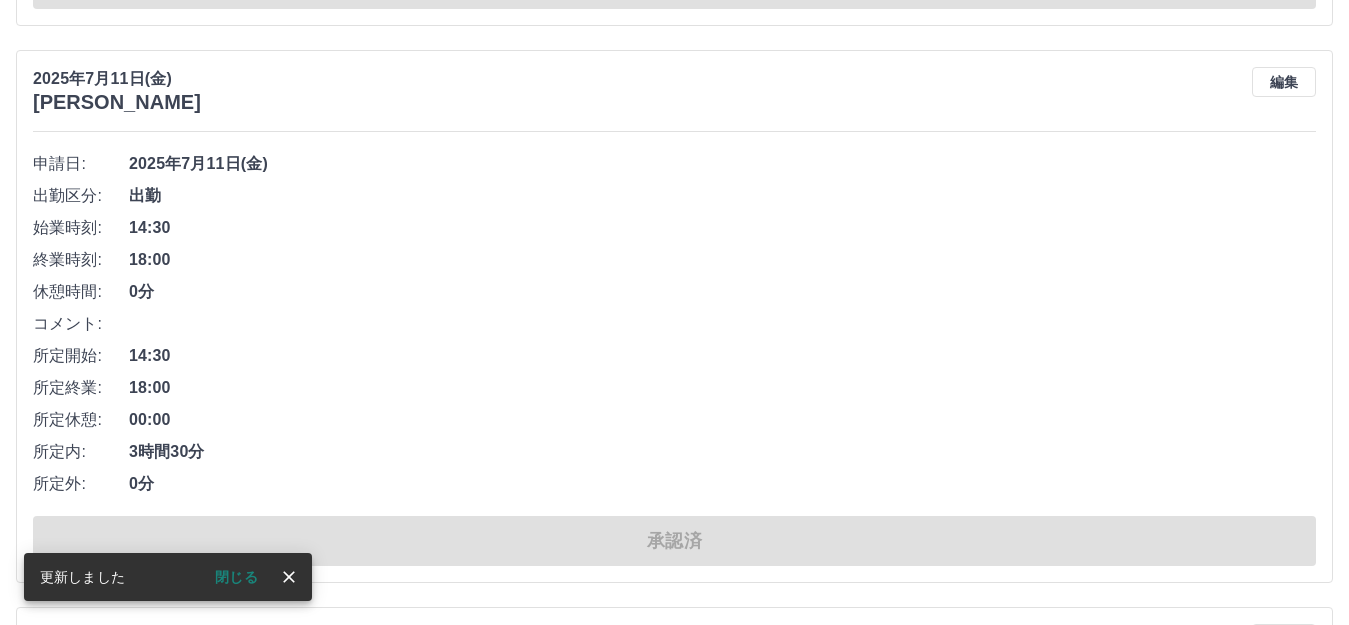 scroll, scrollTop: 3200, scrollLeft: 0, axis: vertical 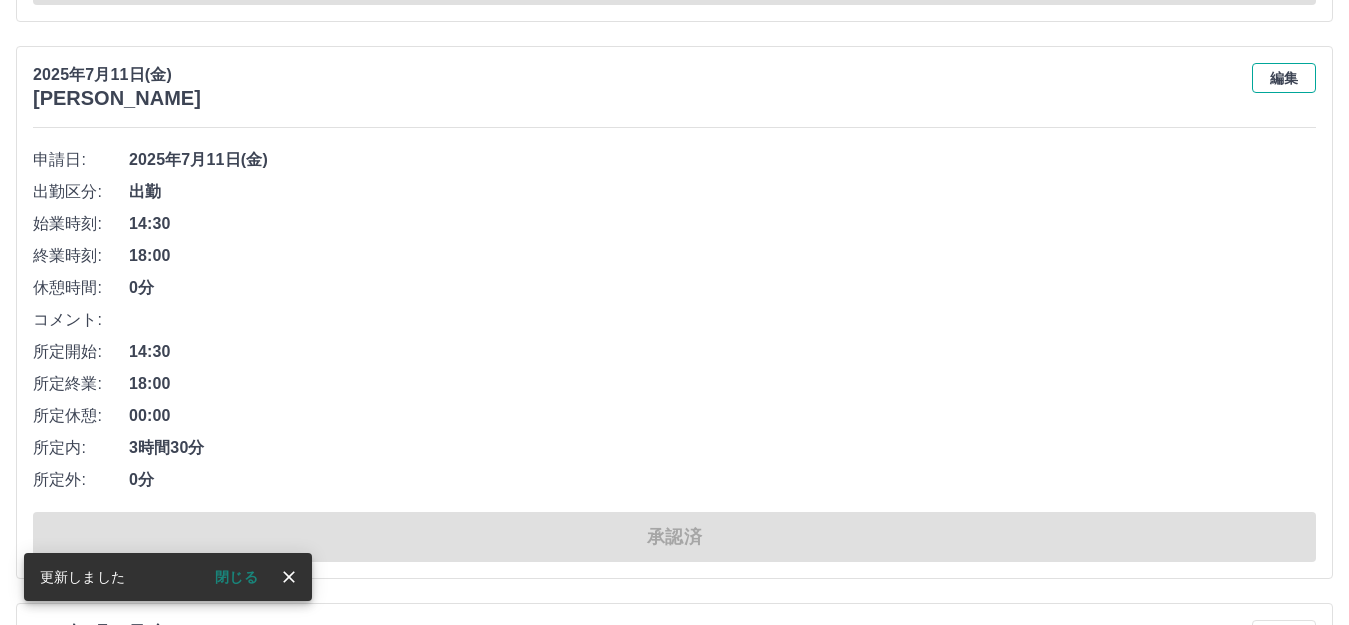 click on "編集" at bounding box center (1284, 78) 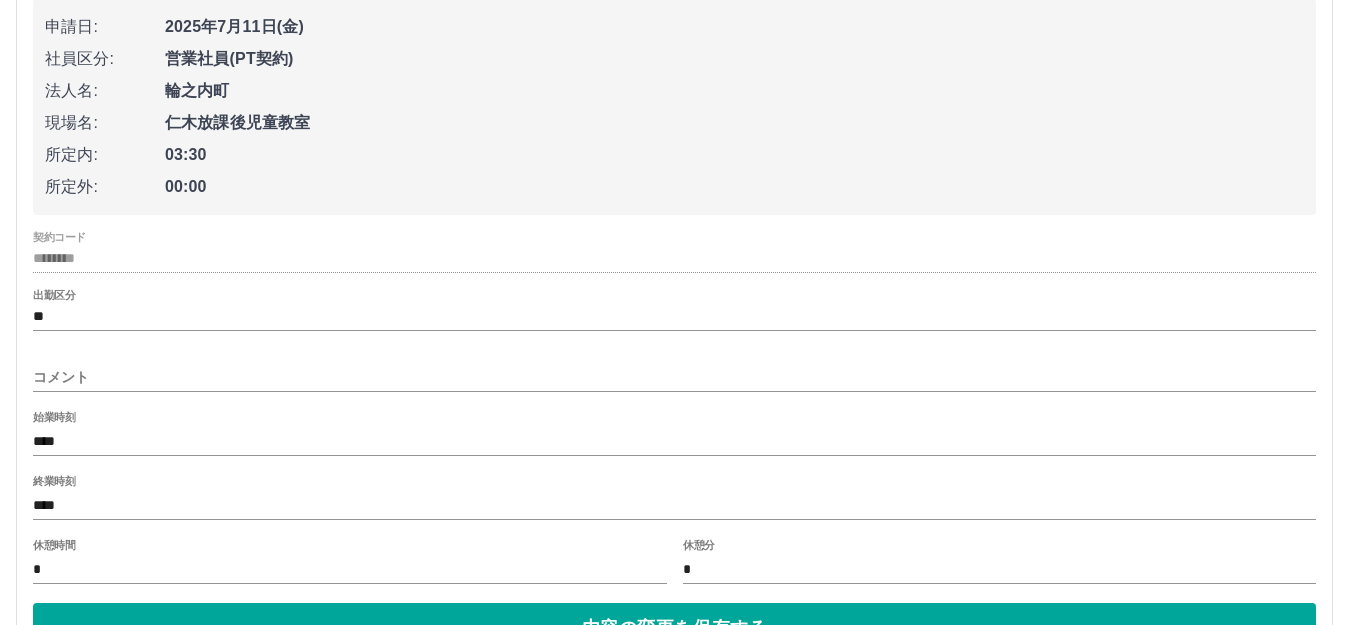 scroll, scrollTop: 3400, scrollLeft: 0, axis: vertical 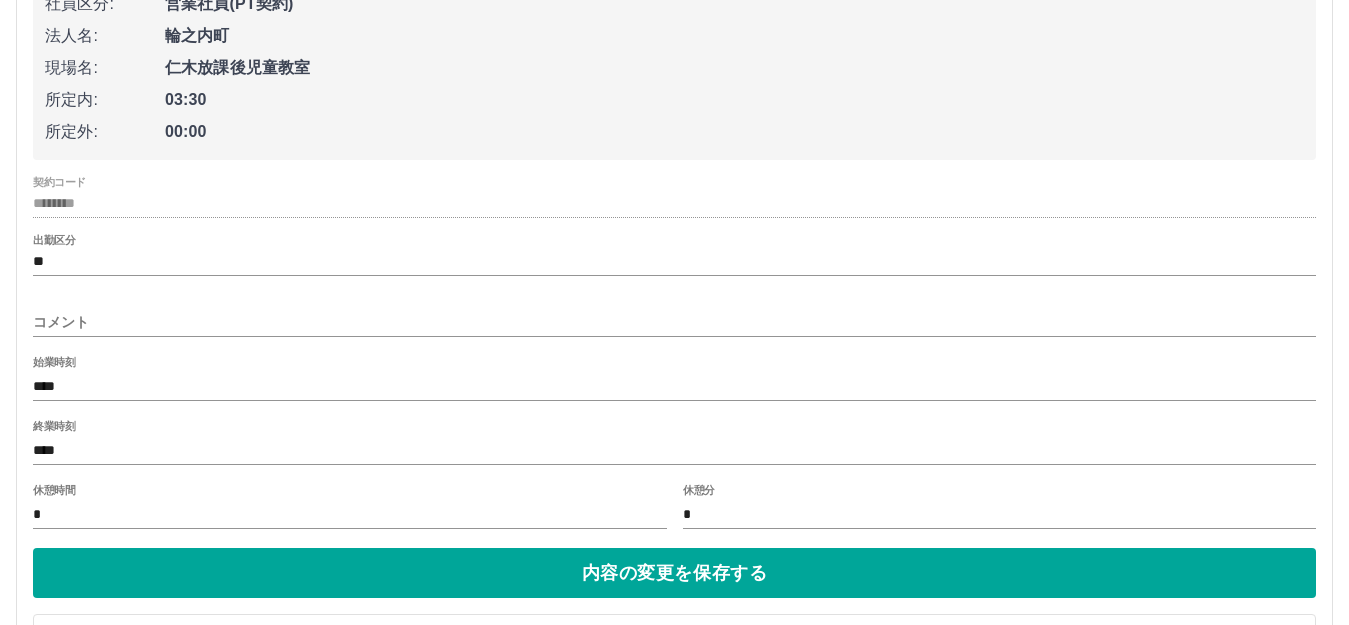 click on "****" at bounding box center [674, 450] 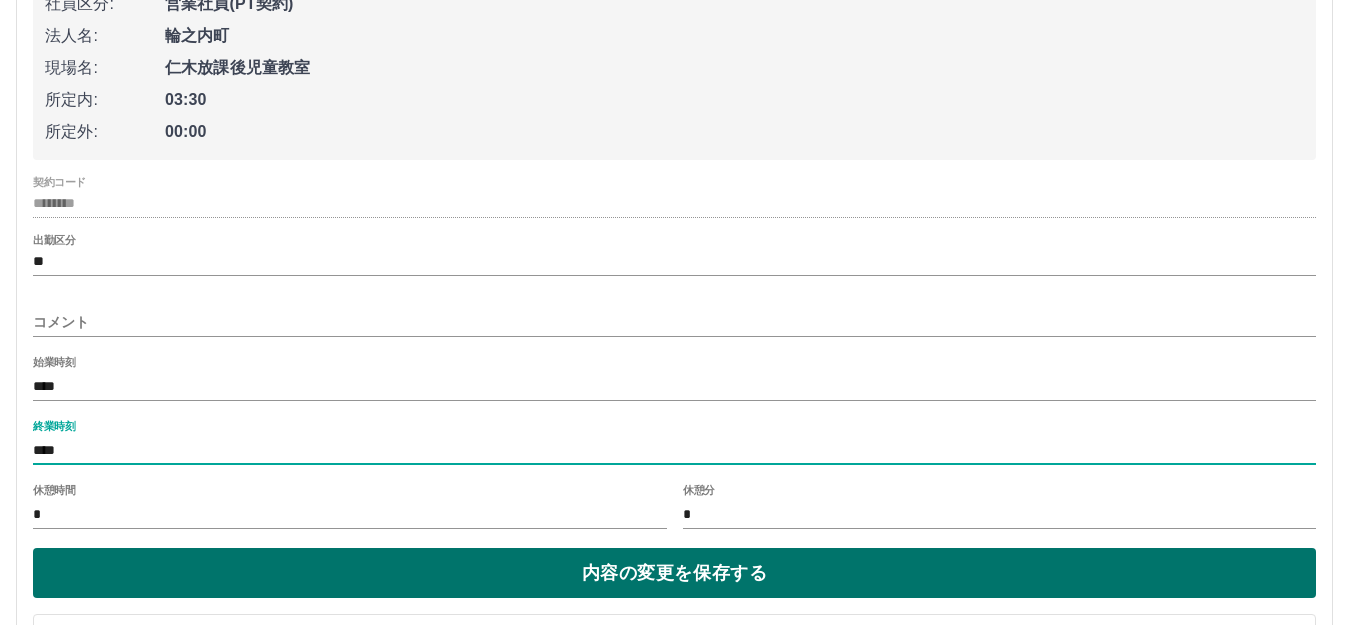 type on "****" 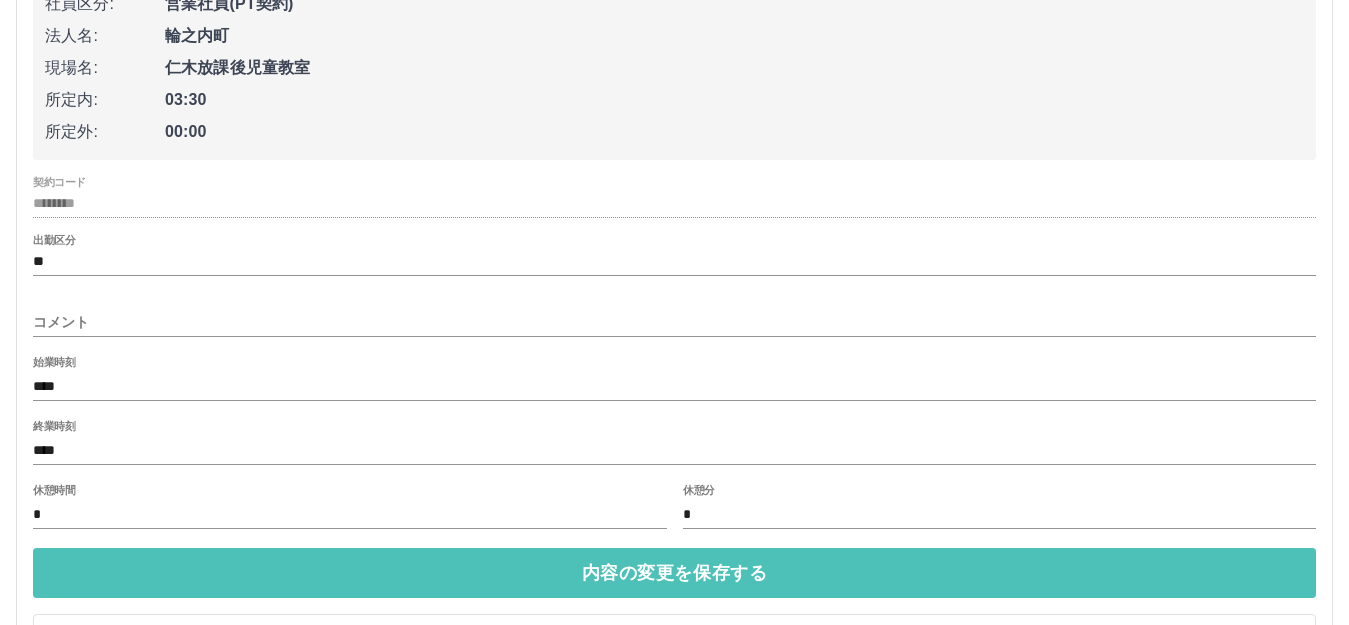 drag, startPoint x: 360, startPoint y: 562, endPoint x: 351, endPoint y: 570, distance: 12.0415945 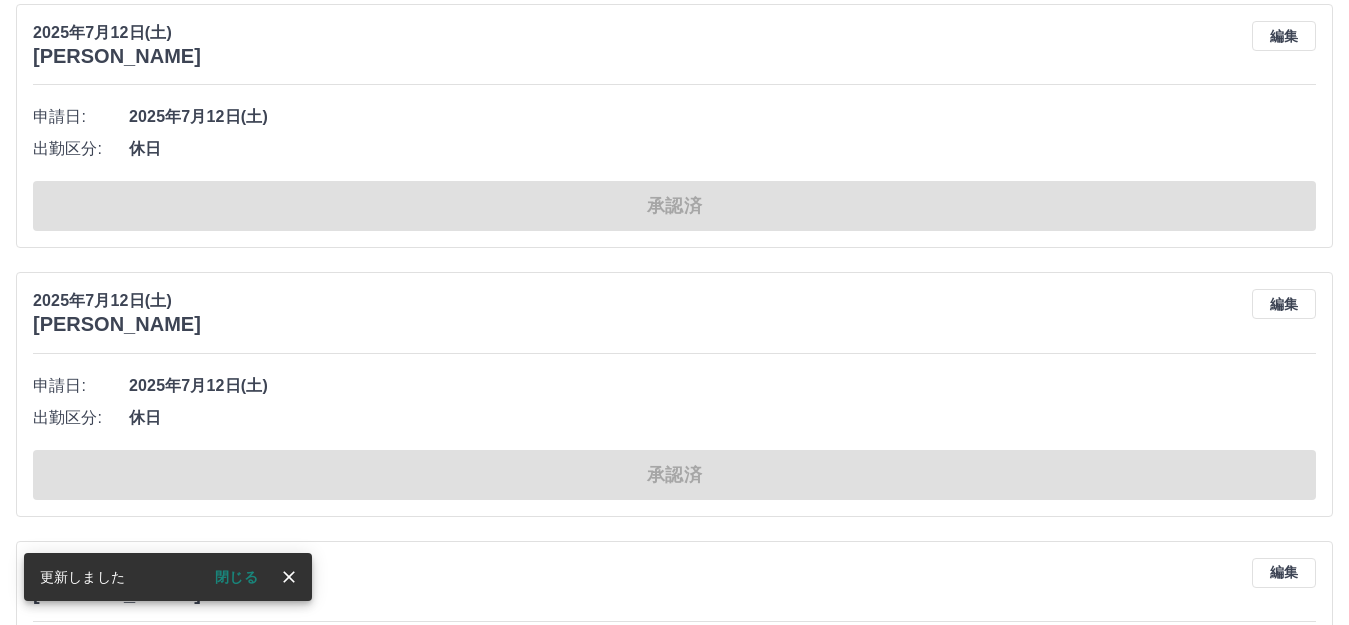 scroll, scrollTop: 0, scrollLeft: 0, axis: both 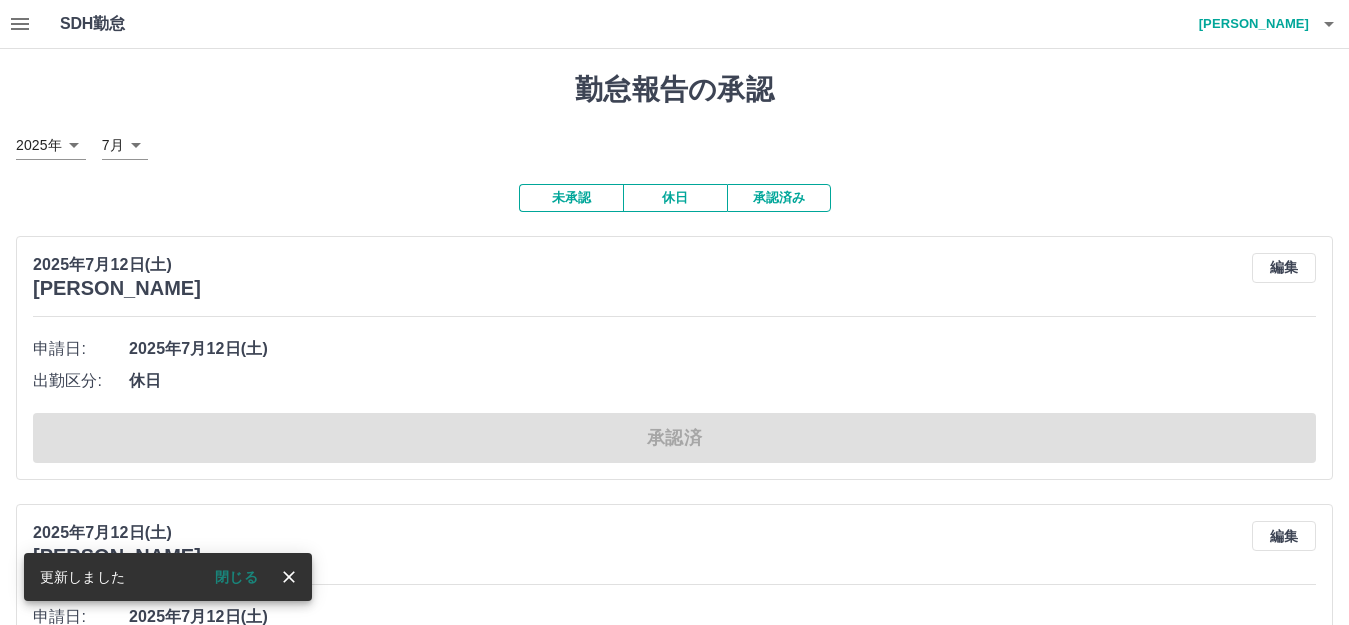 click on "未承認 休日 承認済み [DATE] [PERSON_NAME] 編集 申請日: [DATE] 出勤区分: 休日 承認済 [DATE] [PERSON_NAME] 編集 申請日: [DATE] 出勤区分: 休日 承認済 [DATE] [PERSON_NAME] 編集 申請日: [DATE] 出勤区分: 休日 承認済 [DATE] [PERSON_NAME] 編集 申請日: [DATE] 出勤区分: 休日 承認済 [DATE] [PERSON_NAME] 編集 申請日: [DATE] 出勤区分: 休日 承認済 [DATE] [PERSON_NAME] 編集 申請日: [DATE] 出勤区分: 出勤 始業時刻: 16:00 終業時刻: 18:15 休憩時間: 0分 コメント: 所定開始: 16:00 所定終業: 18:15 所定休憩: 00:00 所定内: 2時間15分 所定外: 0分 承認済 [DATE] [PERSON_NAME] 編集 申請日: [DATE] 出勤区分: 出勤 始業時刻: 14:00 終業時刻: 17:30 休憩時間:" at bounding box center (674, 6037) 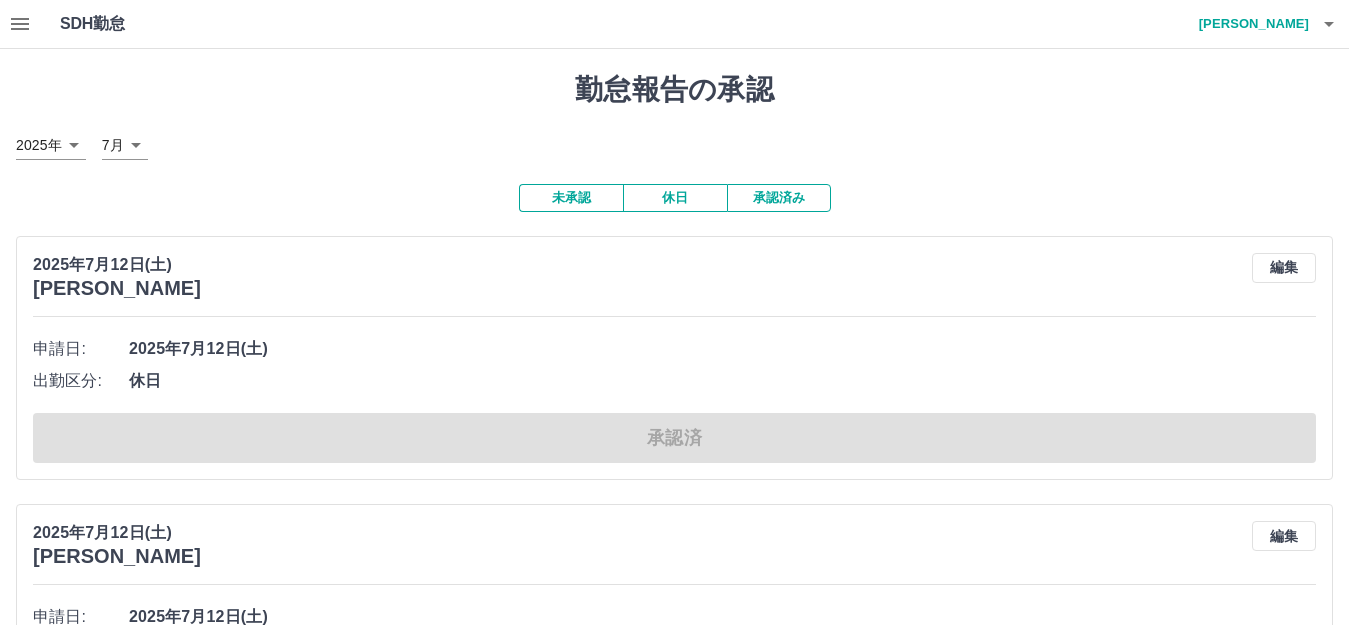 click on "未承認" at bounding box center (571, 198) 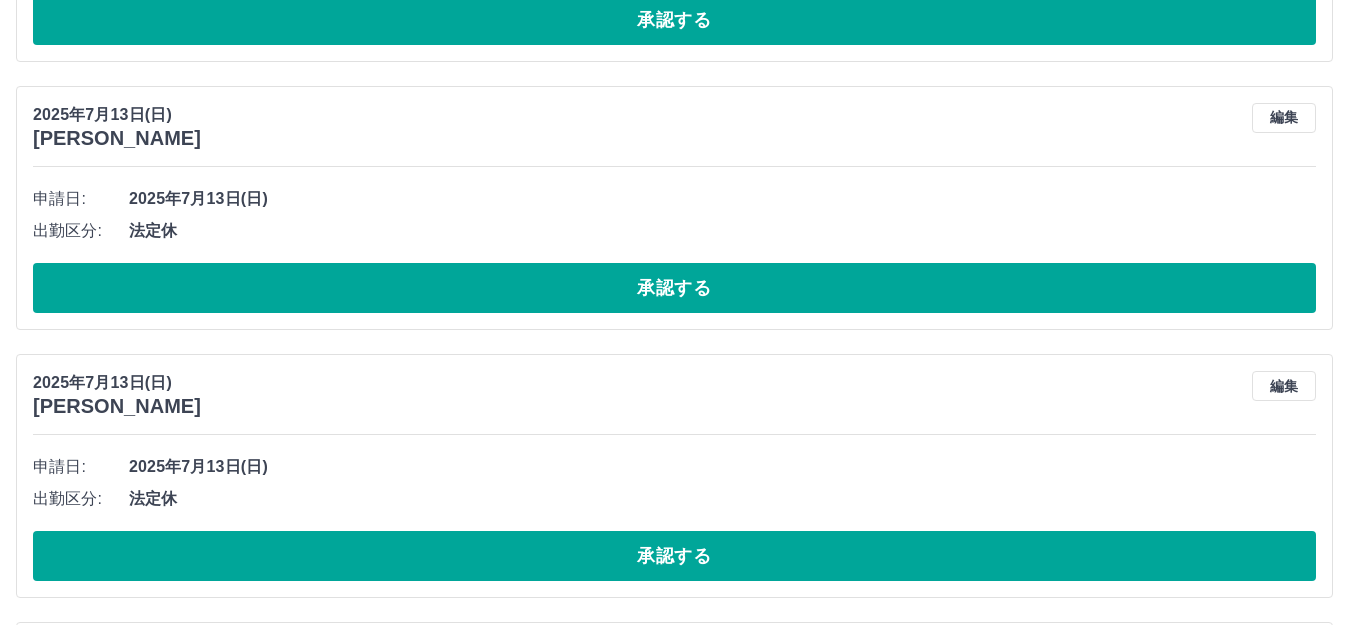 scroll, scrollTop: 3736, scrollLeft: 0, axis: vertical 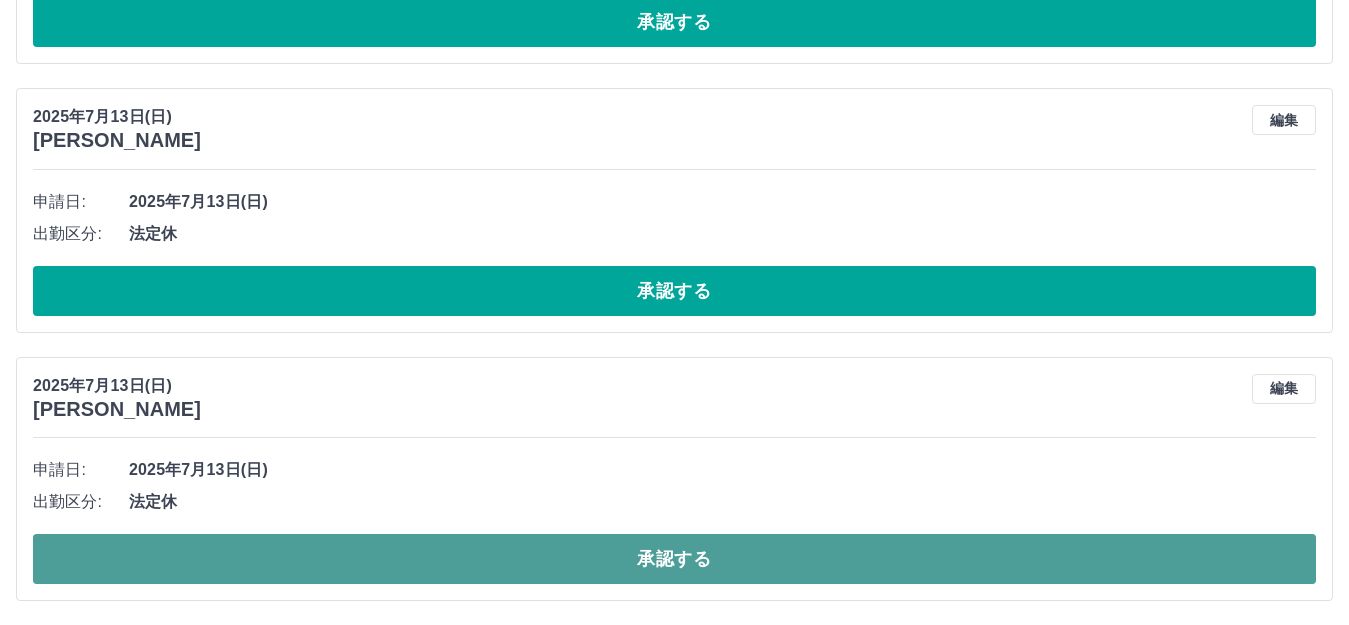 click on "承認する" at bounding box center (674, 559) 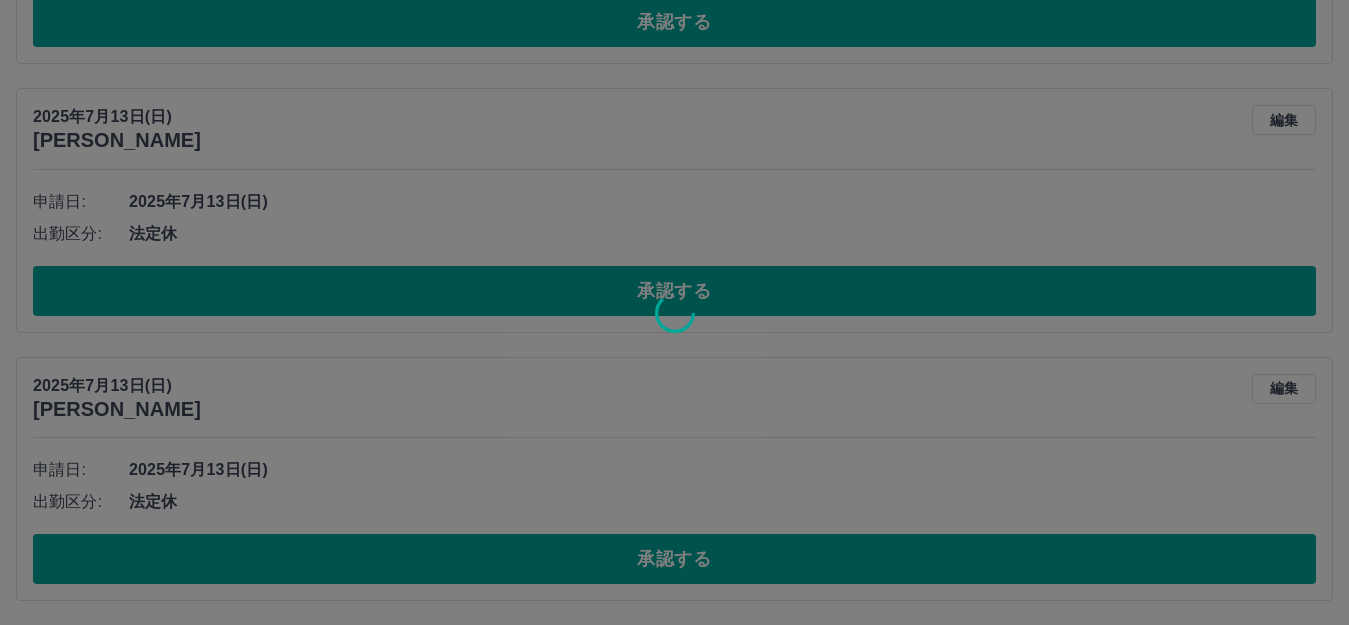 scroll, scrollTop: 3468, scrollLeft: 0, axis: vertical 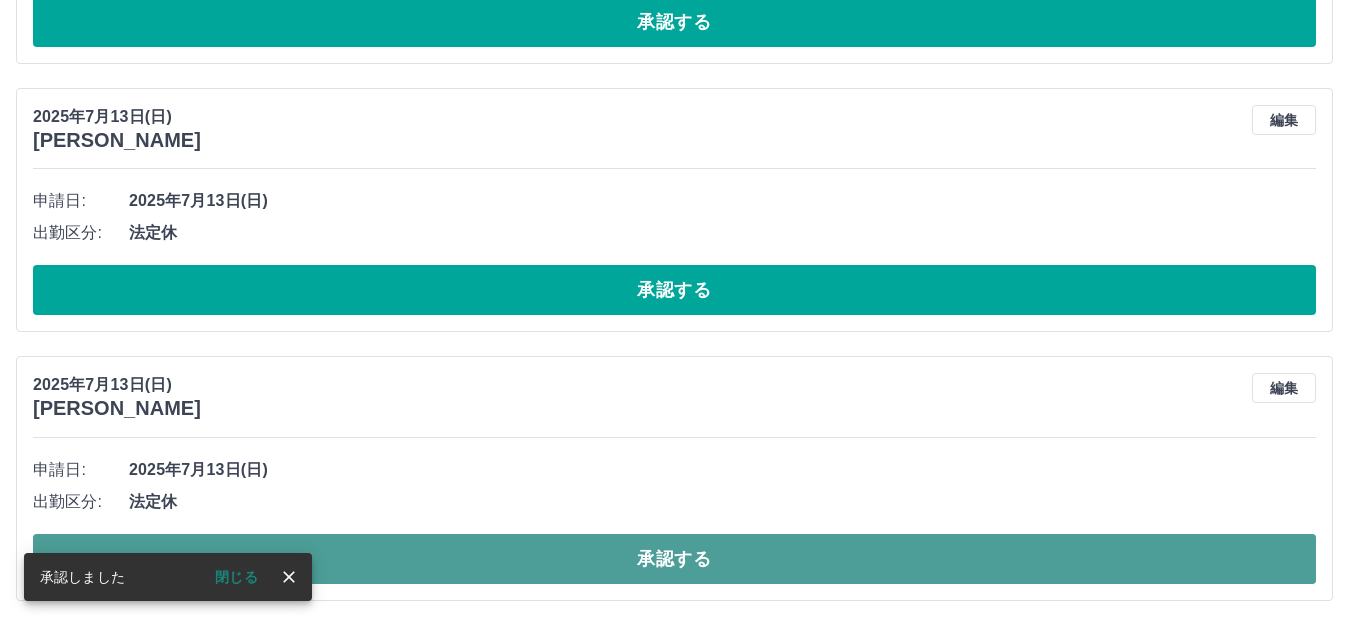 click on "承認する" at bounding box center [674, 559] 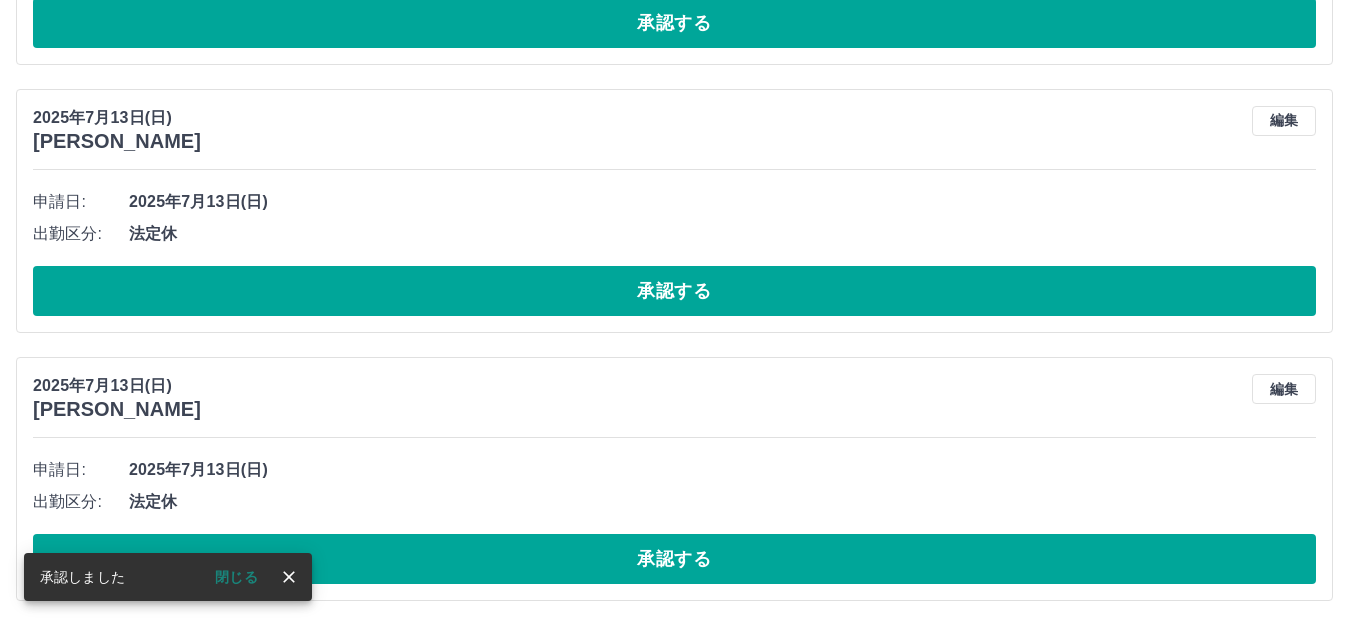 scroll, scrollTop: 3199, scrollLeft: 0, axis: vertical 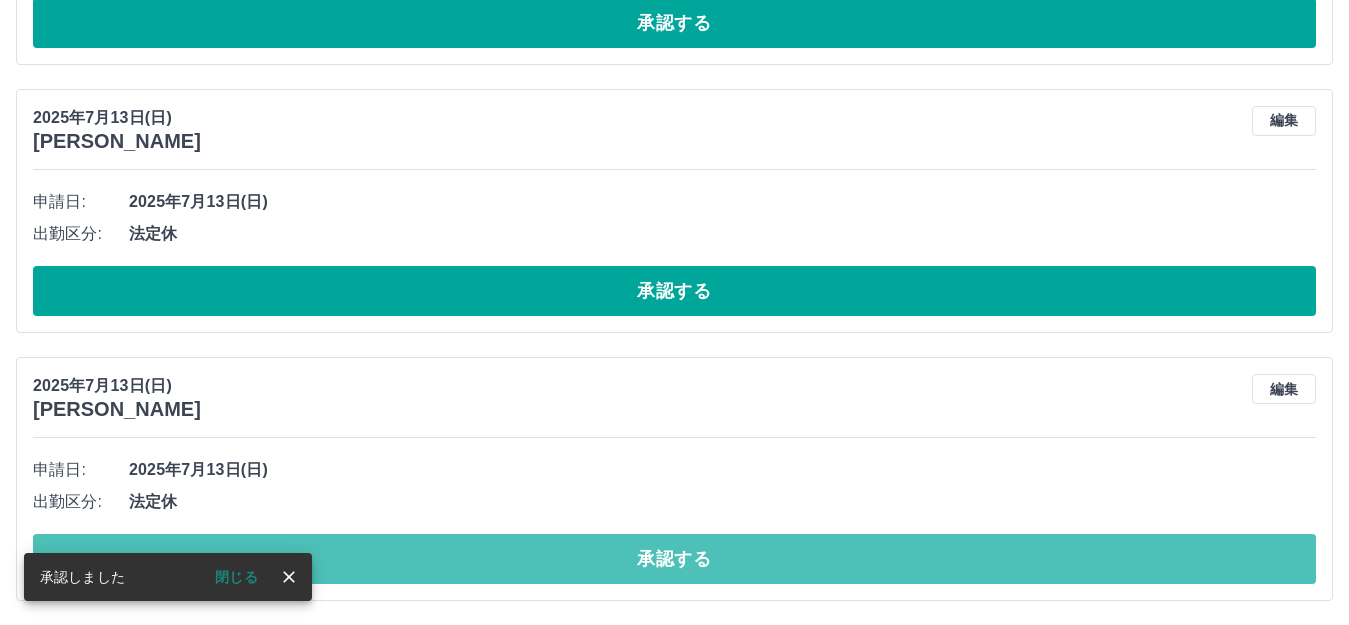 click on "承認する" at bounding box center (674, 559) 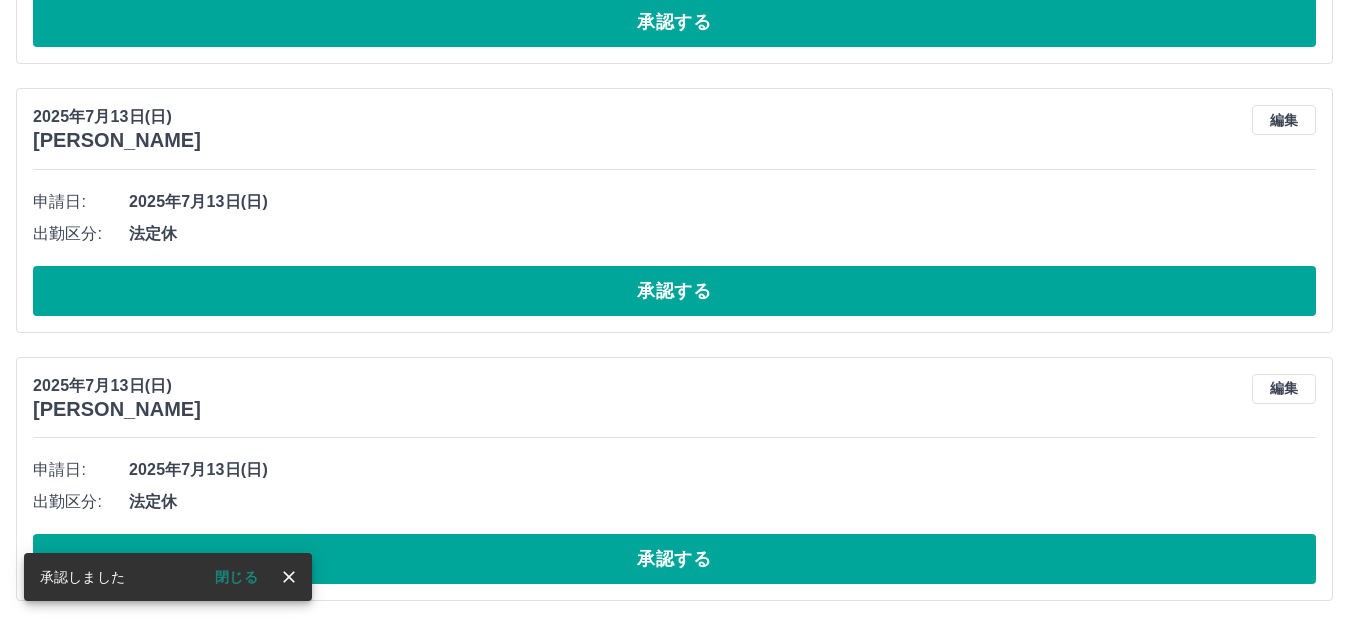 scroll, scrollTop: 2931, scrollLeft: 0, axis: vertical 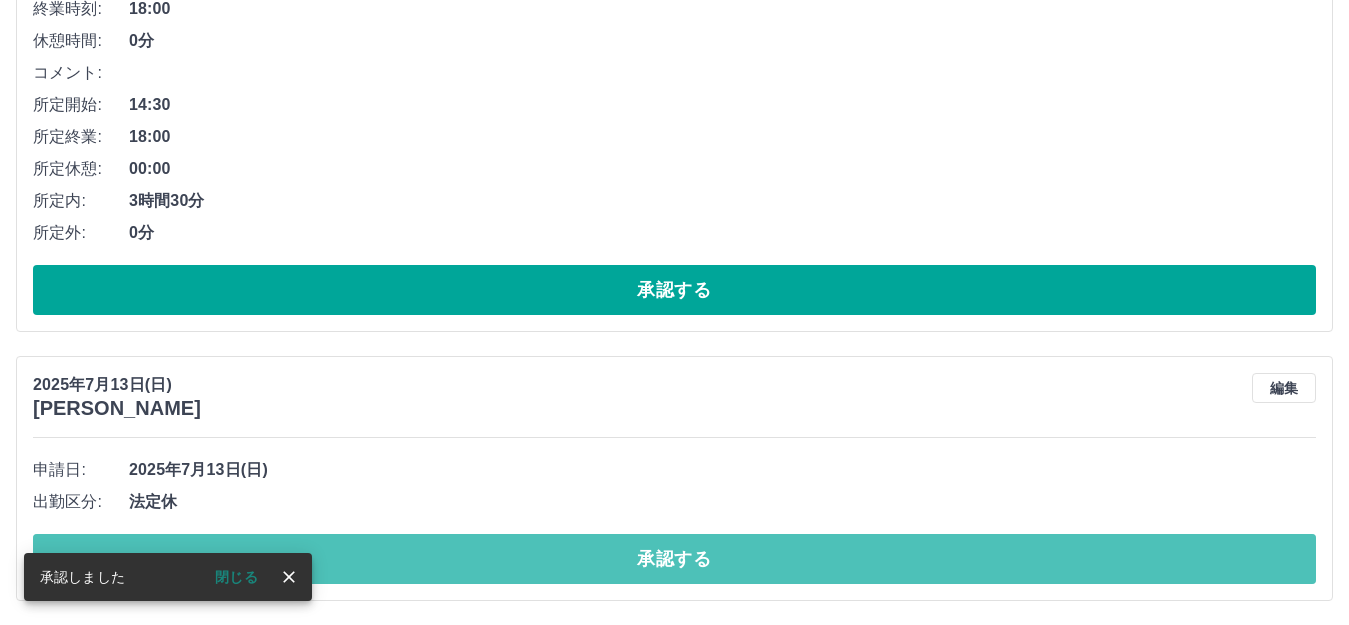 click on "承認する" at bounding box center [674, 559] 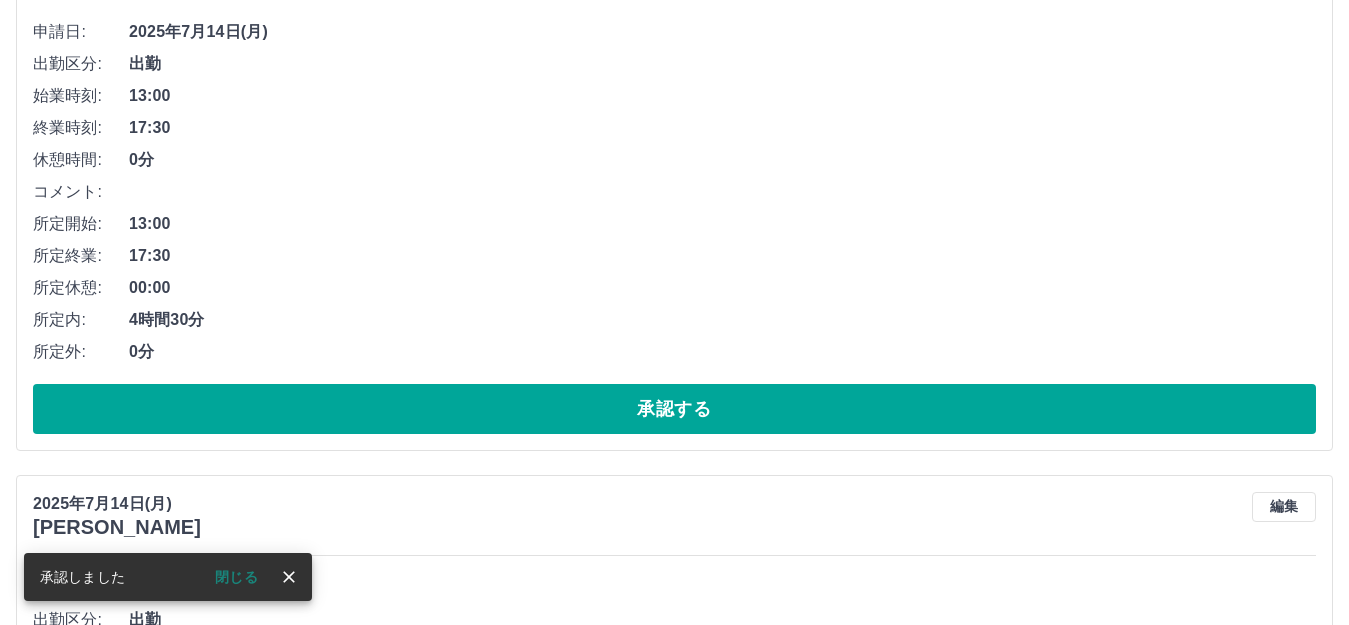 scroll, scrollTop: 1394, scrollLeft: 0, axis: vertical 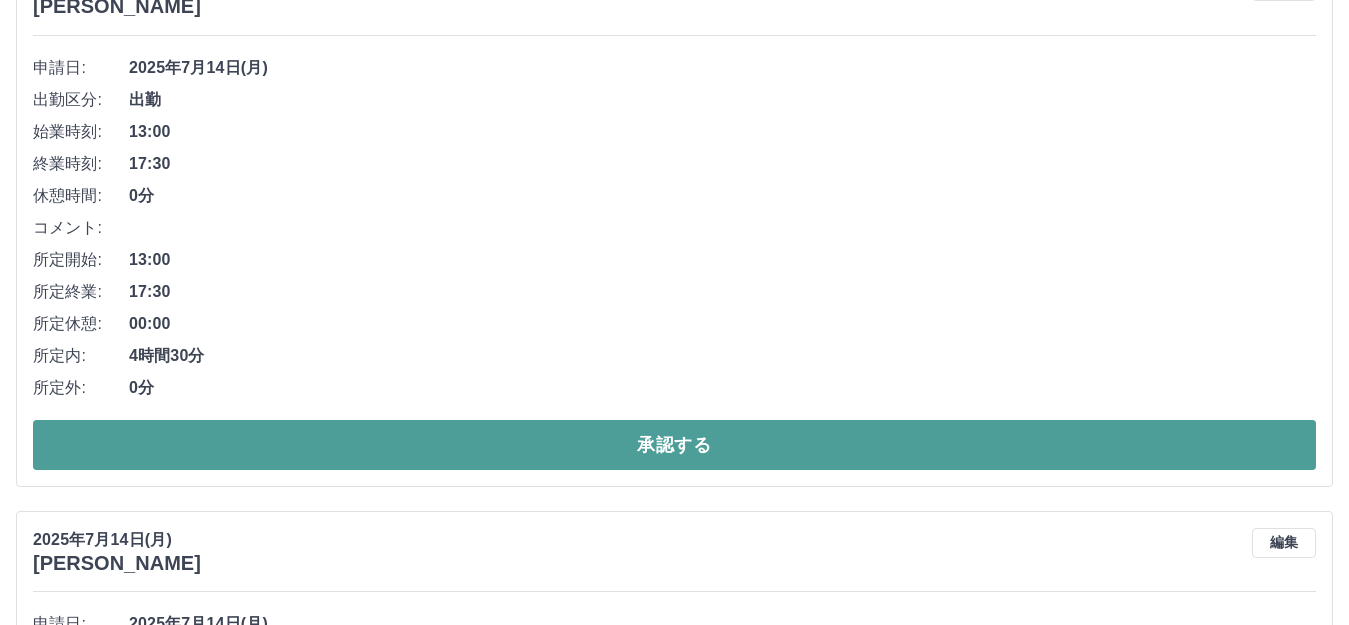 click on "承認する" at bounding box center (674, 445) 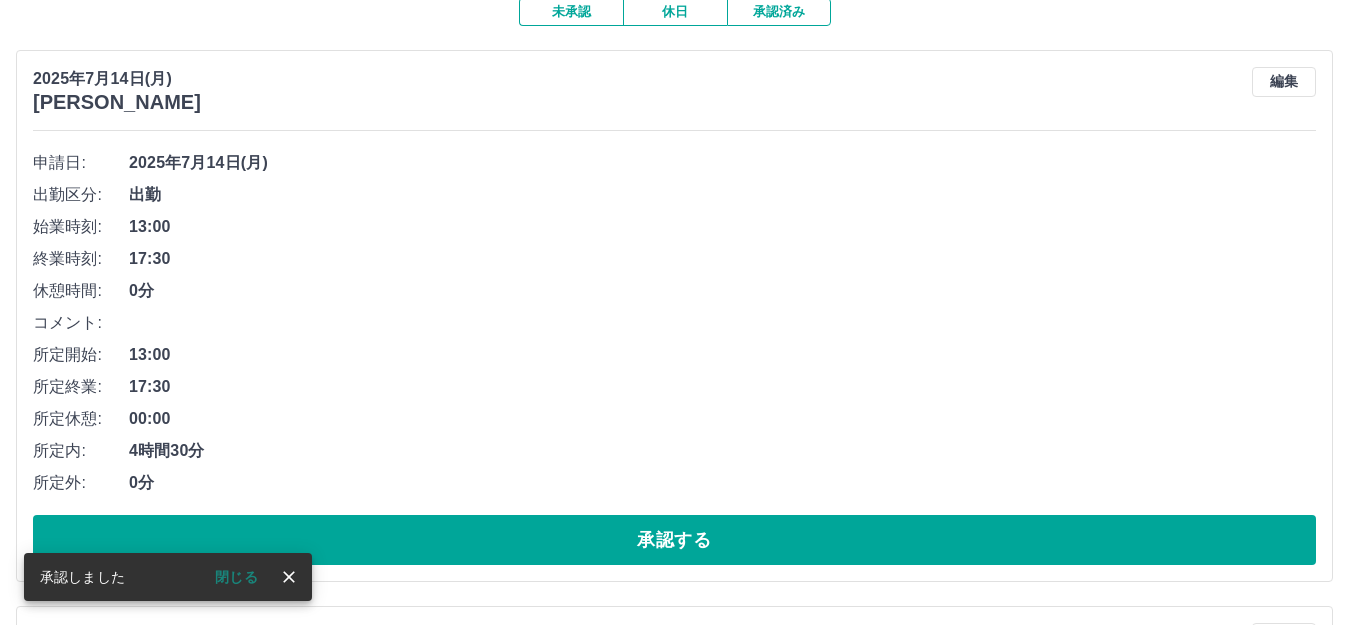 scroll, scrollTop: 394, scrollLeft: 0, axis: vertical 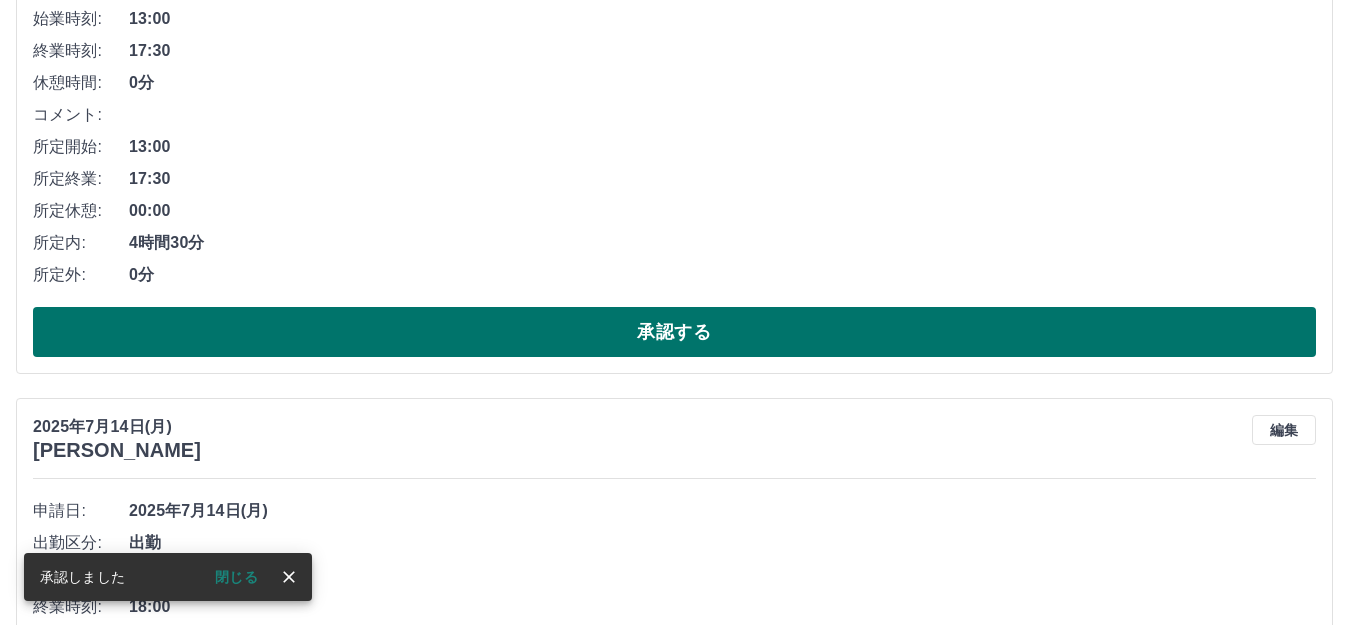 click on "承認する" at bounding box center (674, 332) 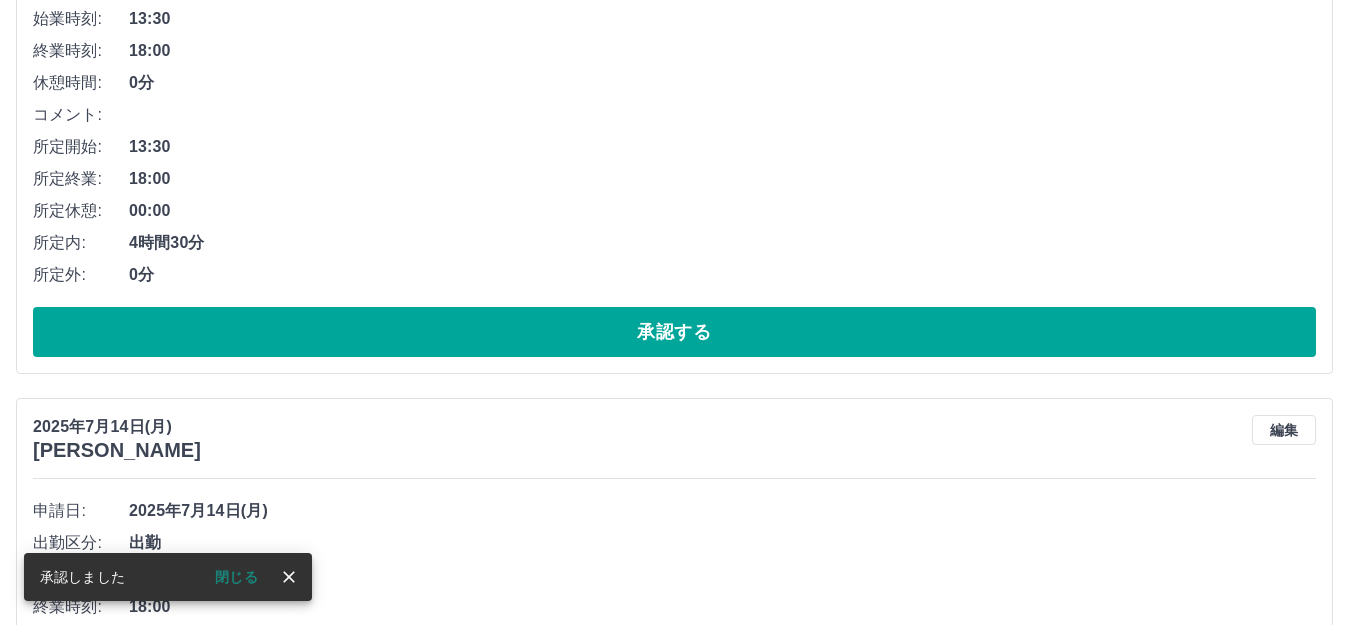 scroll, scrollTop: 0, scrollLeft: 0, axis: both 